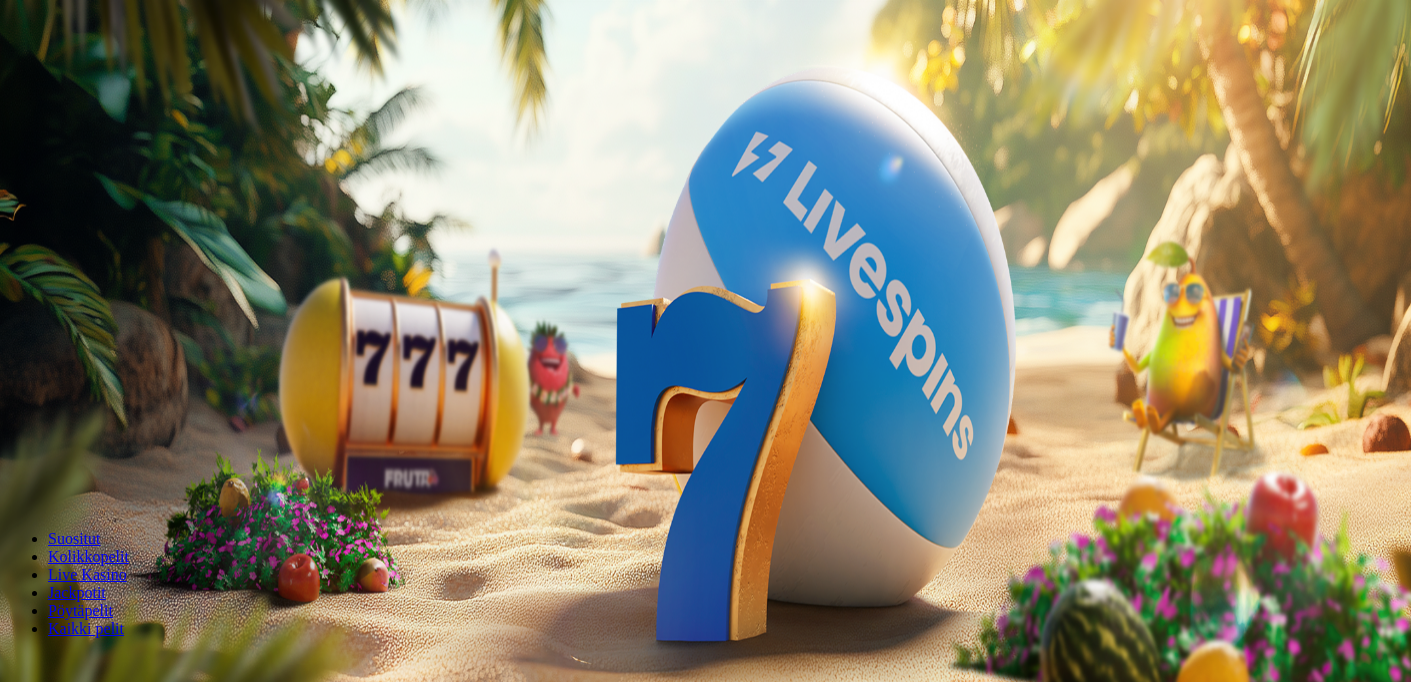 scroll, scrollTop: 0, scrollLeft: 0, axis: both 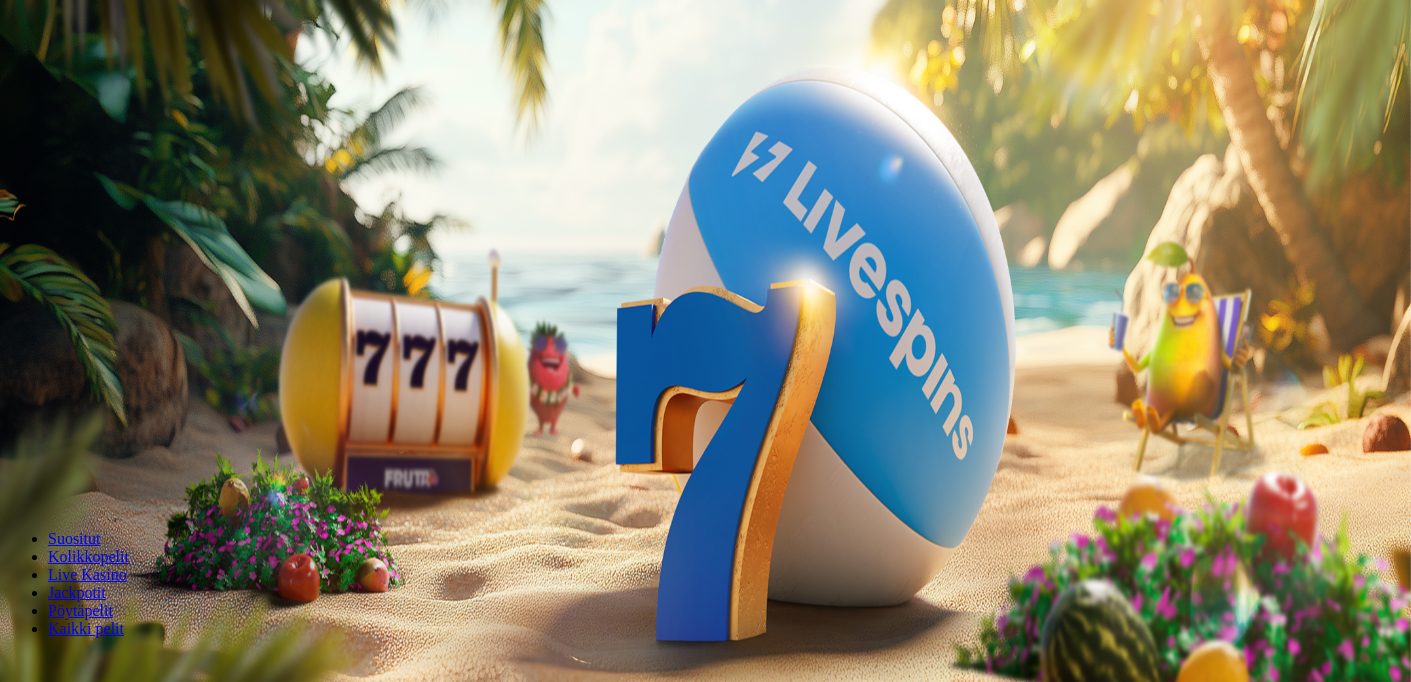click on "Talletus" at bounding box center (38, 72) 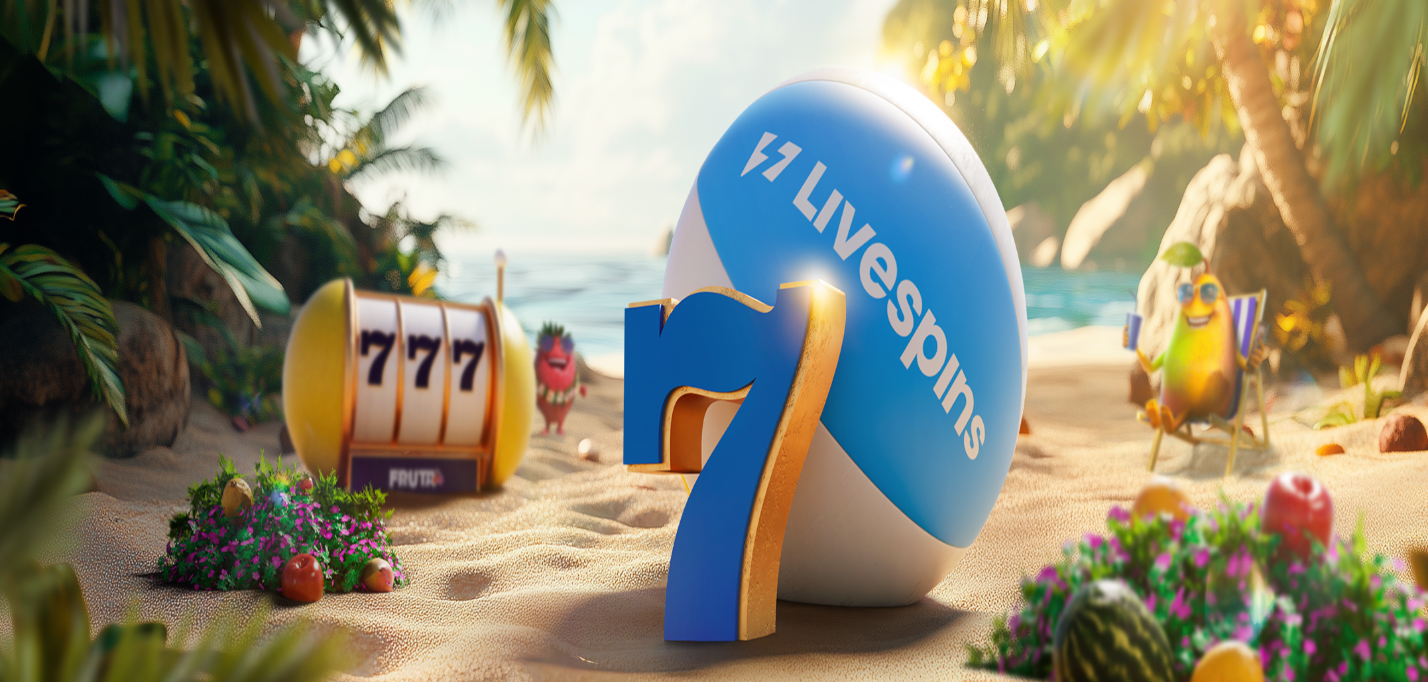 click on "€50" at bounding box center (210, 341) 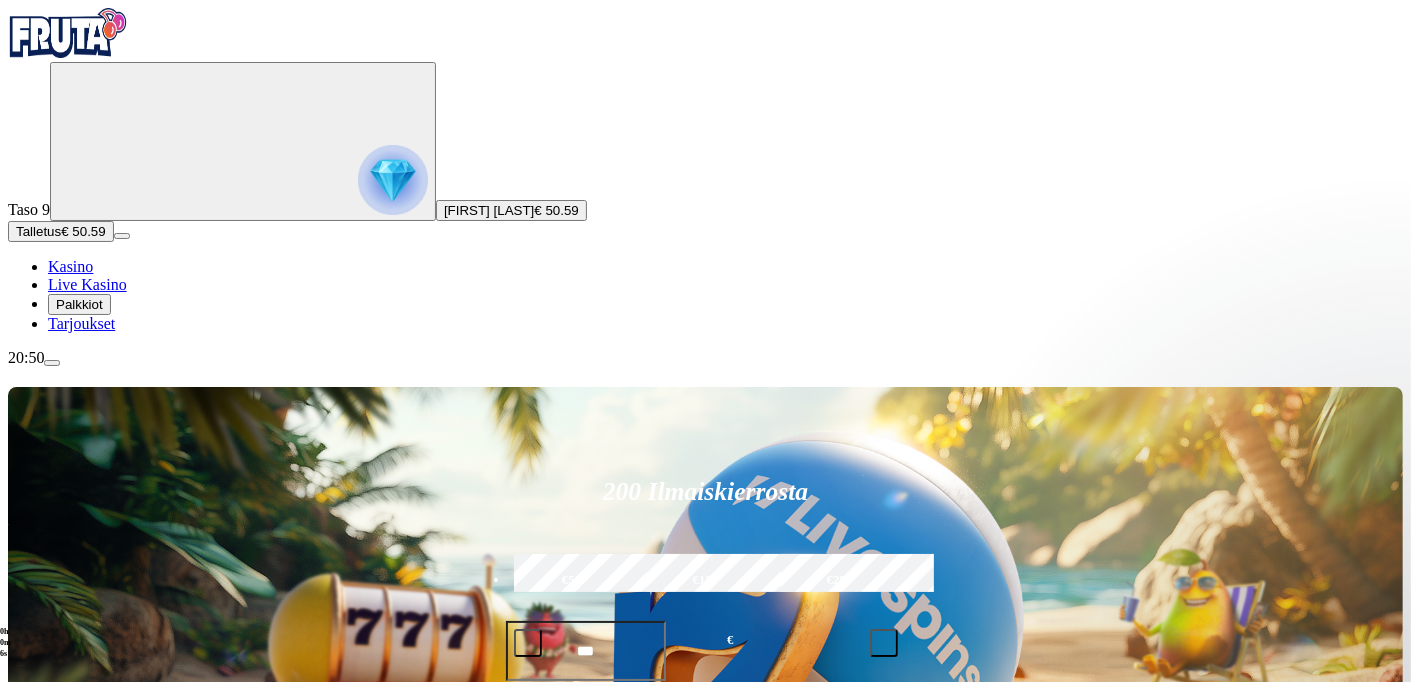 scroll, scrollTop: 0, scrollLeft: 0, axis: both 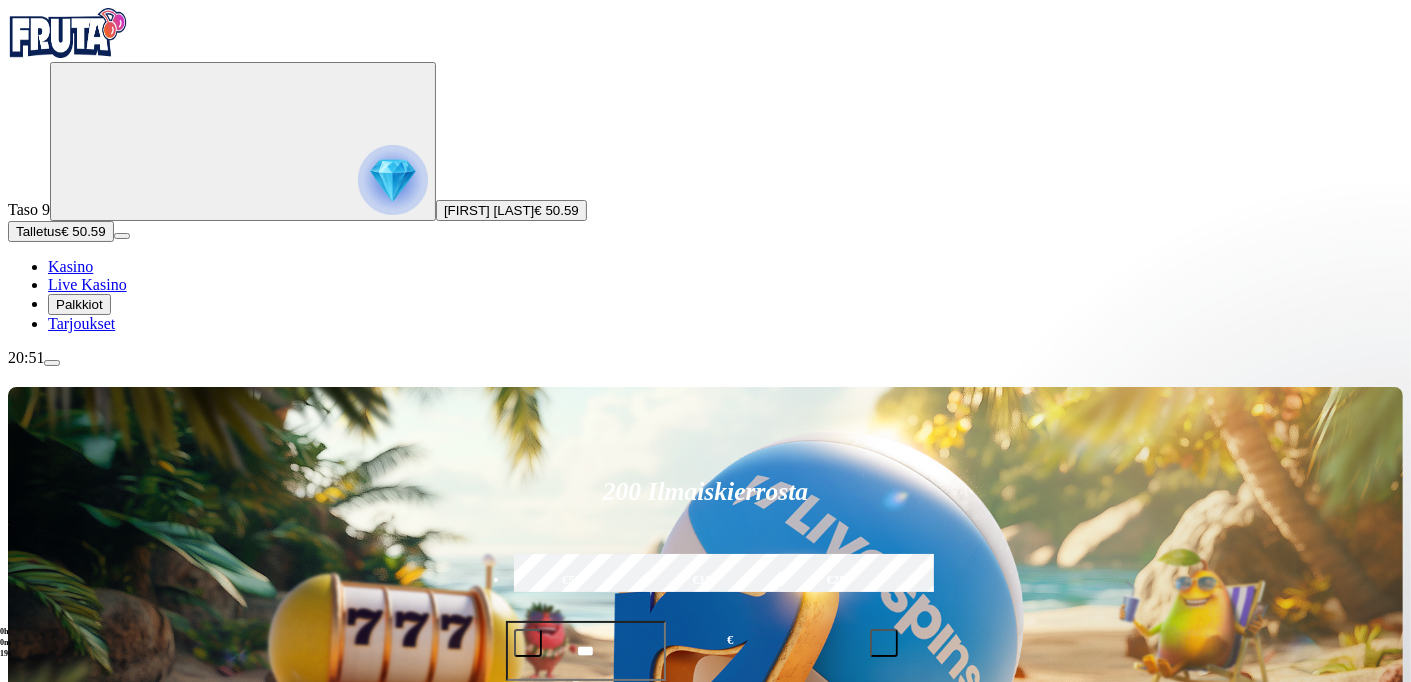 click at bounding box center (272, 17411) 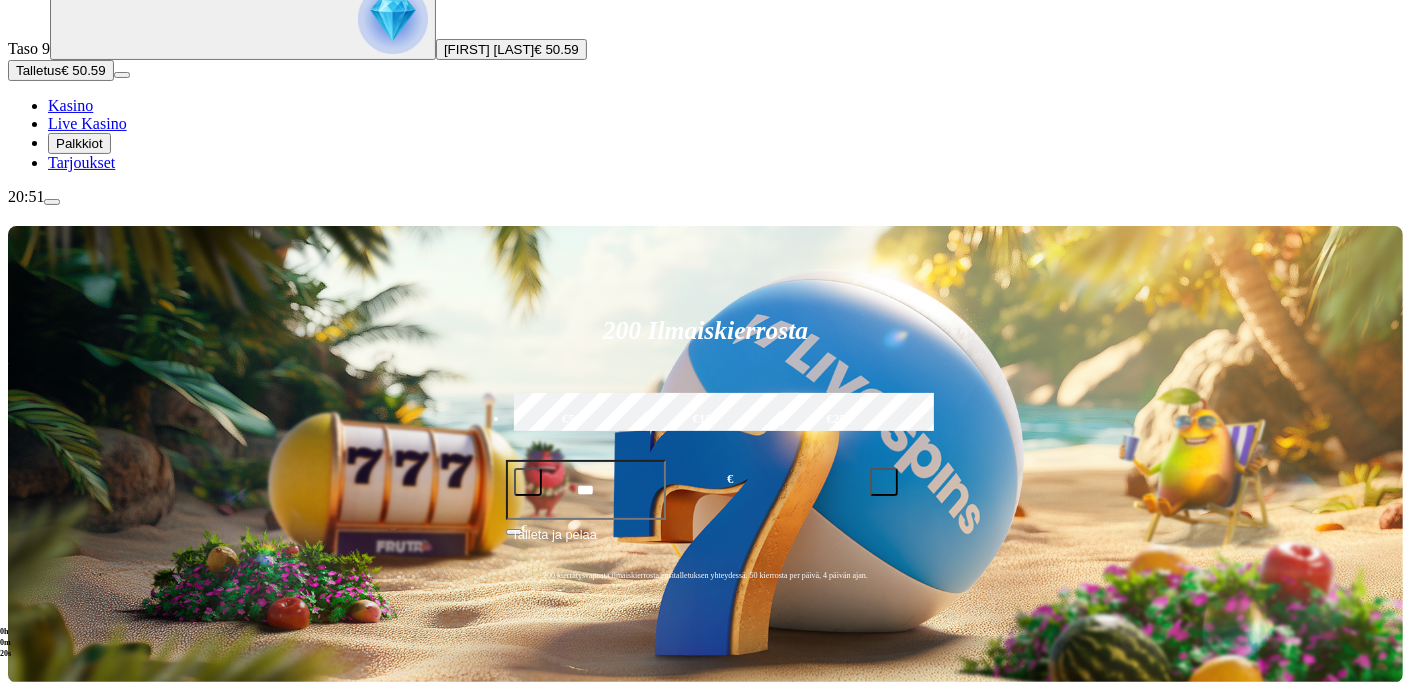 scroll, scrollTop: 176, scrollLeft: 0, axis: vertical 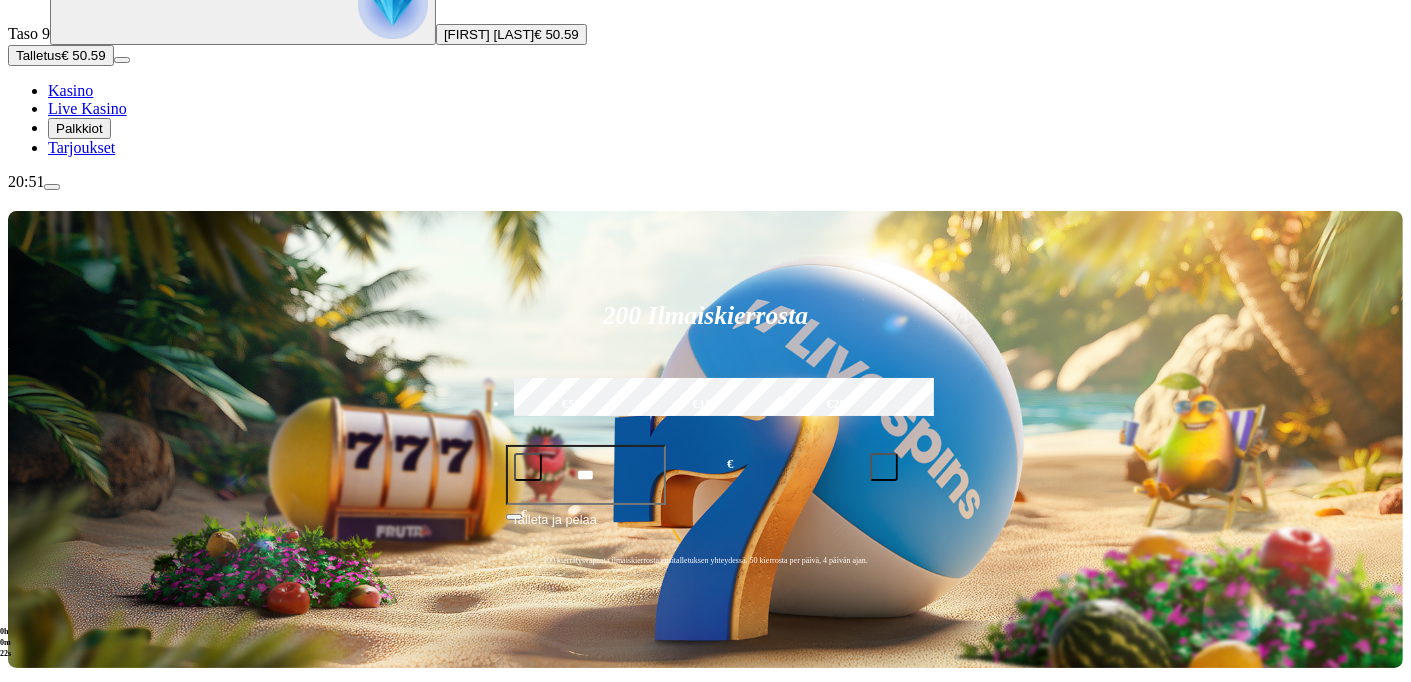 click on "Pelaa nyt" at bounding box center (77, 1080) 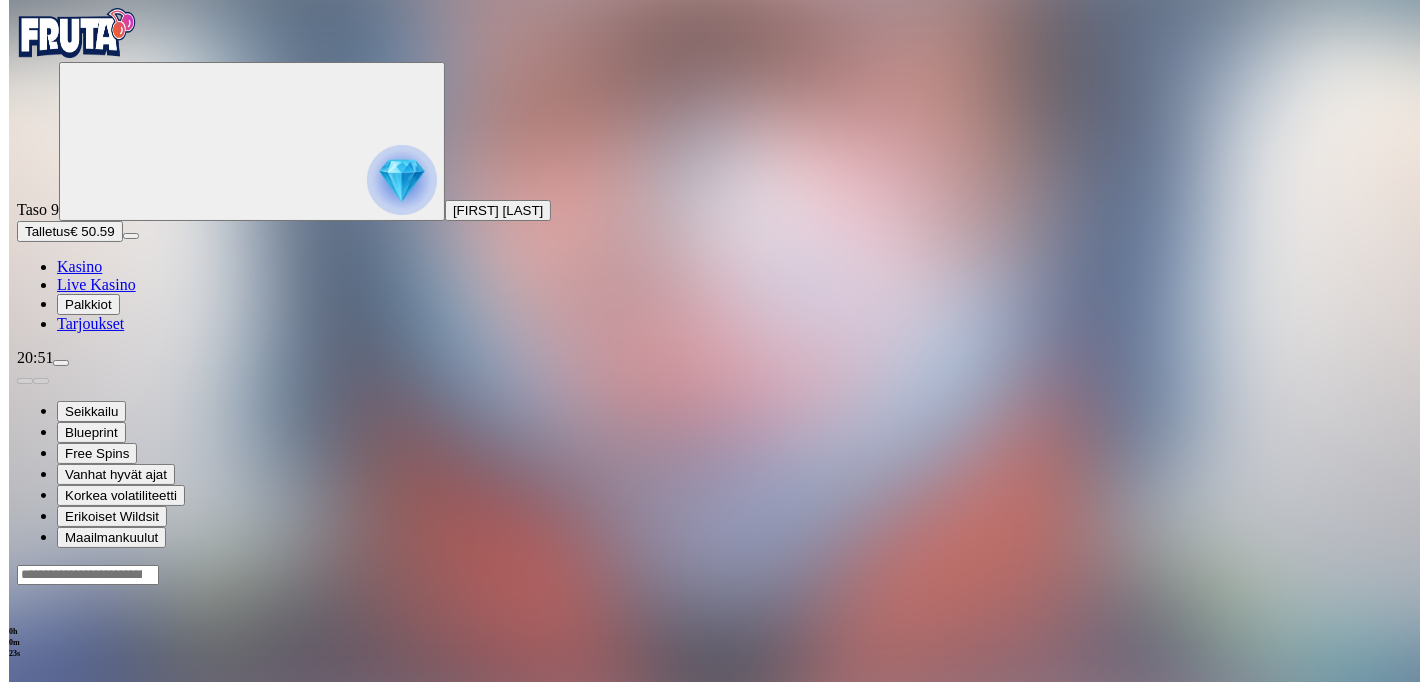 scroll, scrollTop: 0, scrollLeft: 0, axis: both 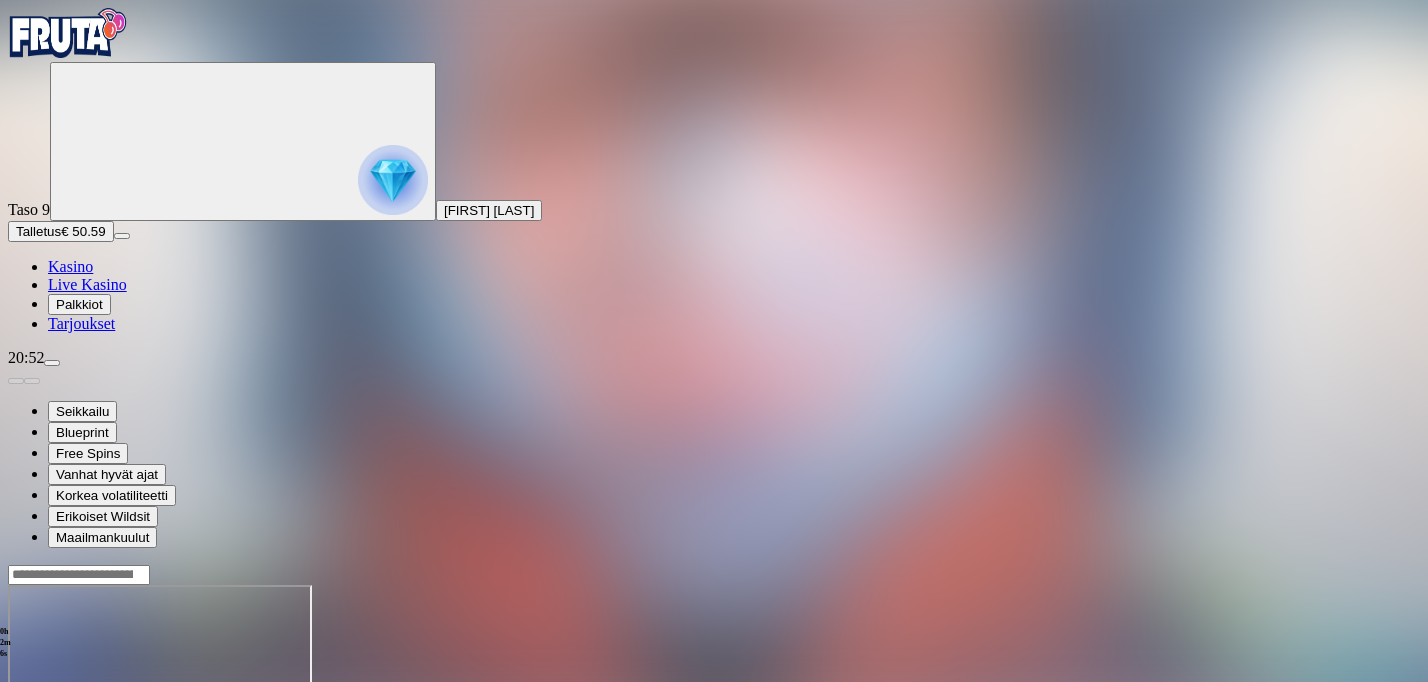 click at bounding box center [16, 757] 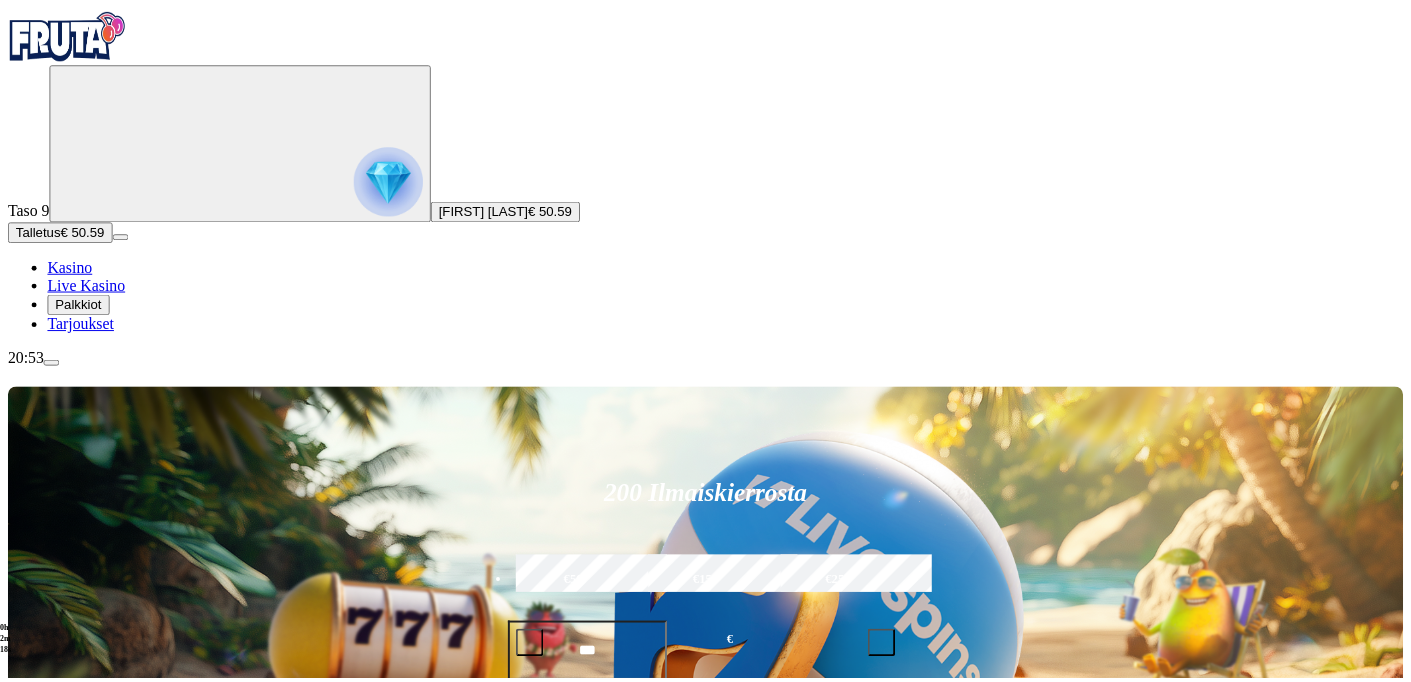 scroll, scrollTop: 264, scrollLeft: 0, axis: vertical 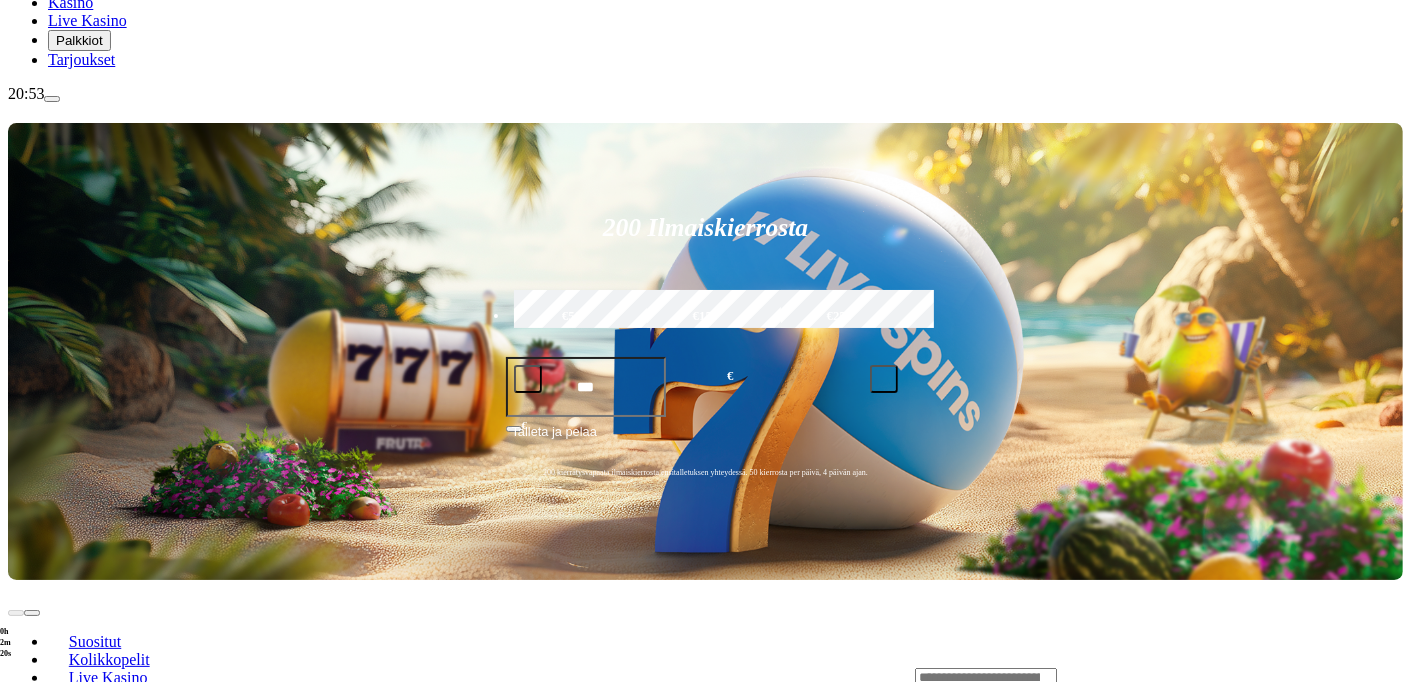 click on "Pelaa nyt" at bounding box center [77, 1182] 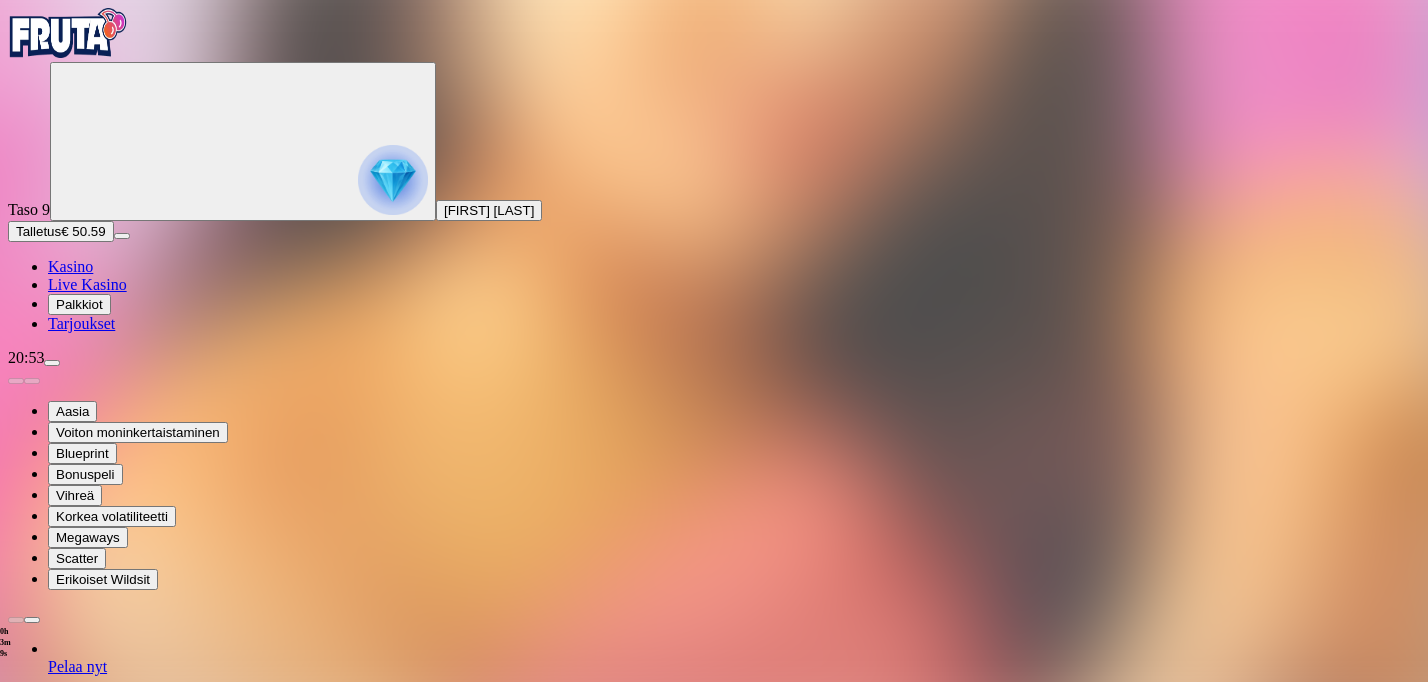 click at bounding box center [52, 363] 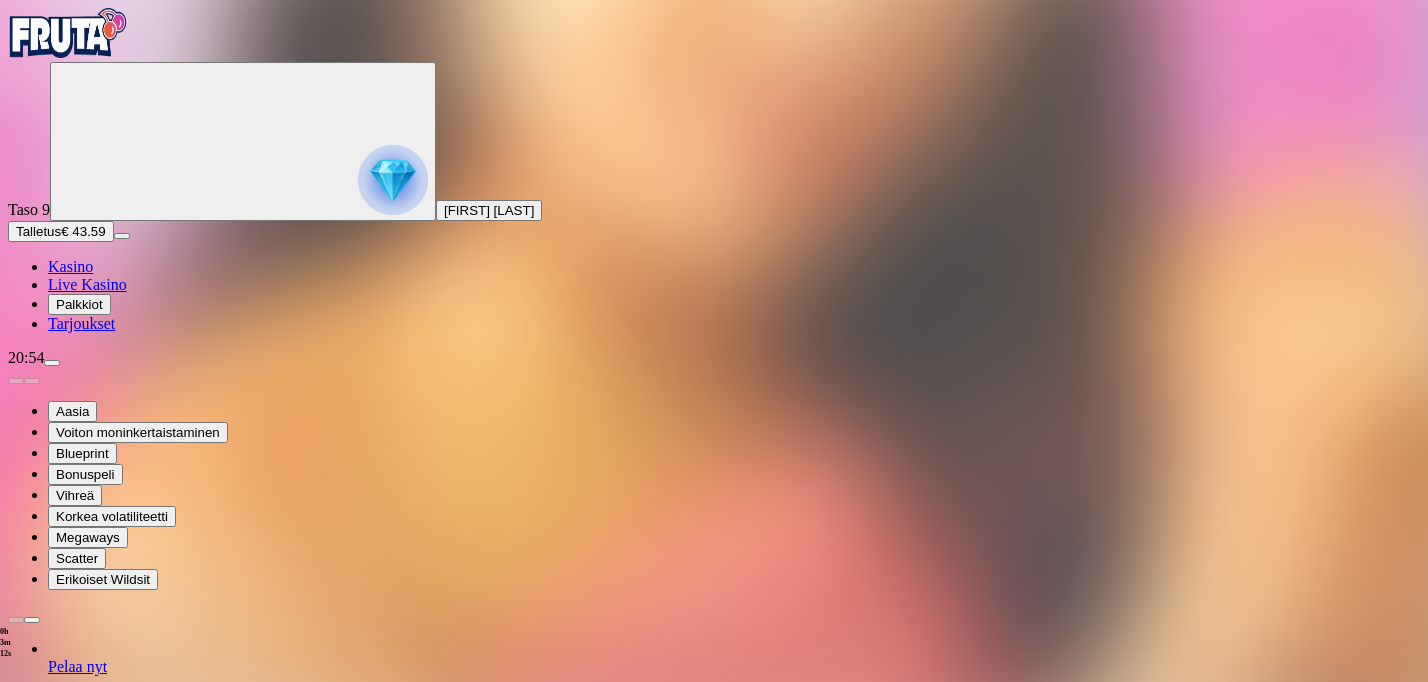click at bounding box center [16, 1248] 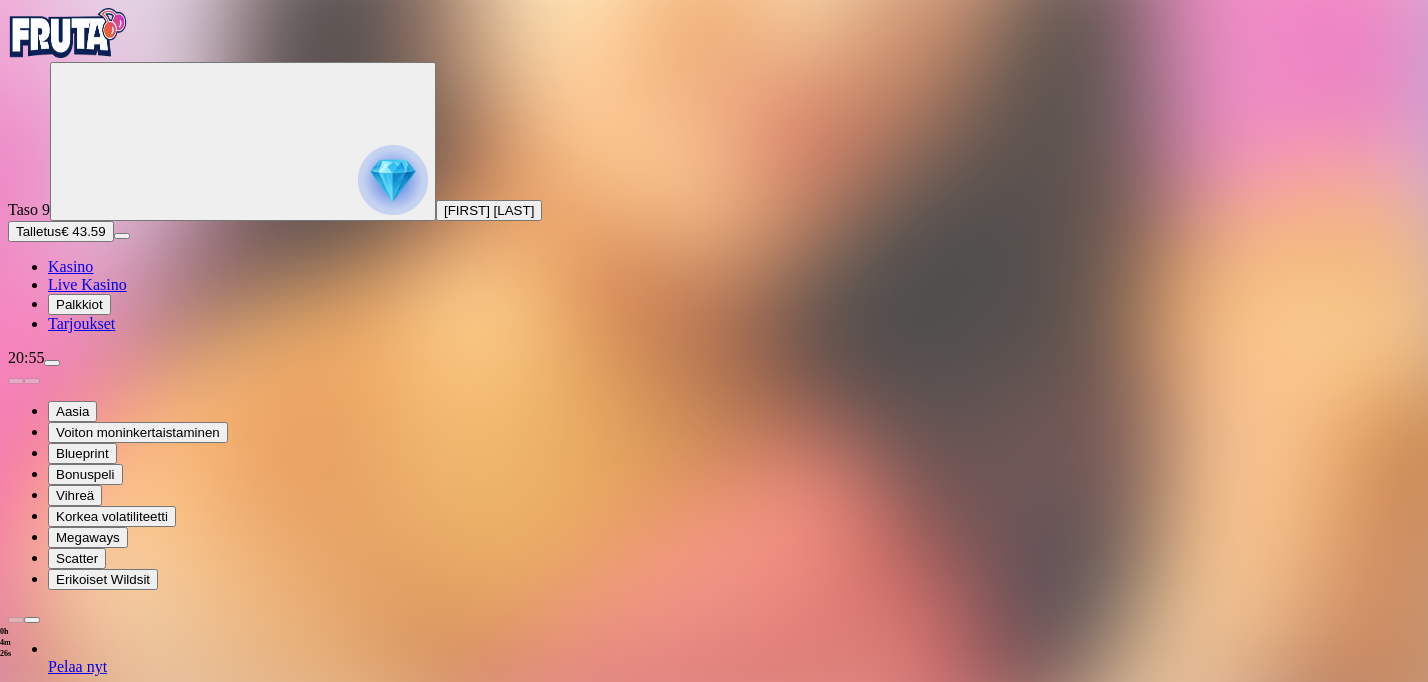 click at bounding box center [52, 363] 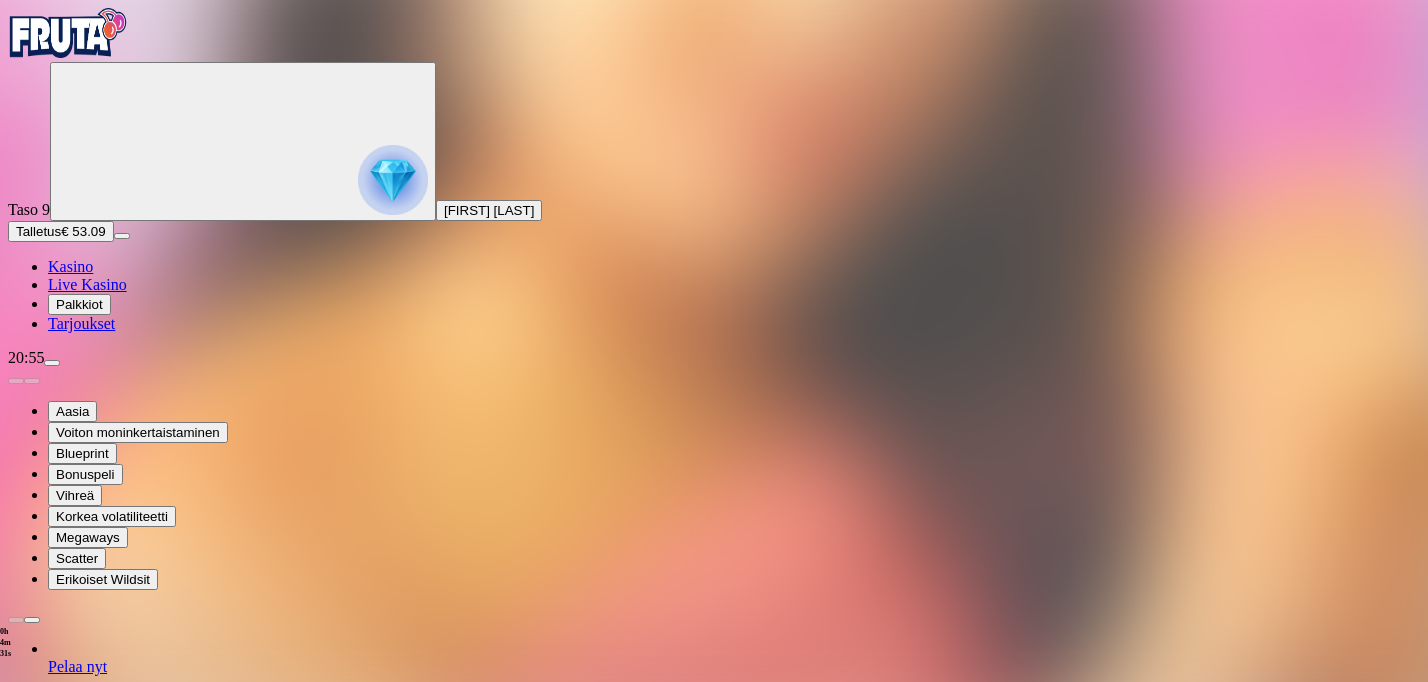 click at bounding box center (16, 1248) 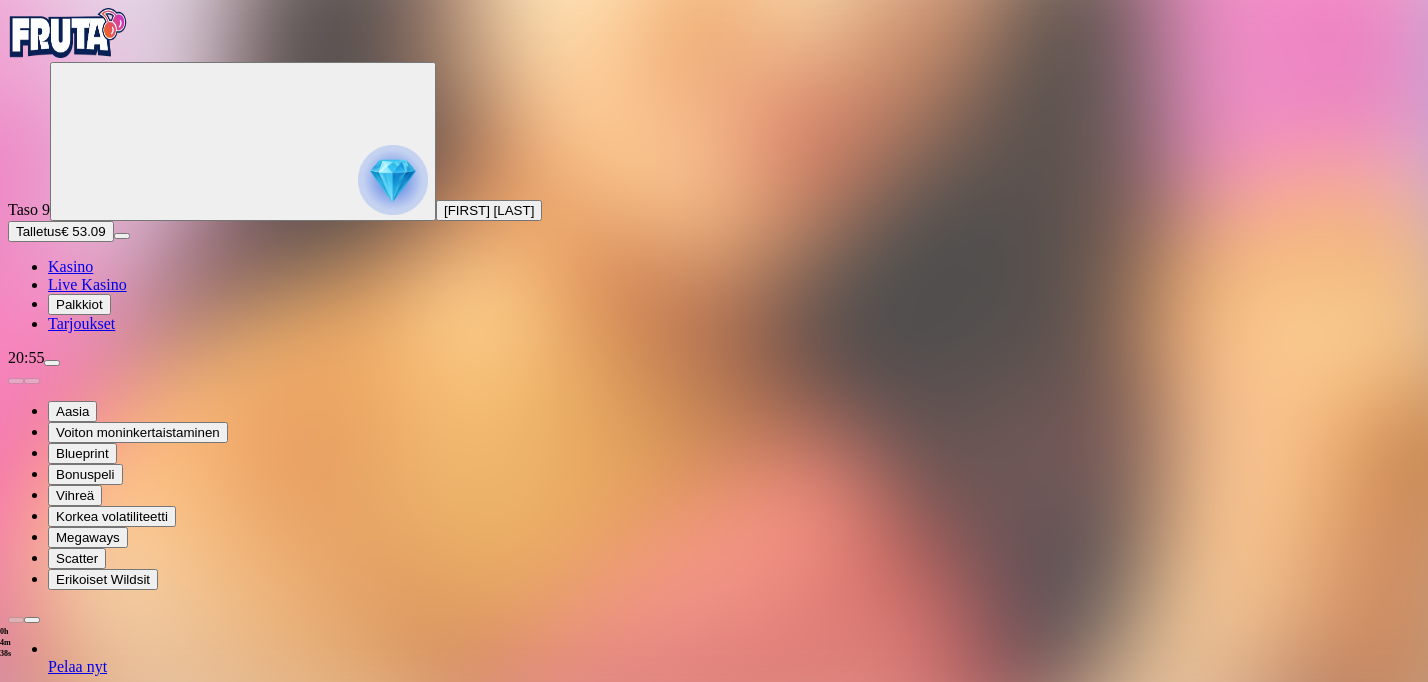 click at bounding box center (714, 1294) 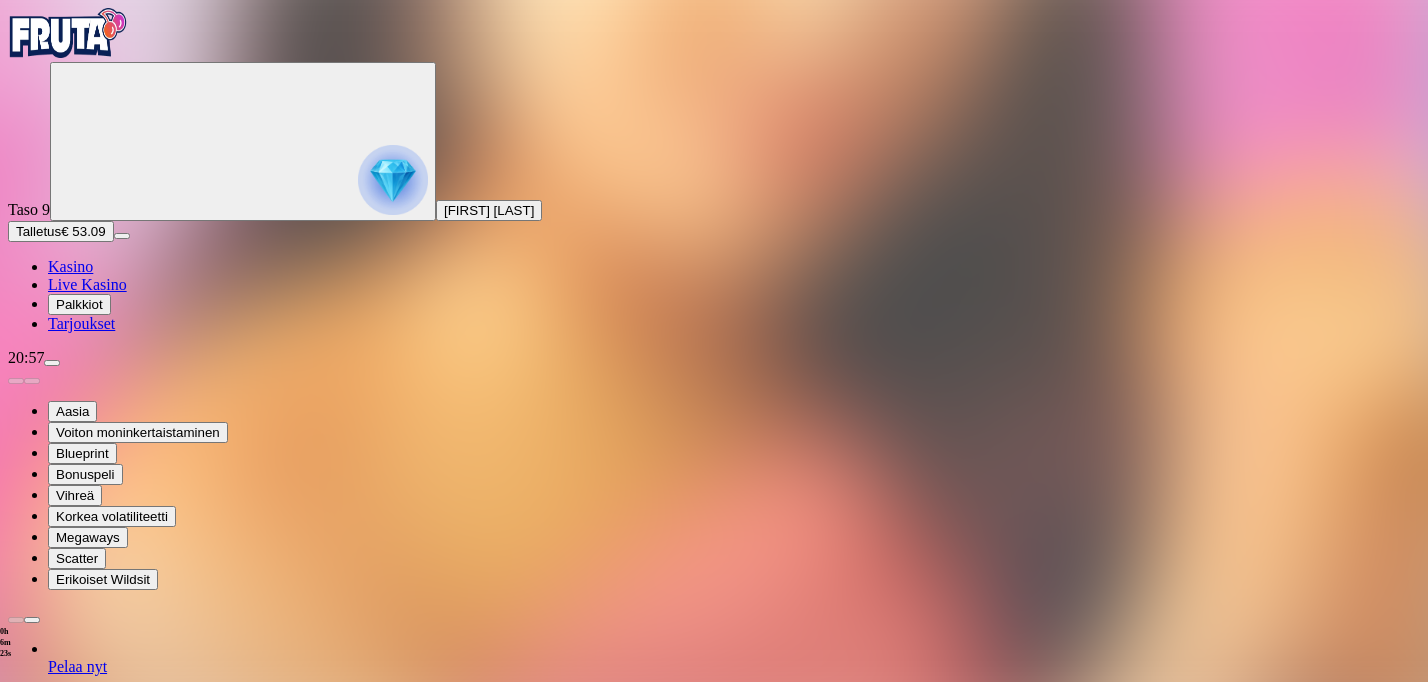 click at bounding box center (16, 1389) 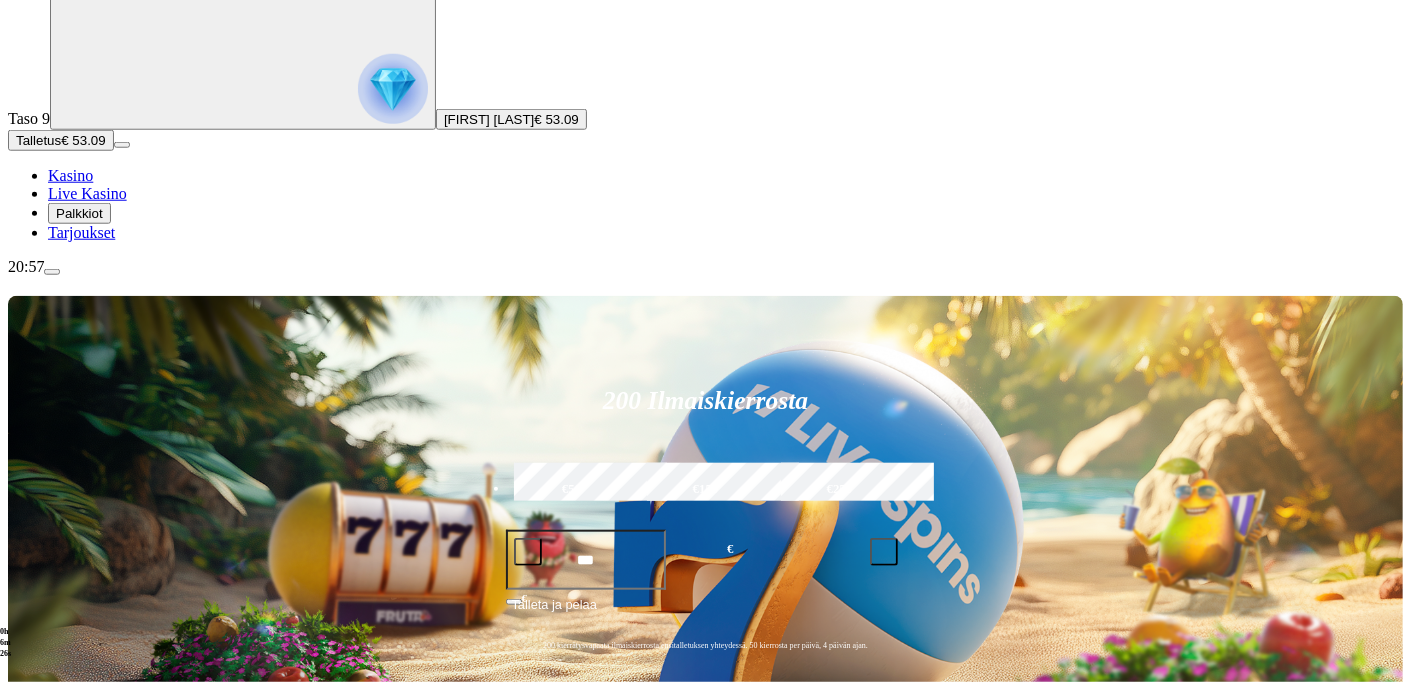 scroll, scrollTop: 176, scrollLeft: 0, axis: vertical 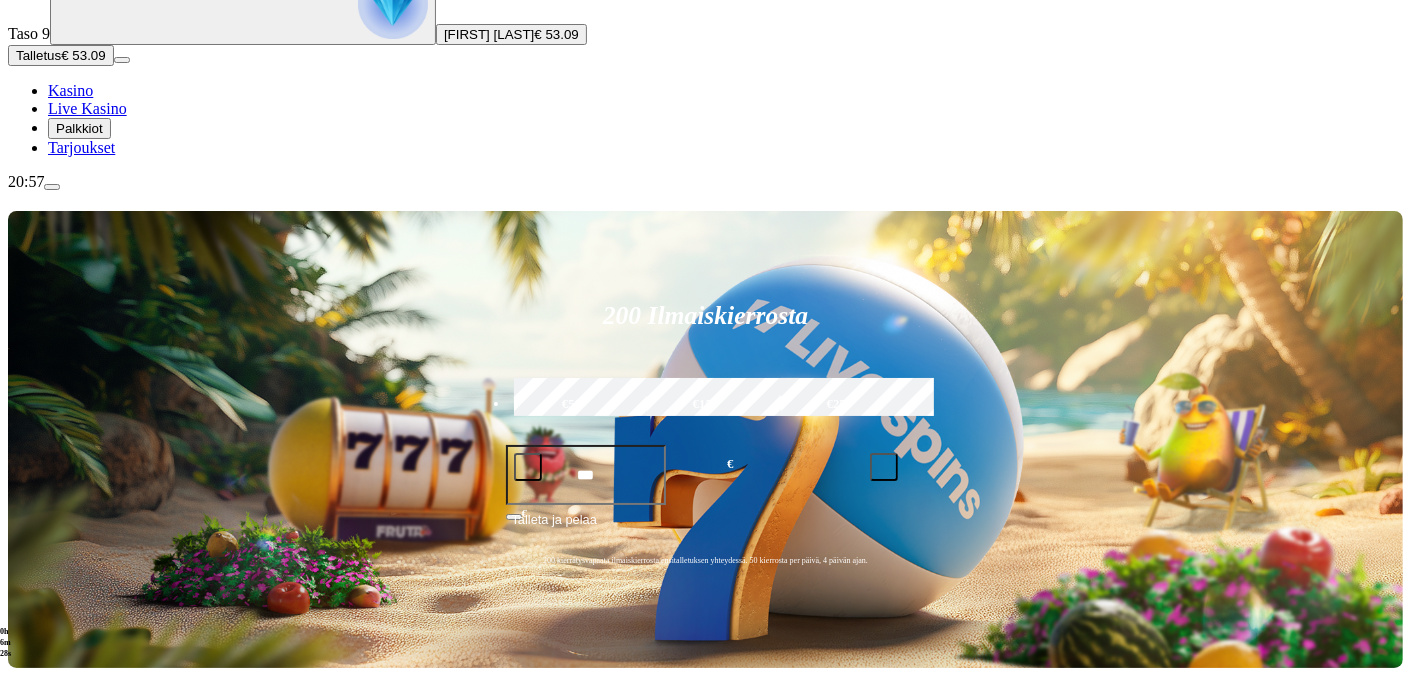 click on "Pelaa nyt" at bounding box center (77, 1366) 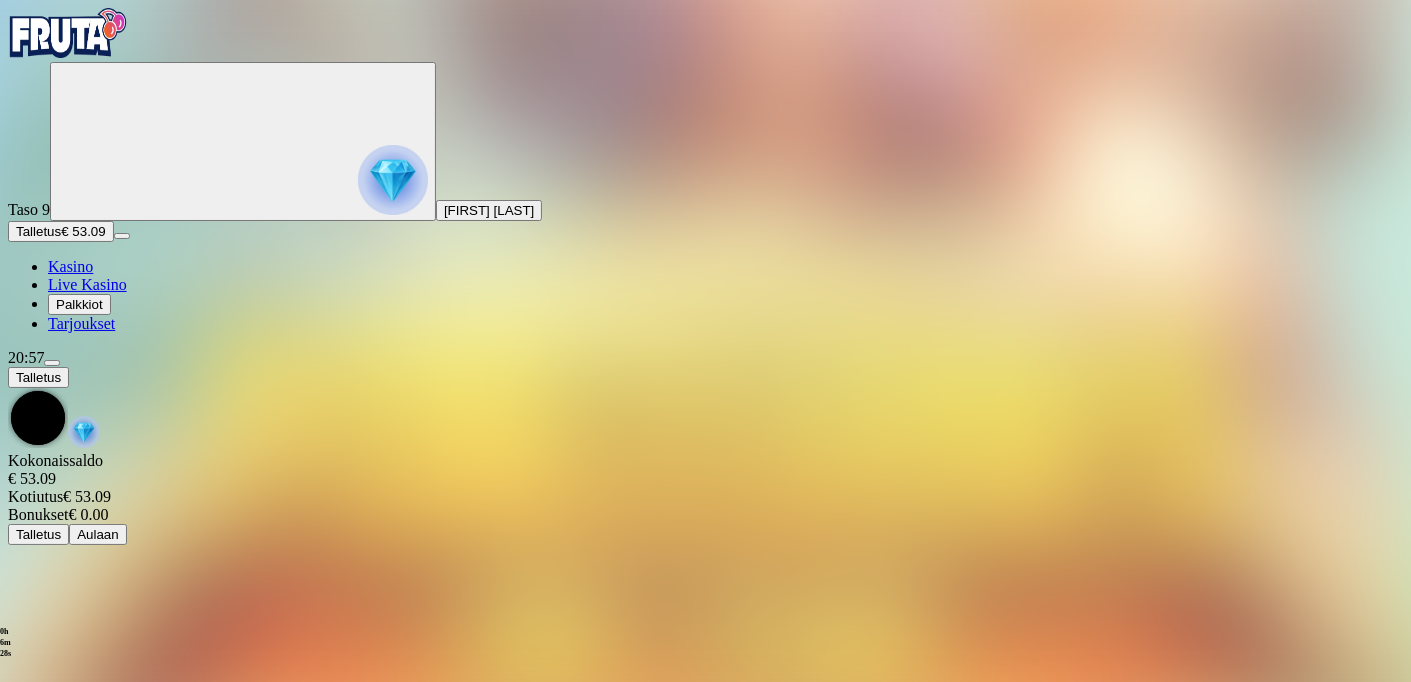 scroll, scrollTop: 0, scrollLeft: 0, axis: both 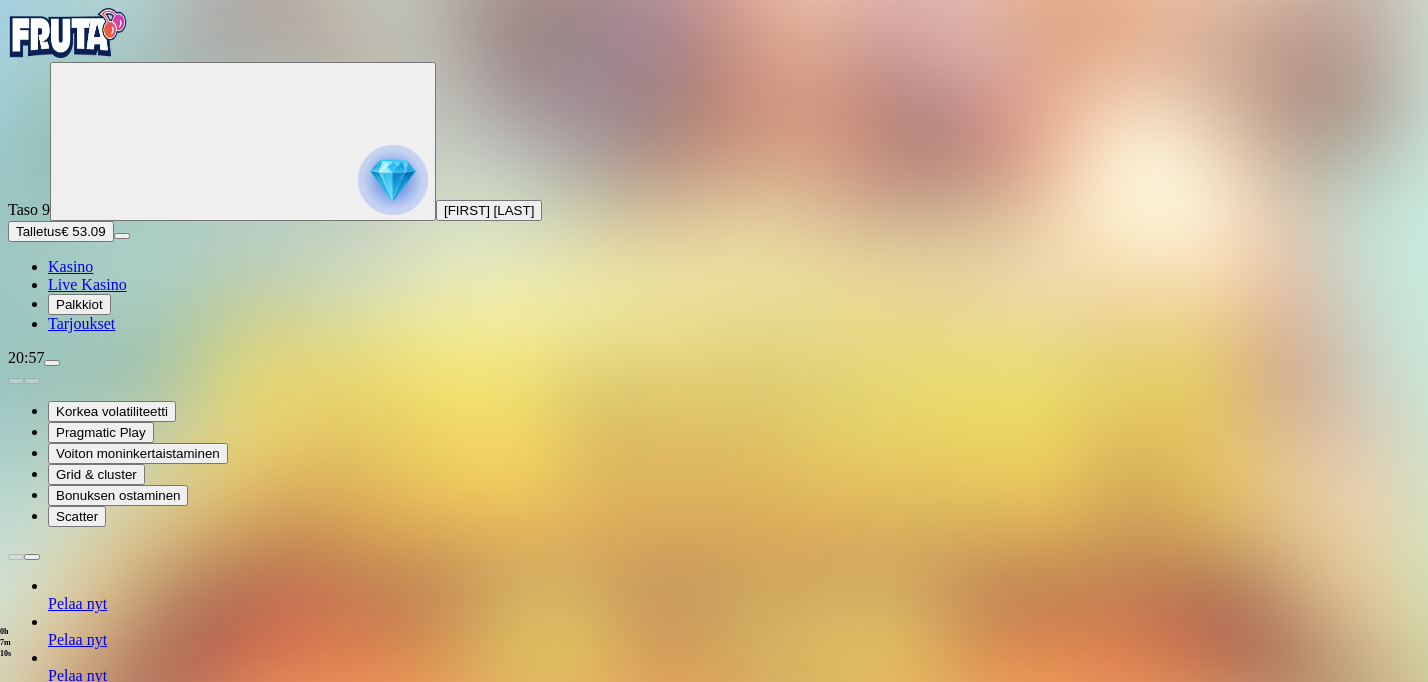 click at bounding box center (16, 1326) 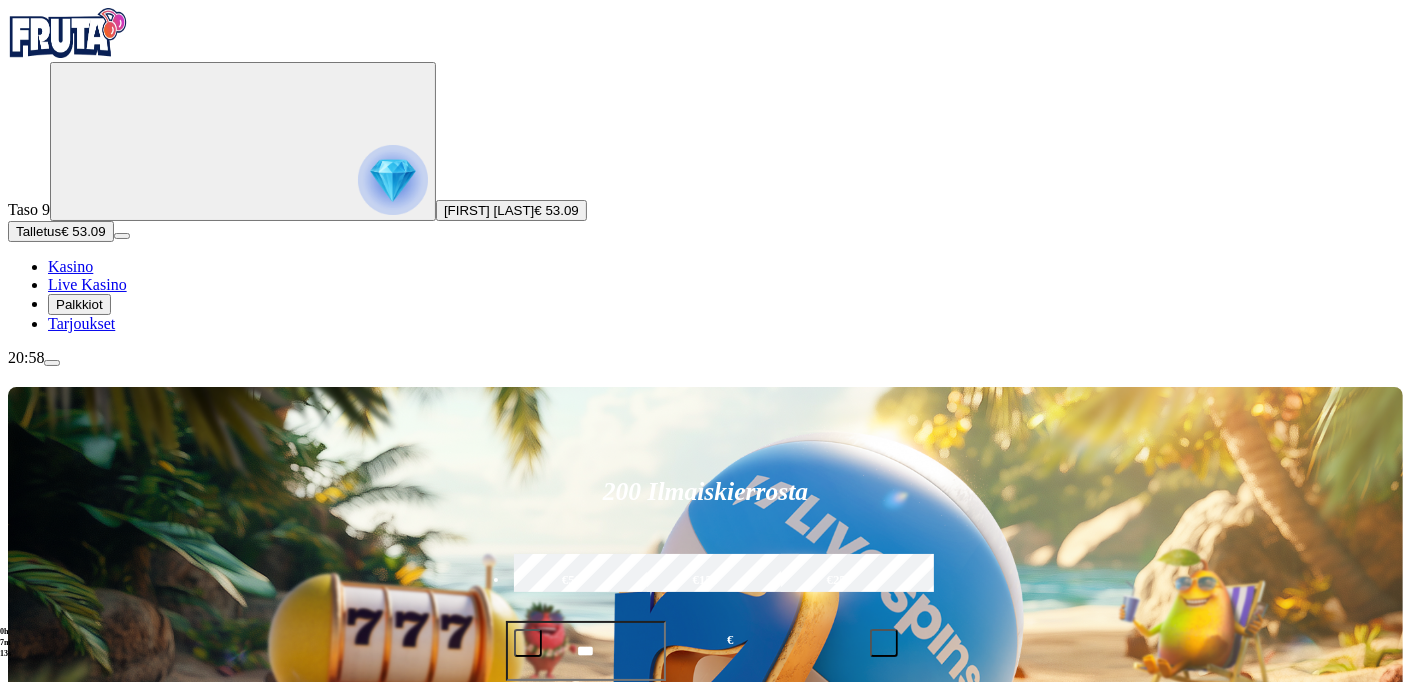 click at bounding box center (32, 1114) 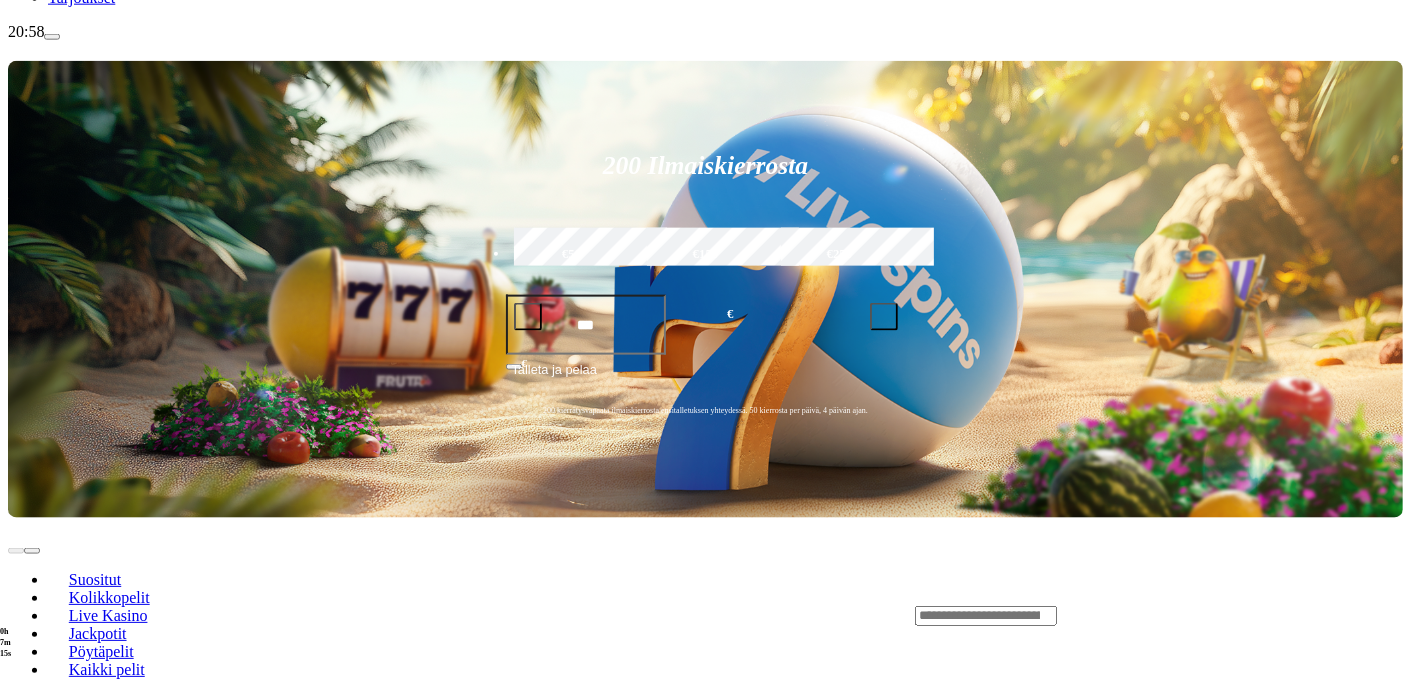scroll, scrollTop: 352, scrollLeft: 0, axis: vertical 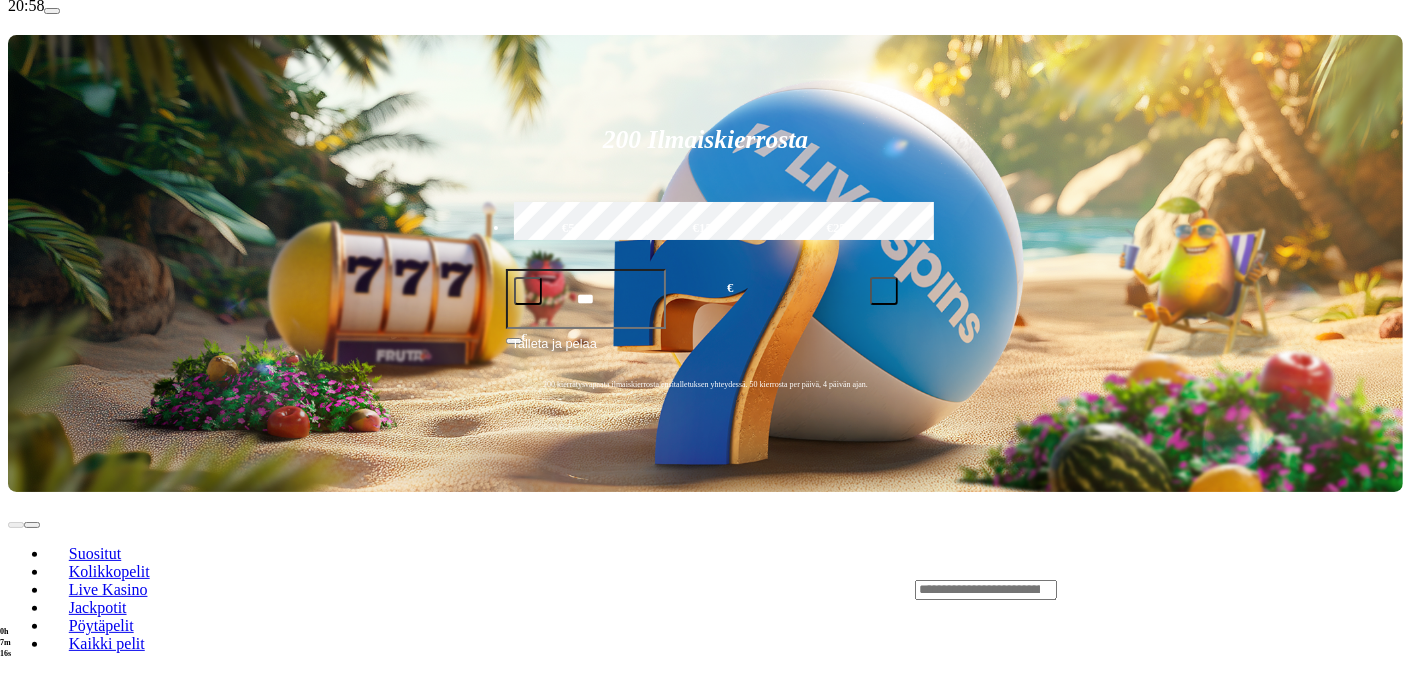 click on "Pelaa nyt" at bounding box center [-809, 1762] 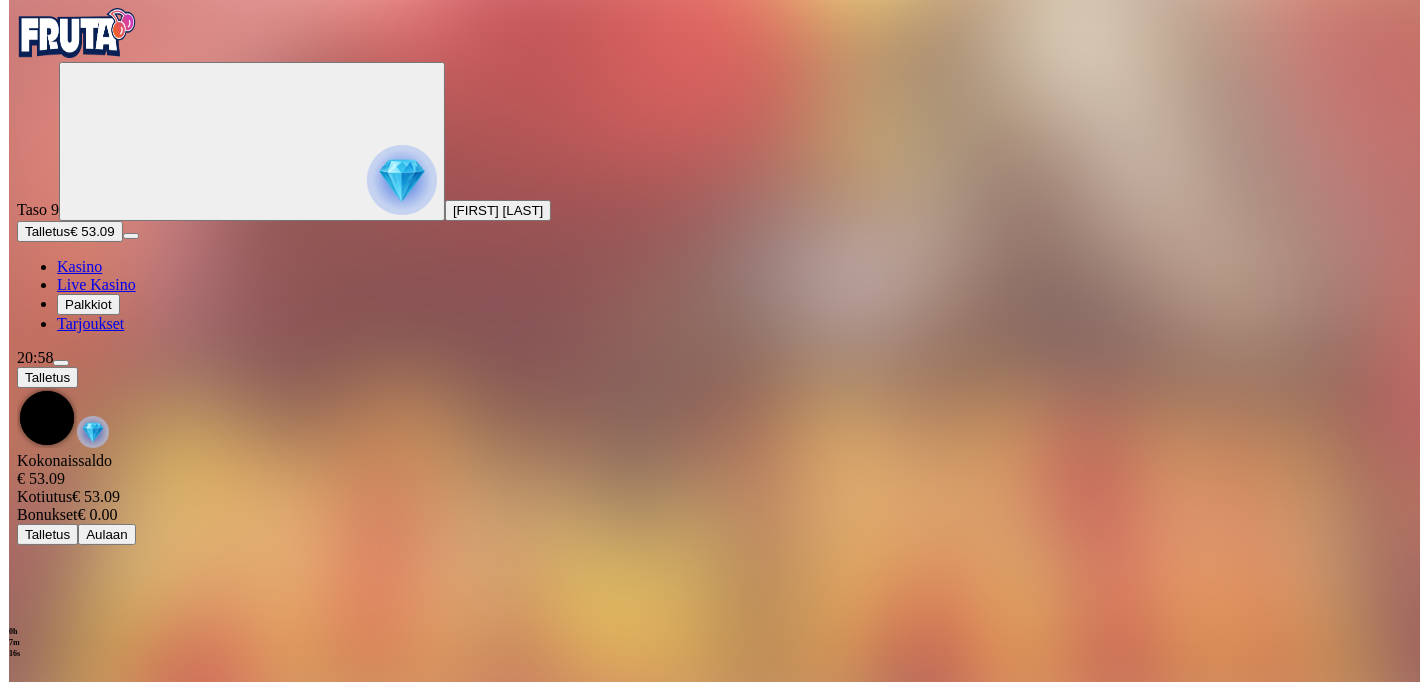 scroll, scrollTop: 0, scrollLeft: 0, axis: both 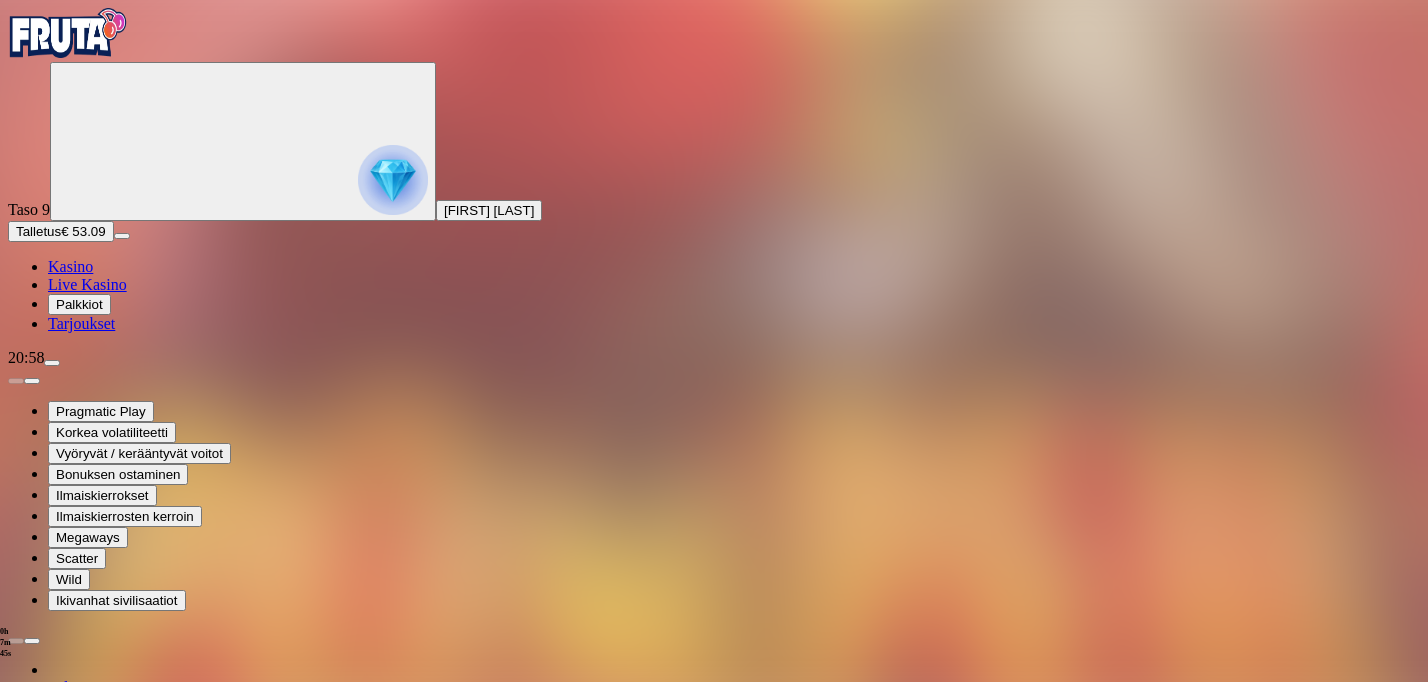 click at bounding box center [52, 363] 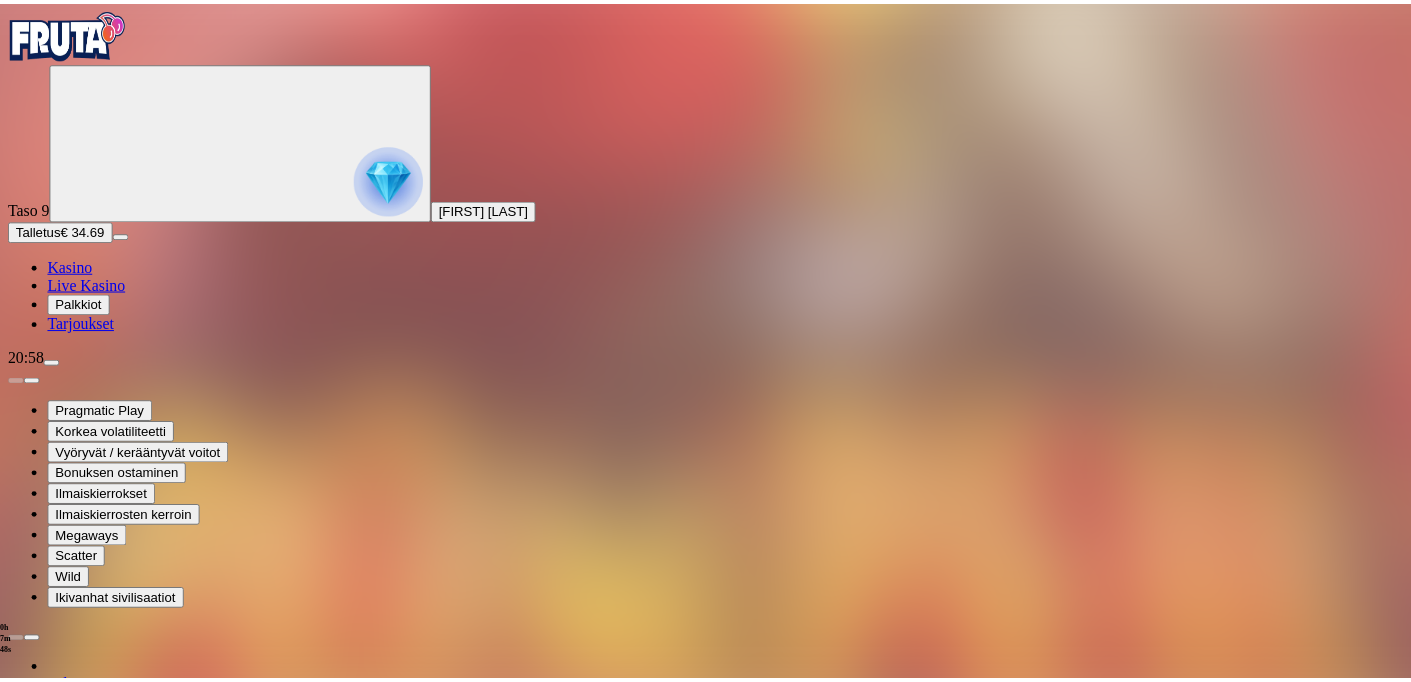 scroll, scrollTop: 29, scrollLeft: 0, axis: vertical 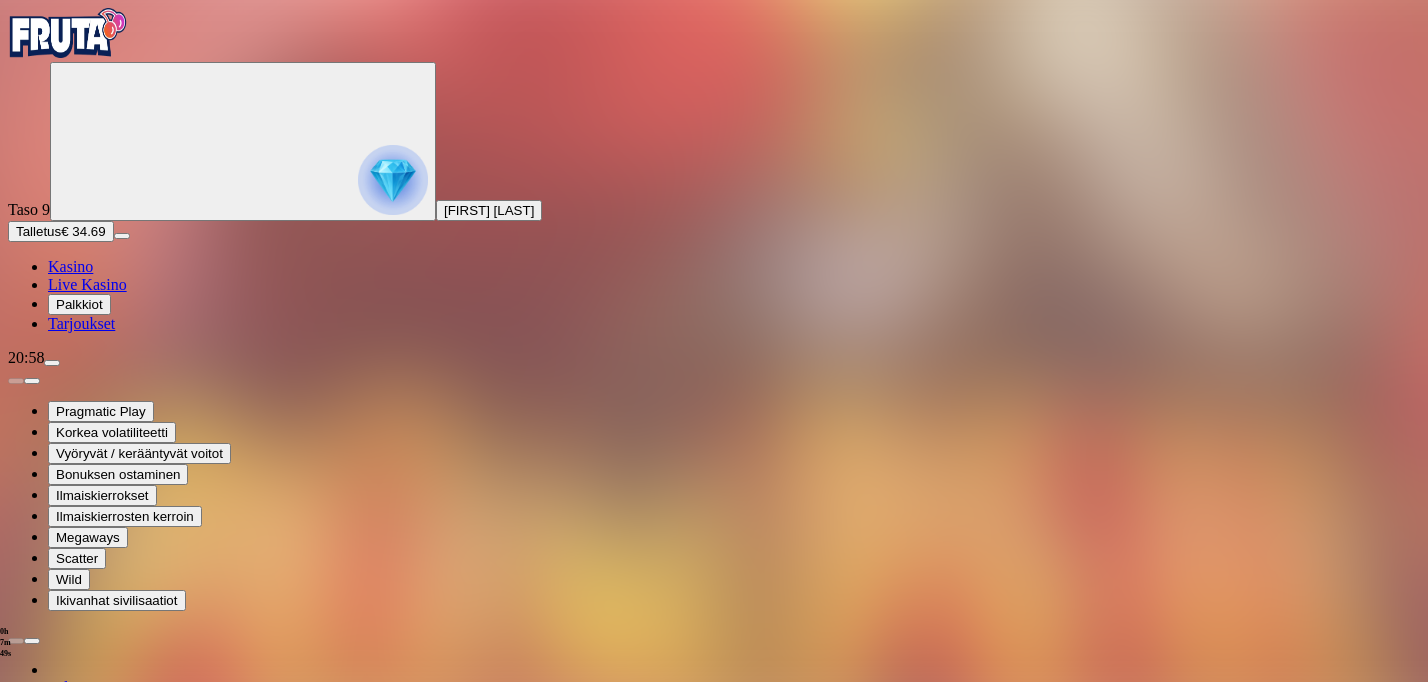 click at bounding box center (16, 1269) 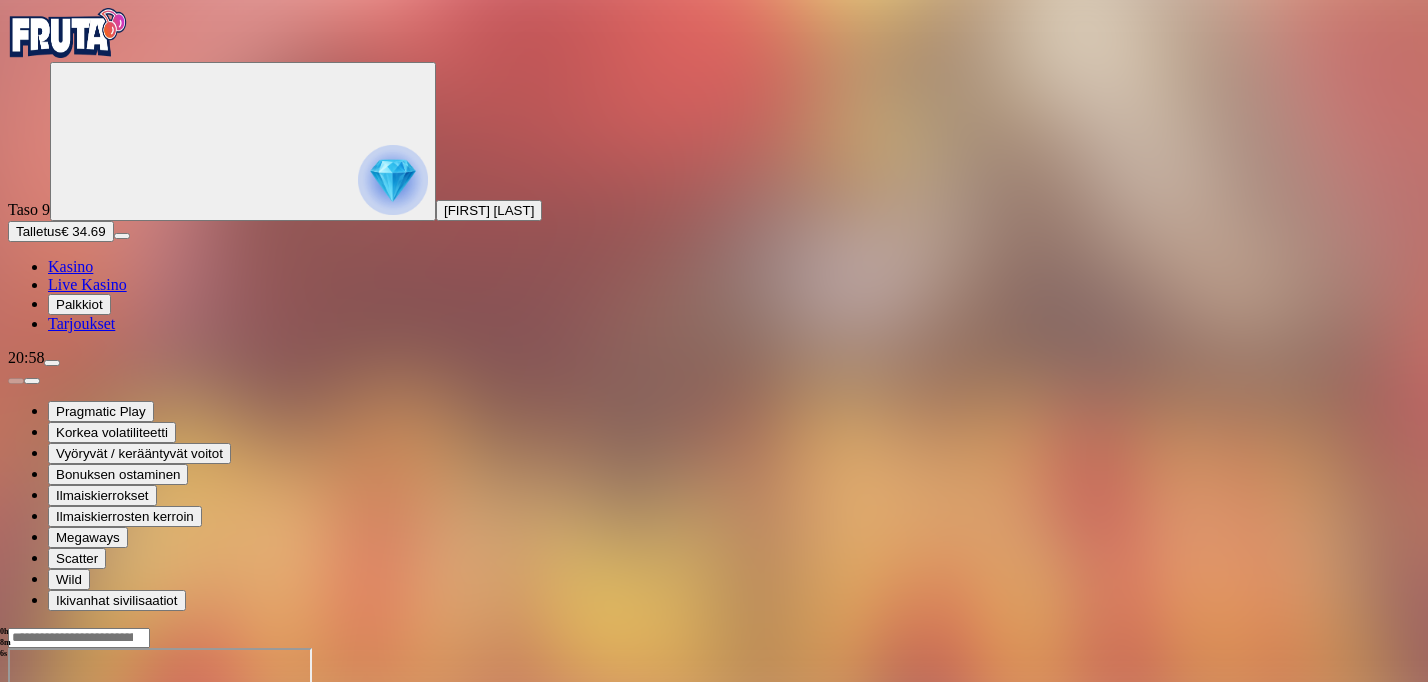 click at bounding box center (714, 727) 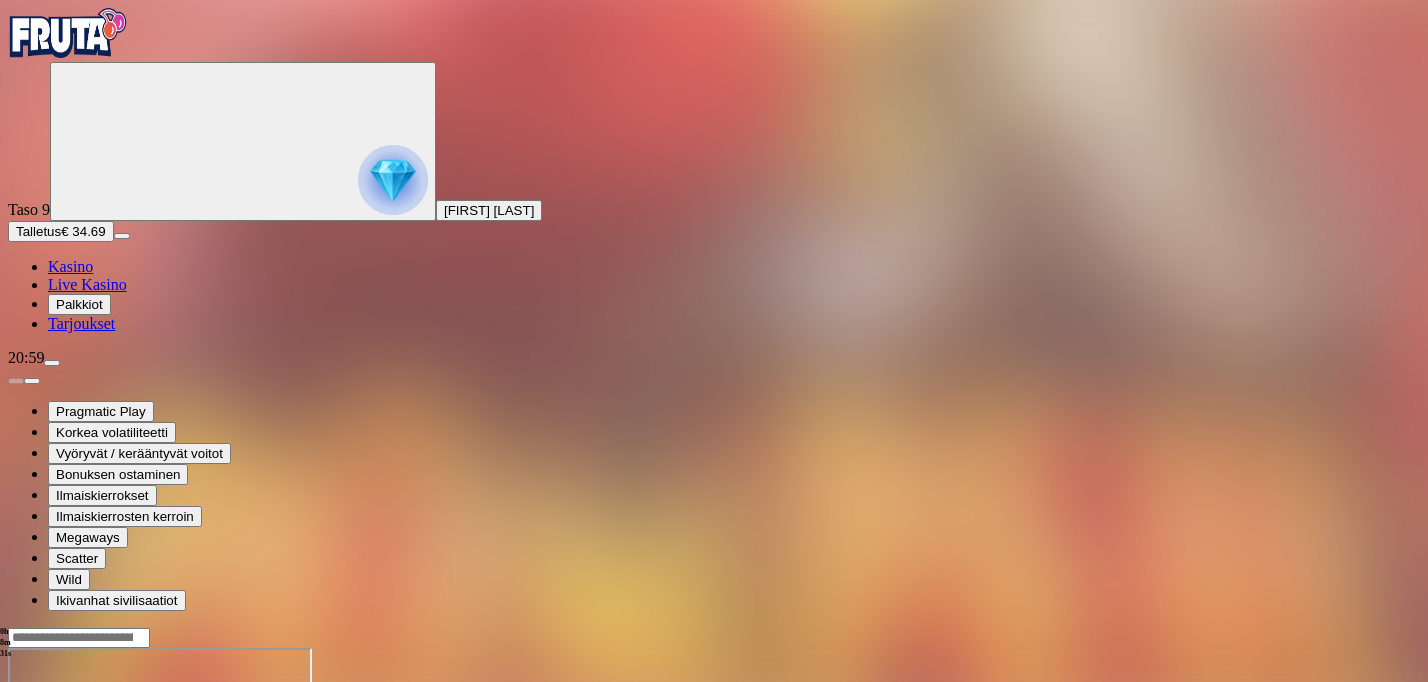 click at bounding box center (16, 820) 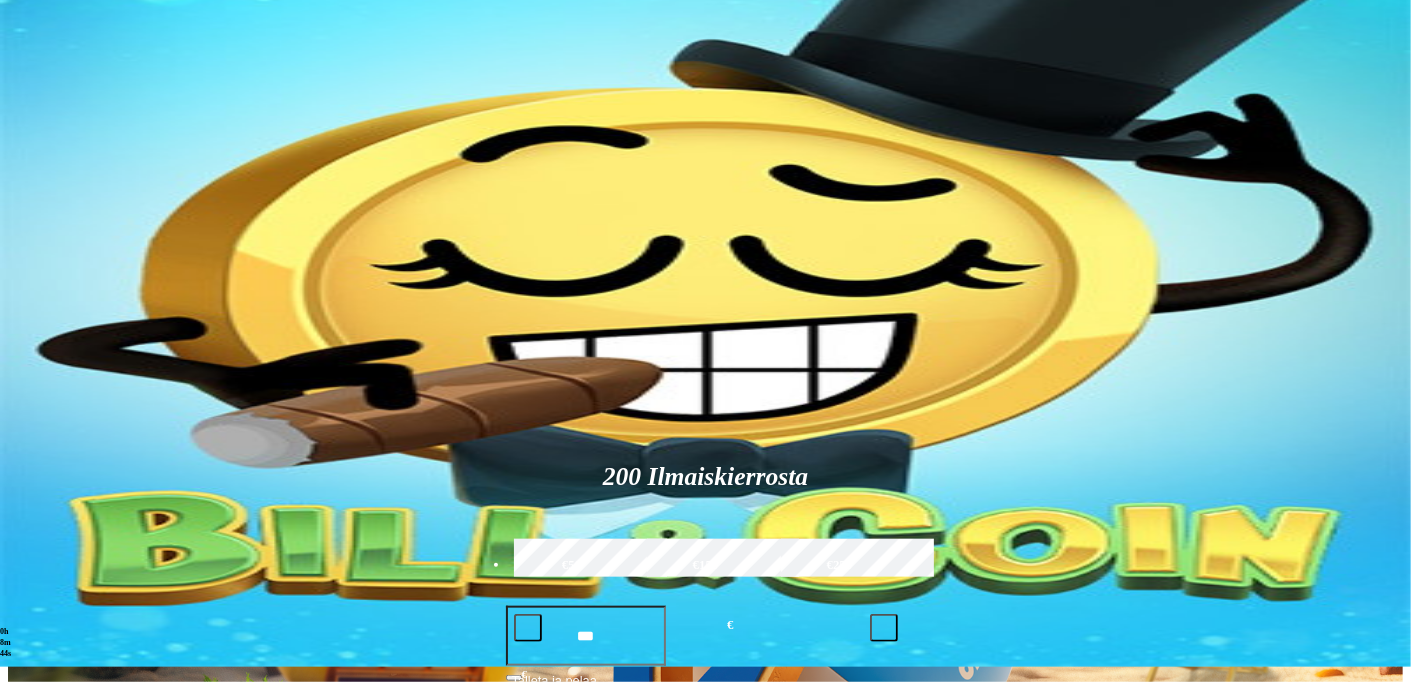 scroll, scrollTop: 0, scrollLeft: 0, axis: both 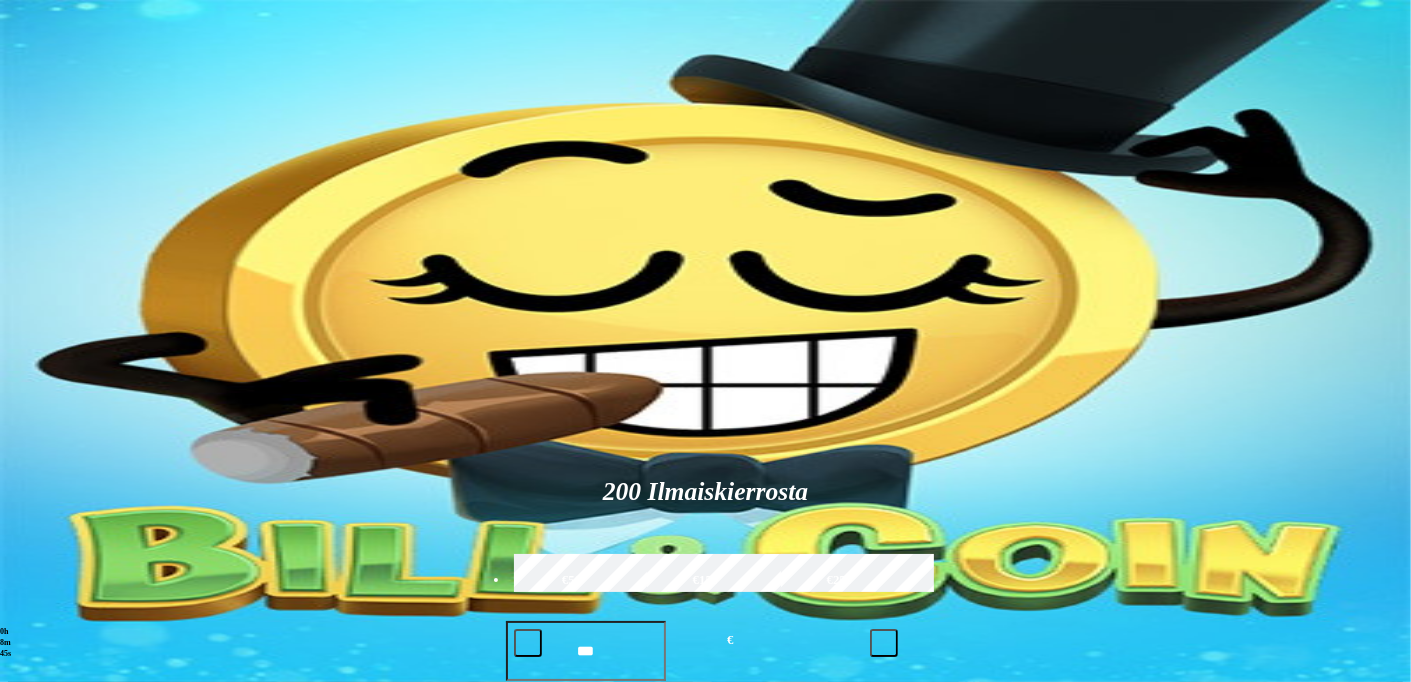 click at bounding box center (986, 942) 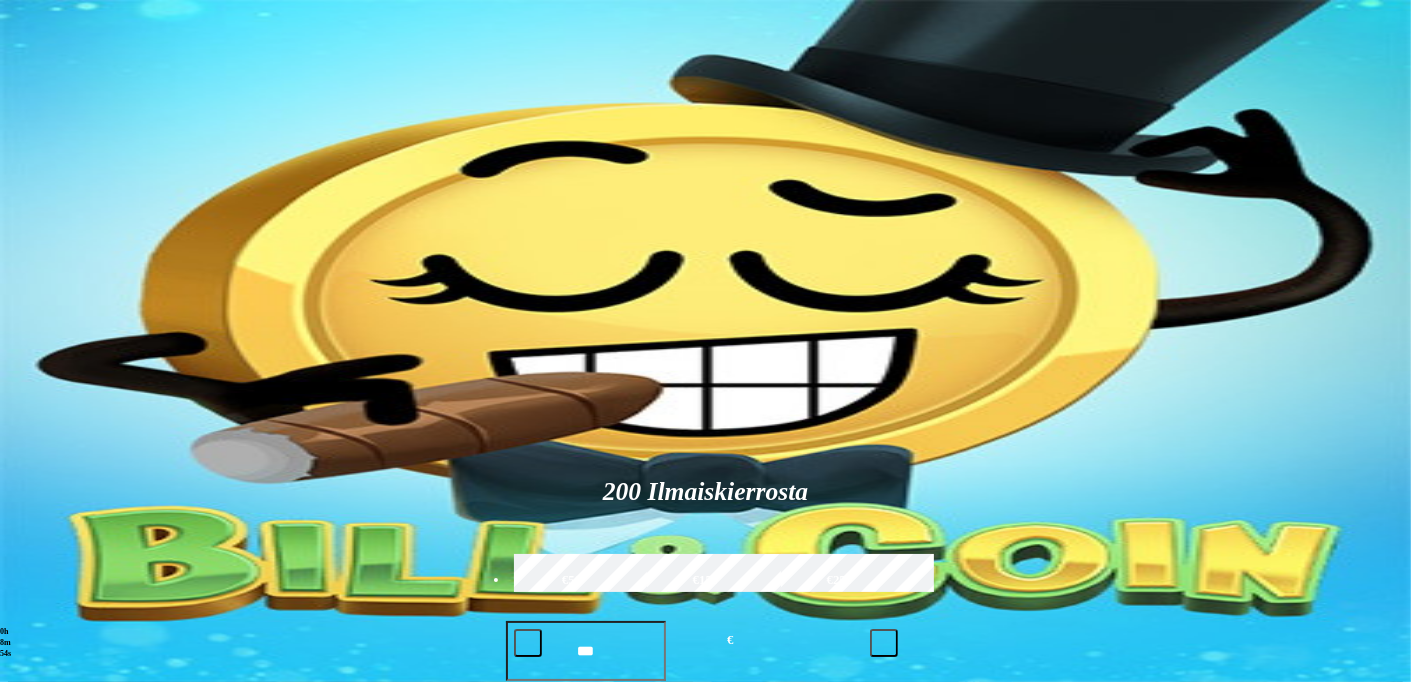 scroll, scrollTop: 206, scrollLeft: 0, axis: vertical 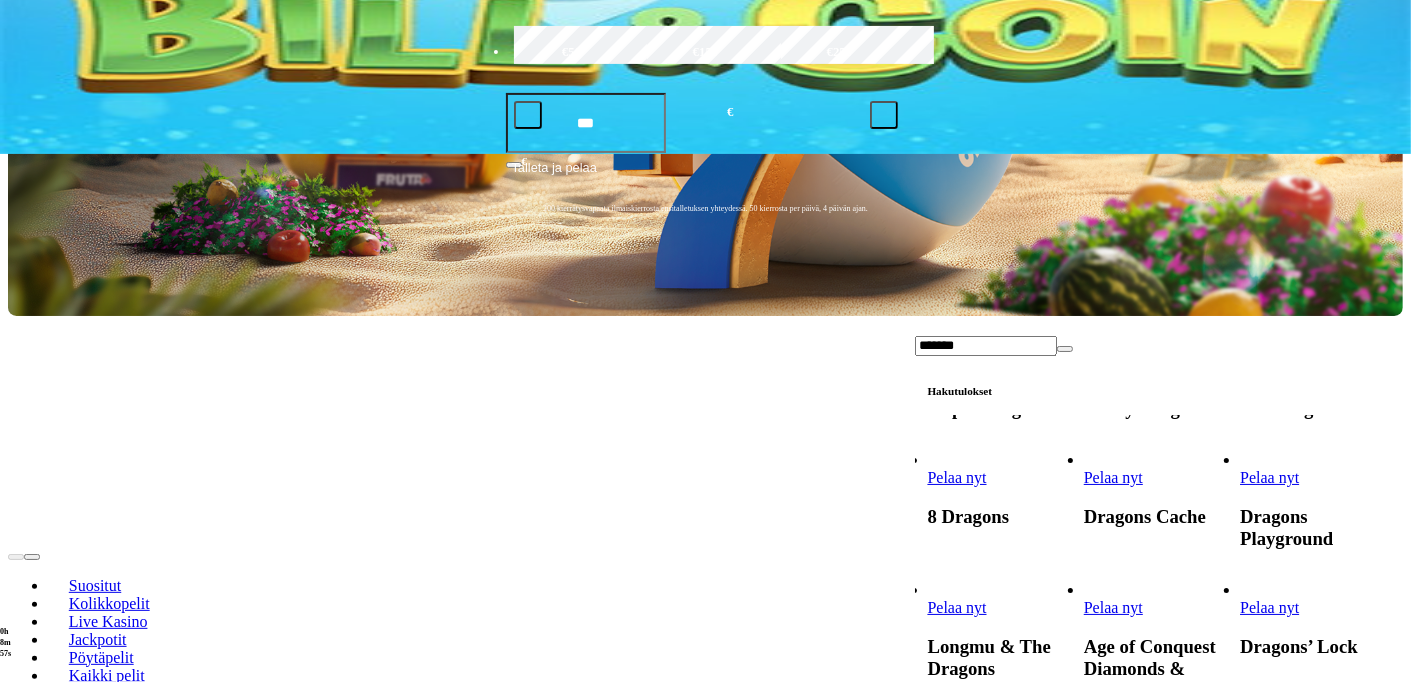 type on "*******" 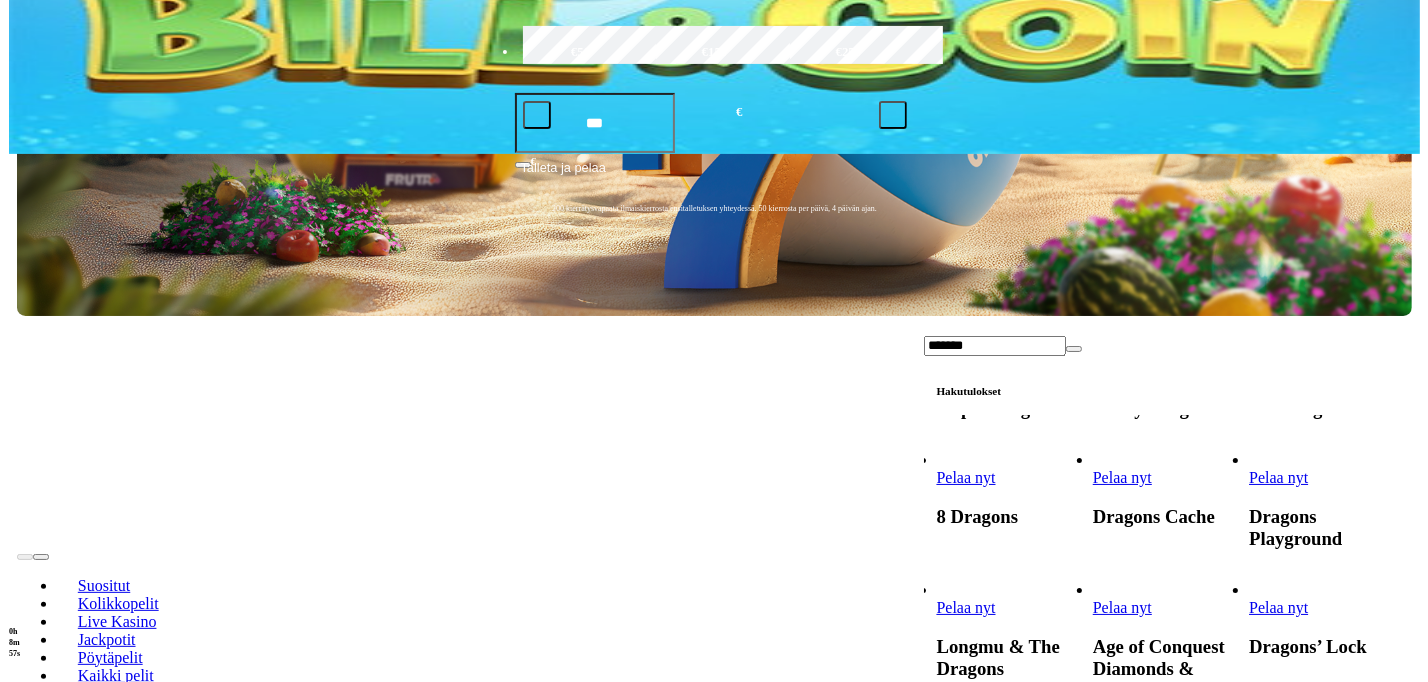 scroll, scrollTop: 0, scrollLeft: 0, axis: both 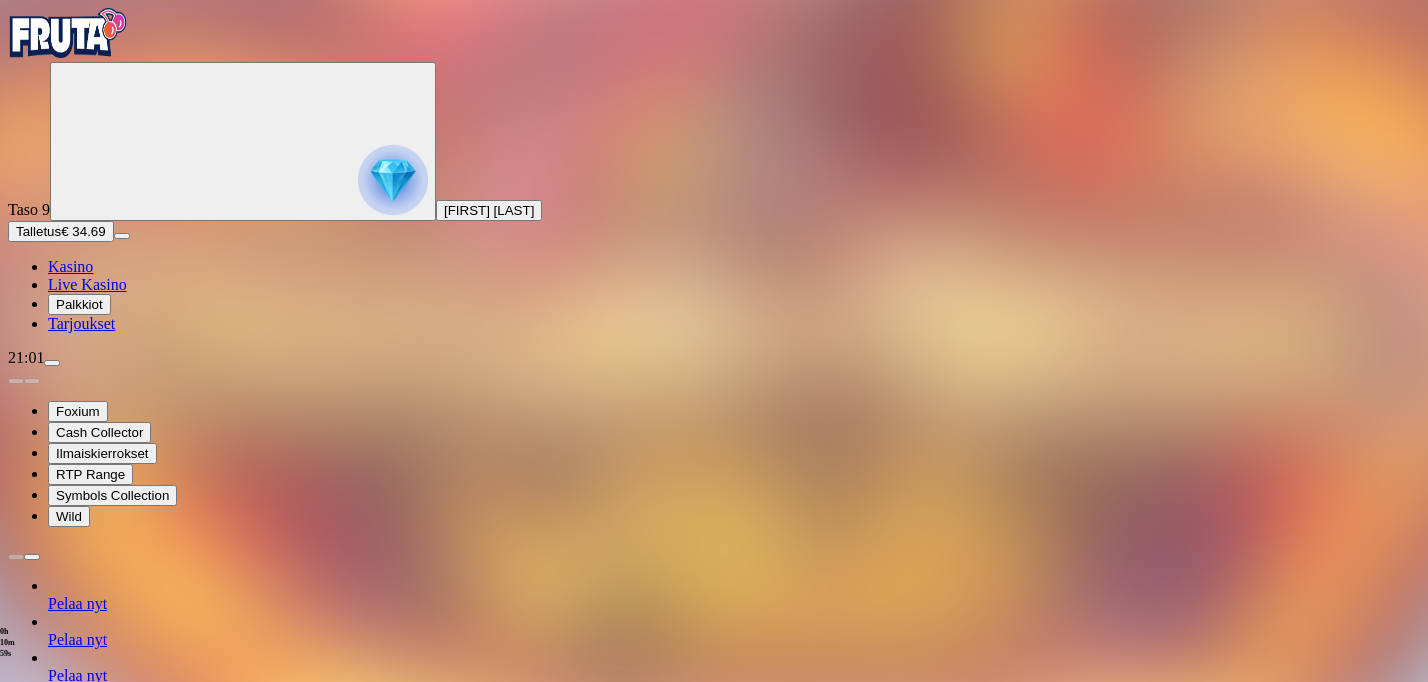 click at bounding box center [32, 557] 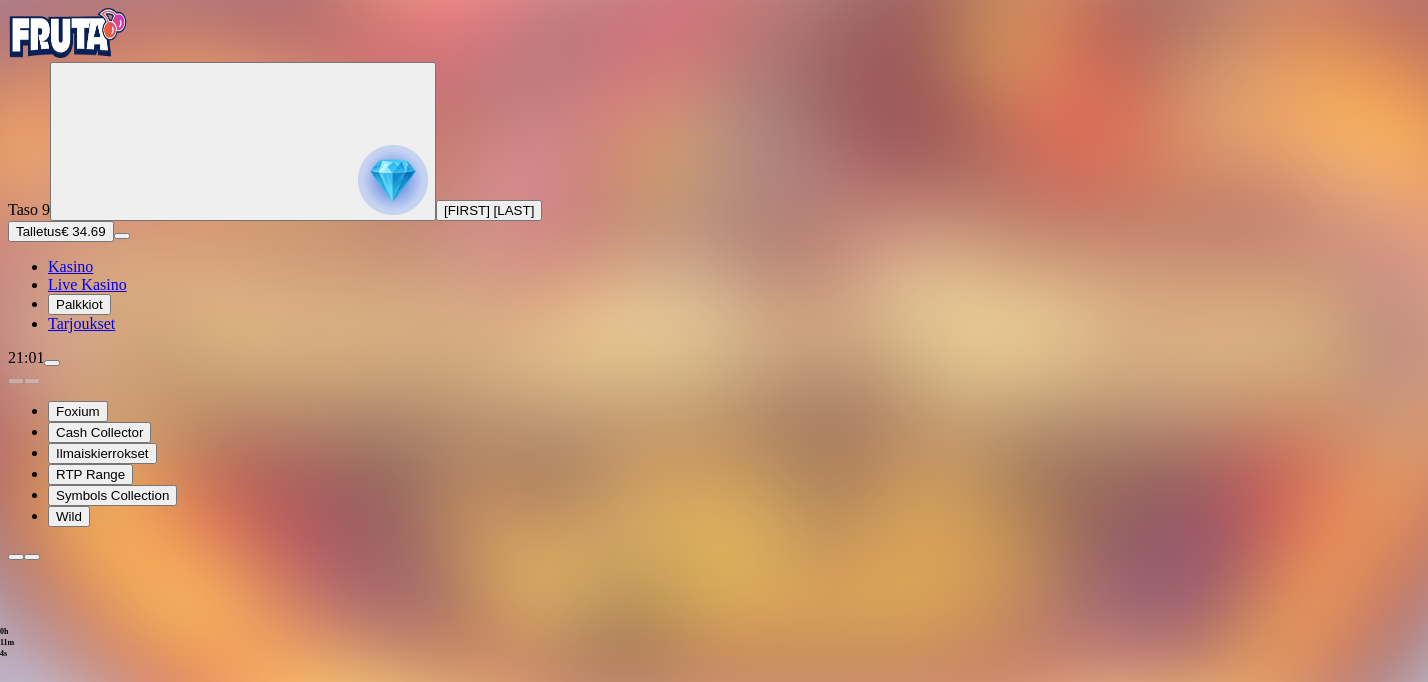 click at bounding box center (52, 363) 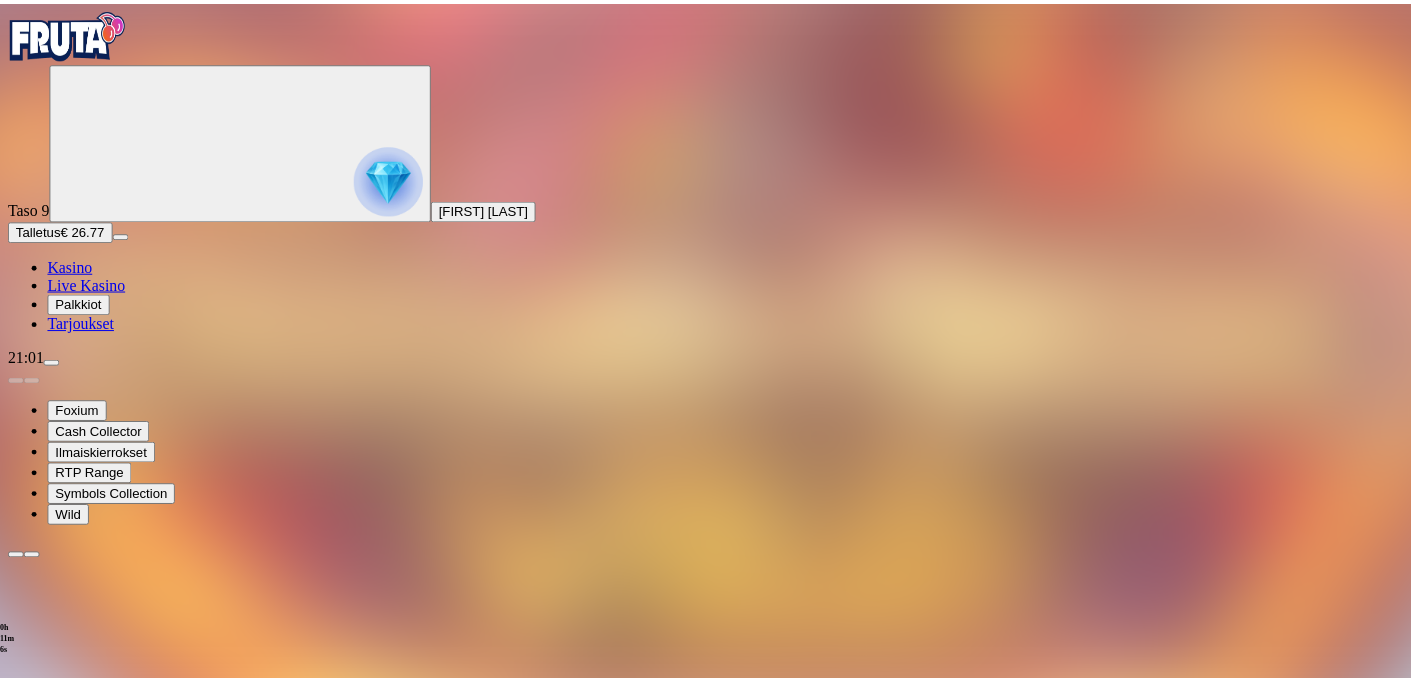 scroll, scrollTop: 29, scrollLeft: 0, axis: vertical 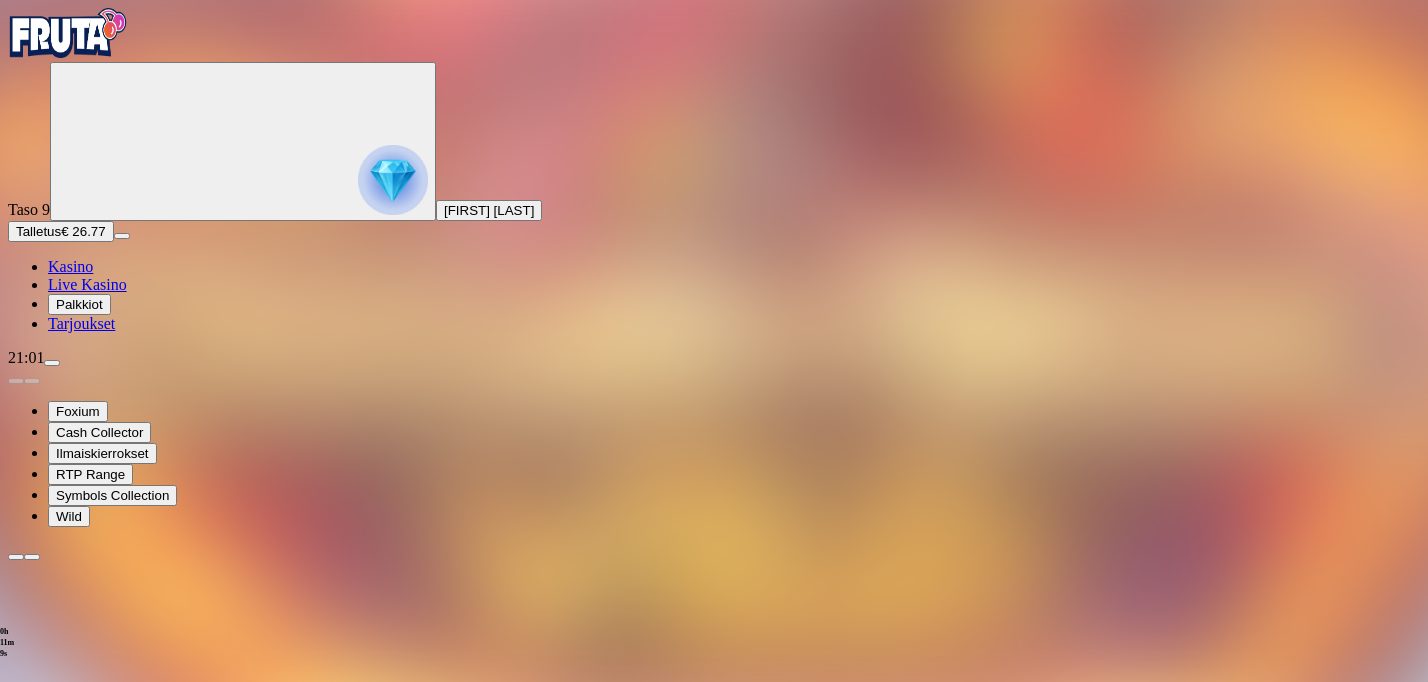 click at bounding box center [16, 1185] 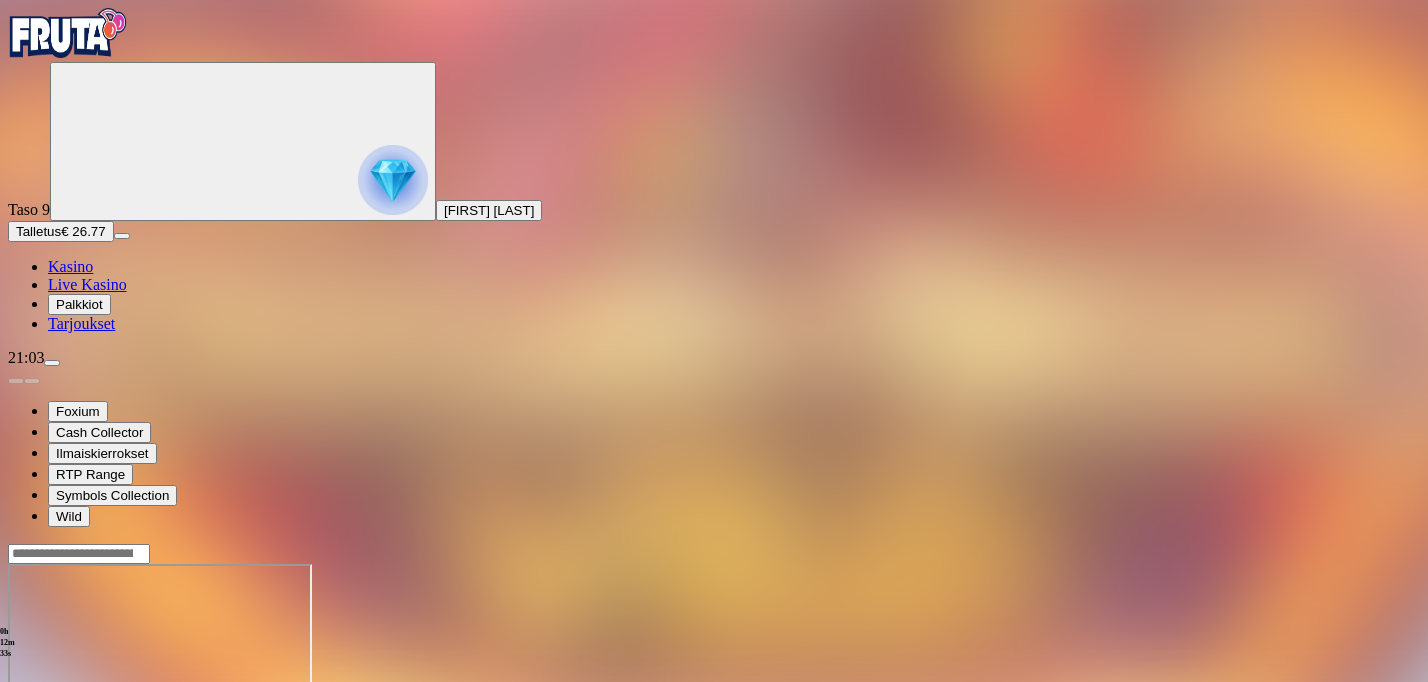 click at bounding box center (16, 736) 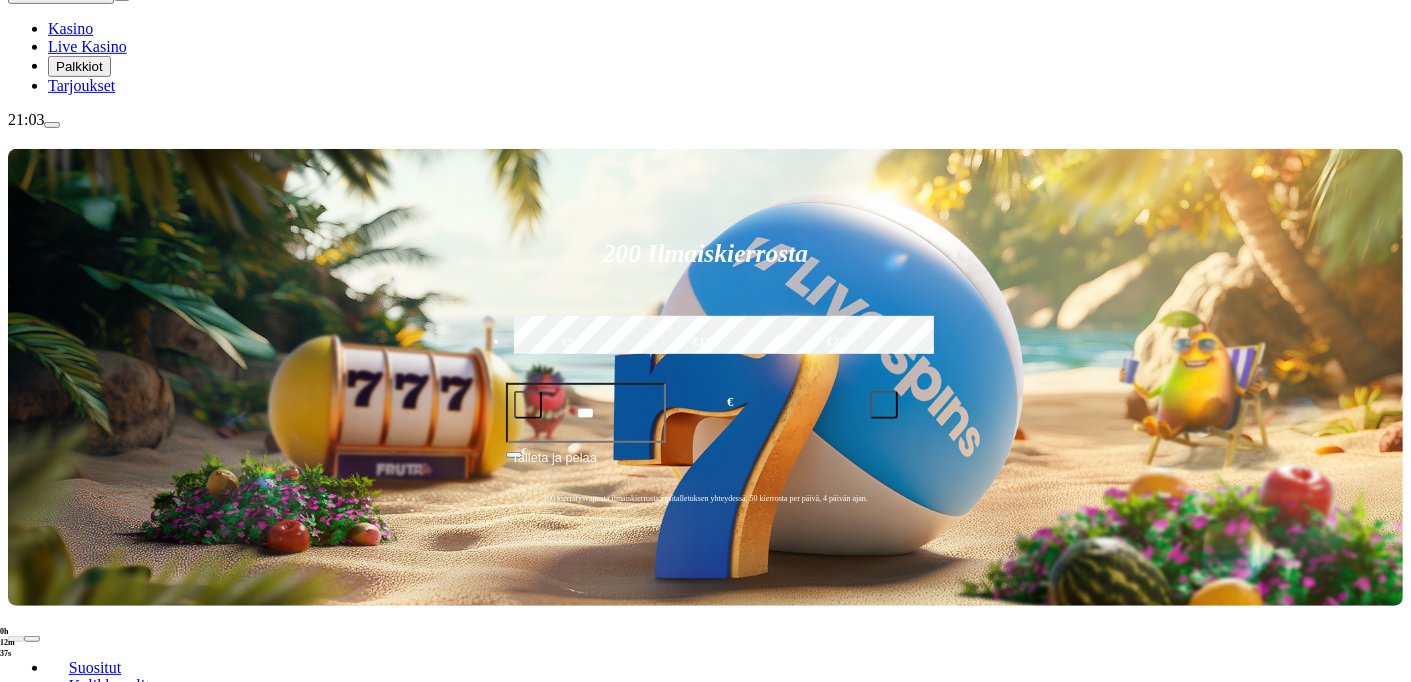 scroll, scrollTop: 264, scrollLeft: 0, axis: vertical 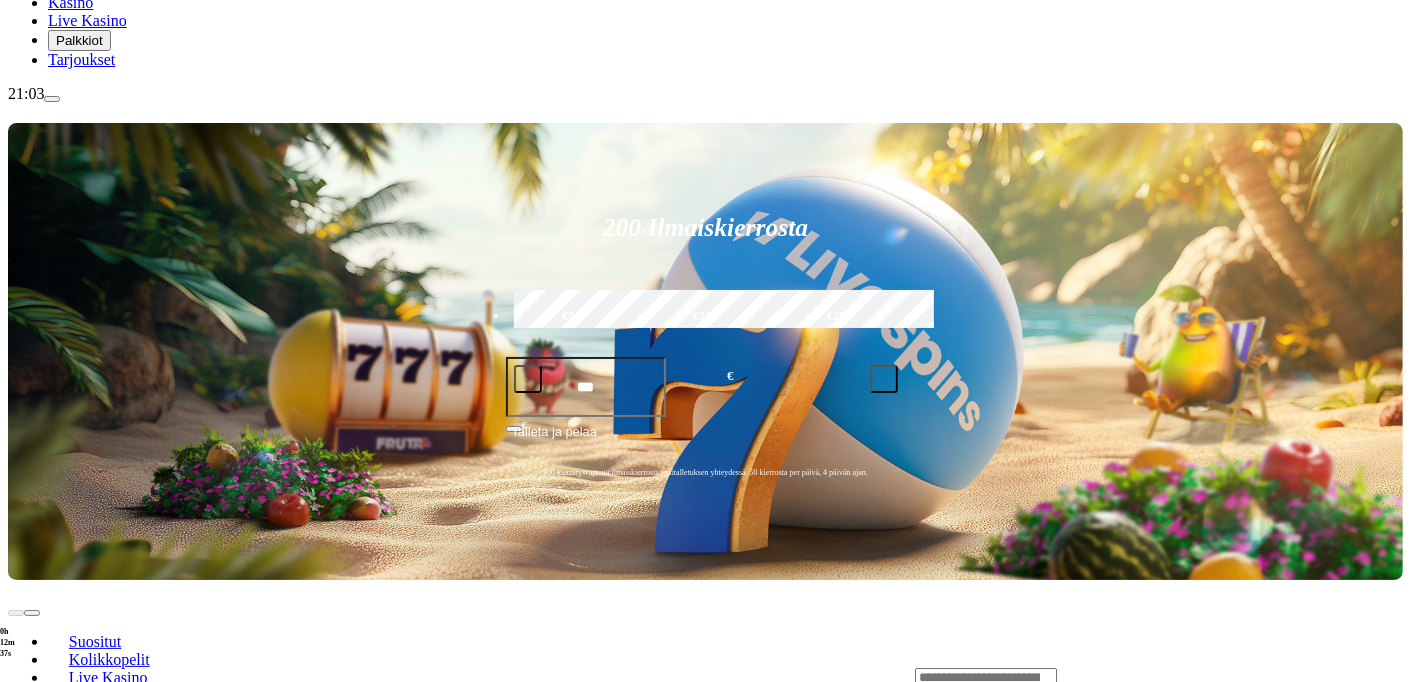click on "Pelaa nyt" at bounding box center [77, 992] 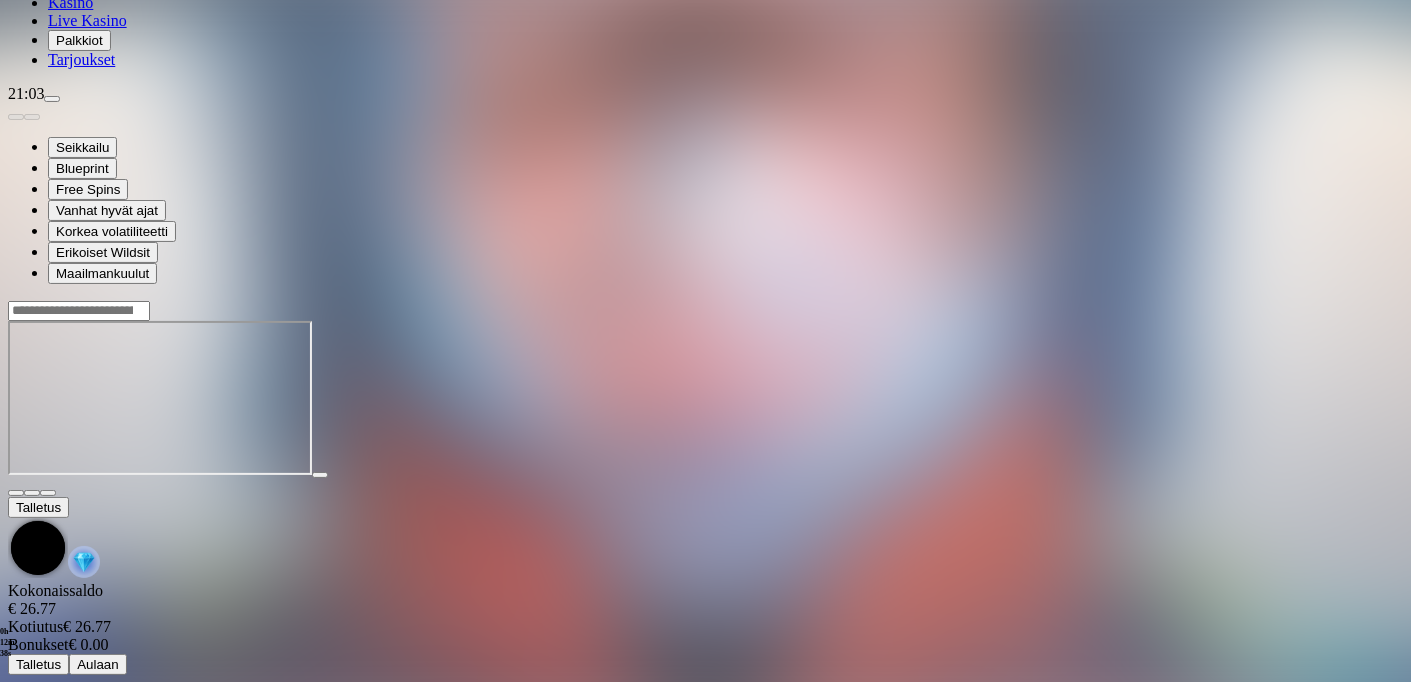 scroll, scrollTop: 0, scrollLeft: 0, axis: both 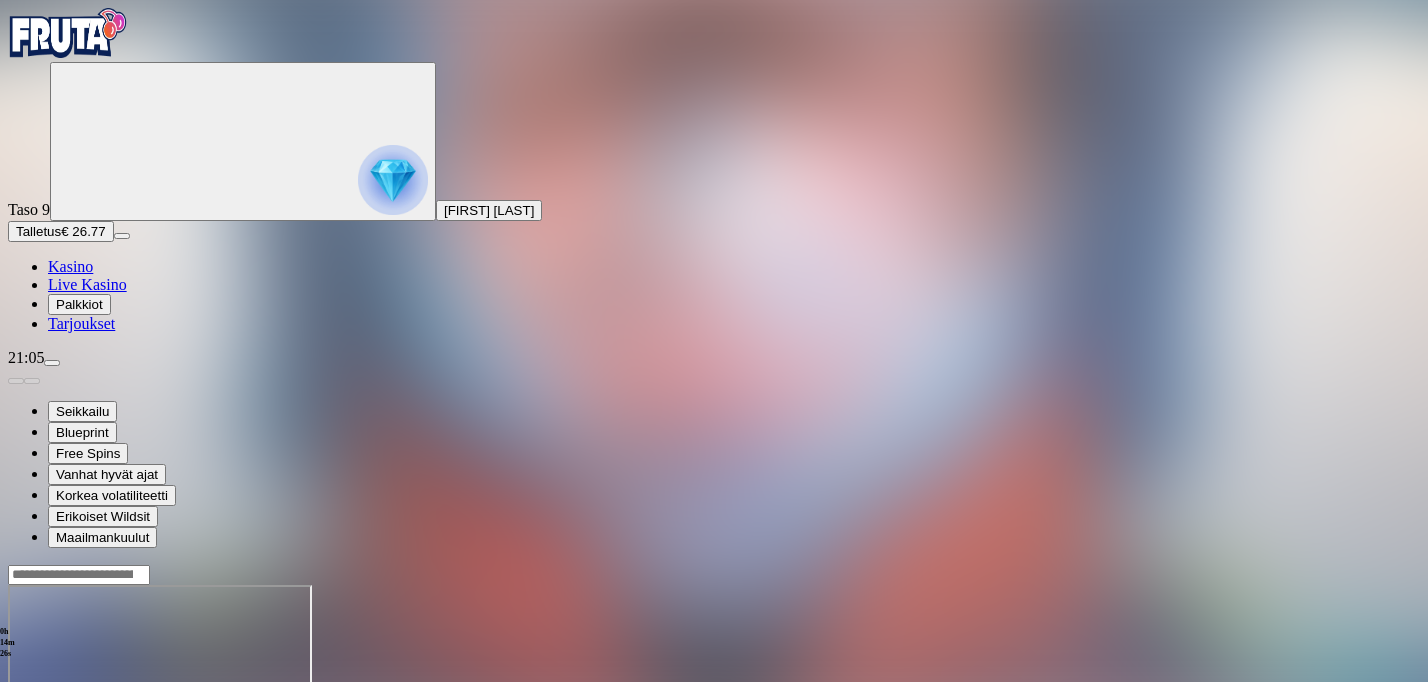 click at bounding box center (16, 757) 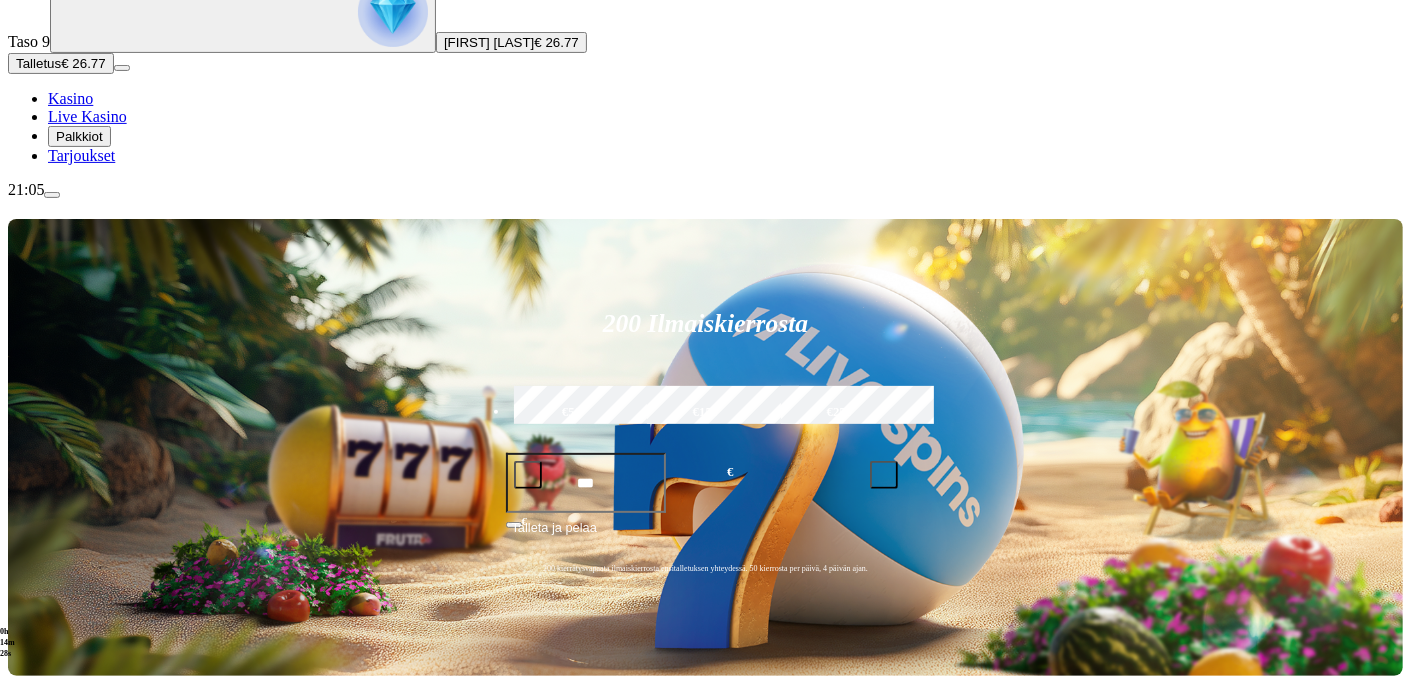 scroll, scrollTop: 176, scrollLeft: 0, axis: vertical 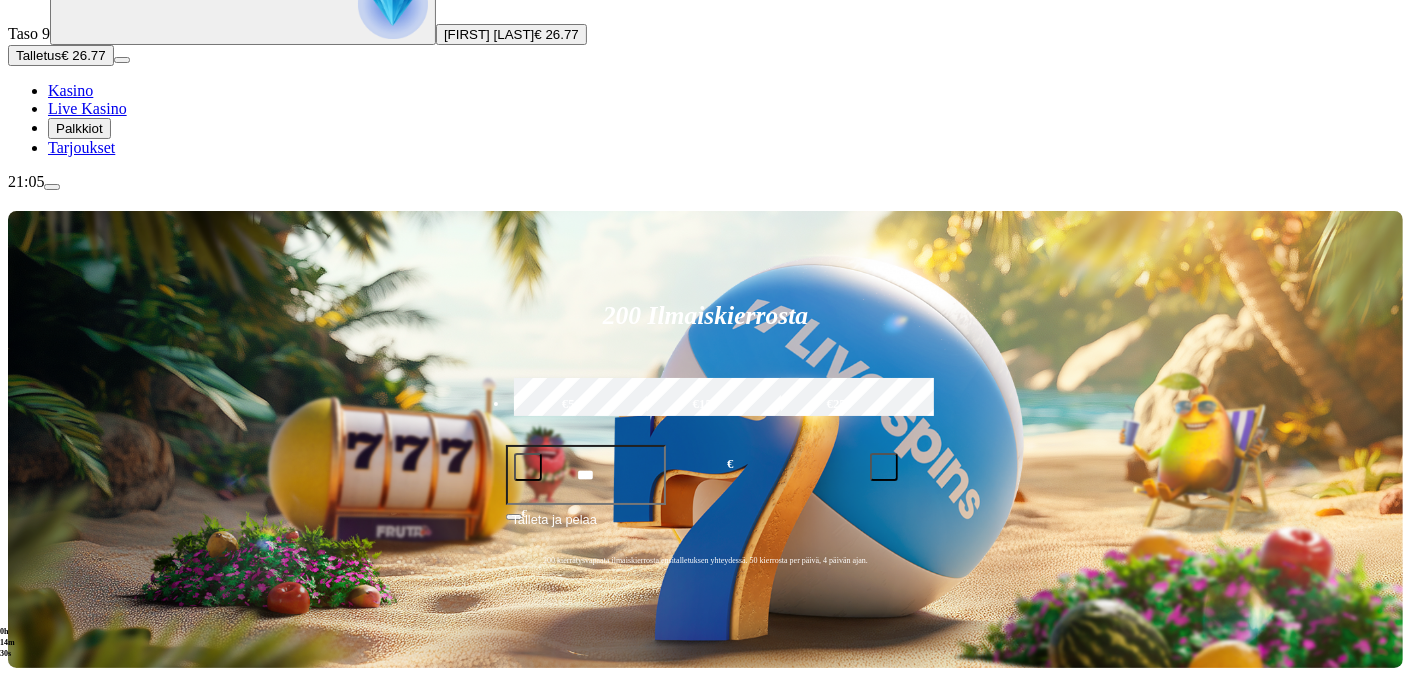 click on "Pelaa nyt" at bounding box center [77, 984] 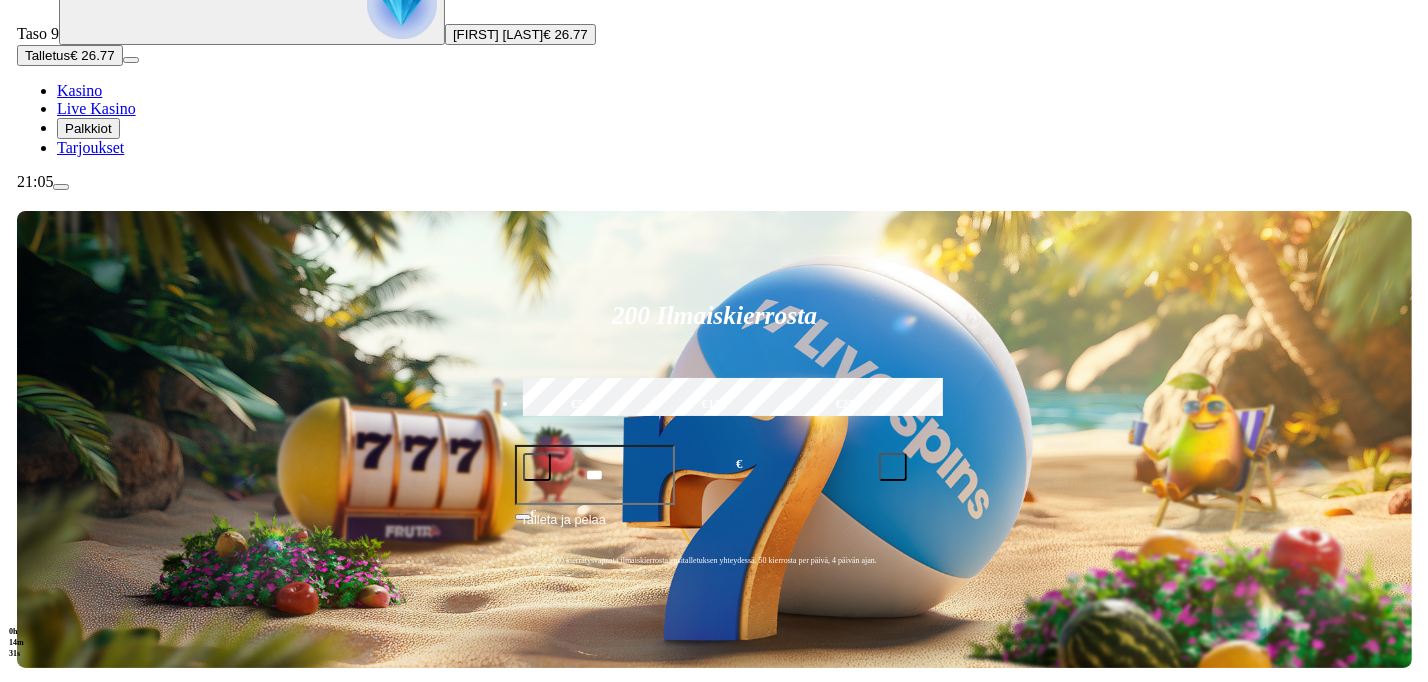 scroll, scrollTop: 0, scrollLeft: 0, axis: both 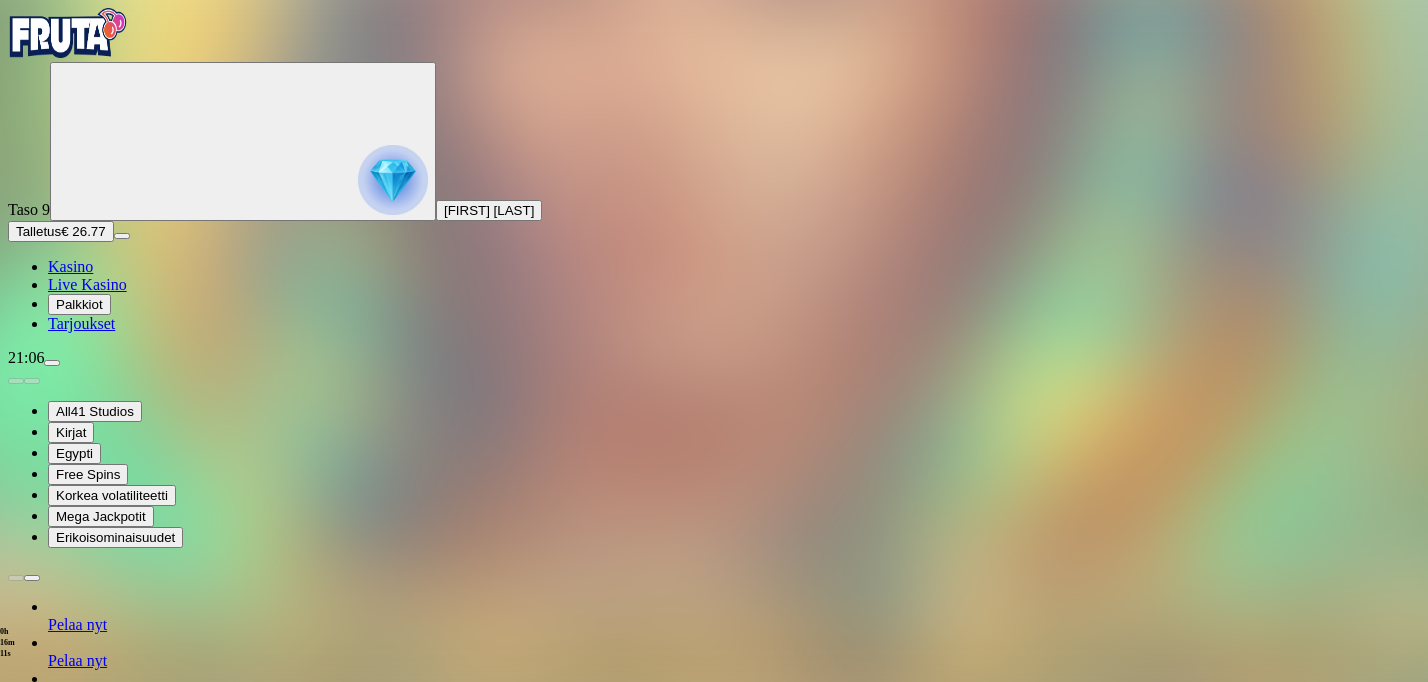 click at bounding box center [52, 363] 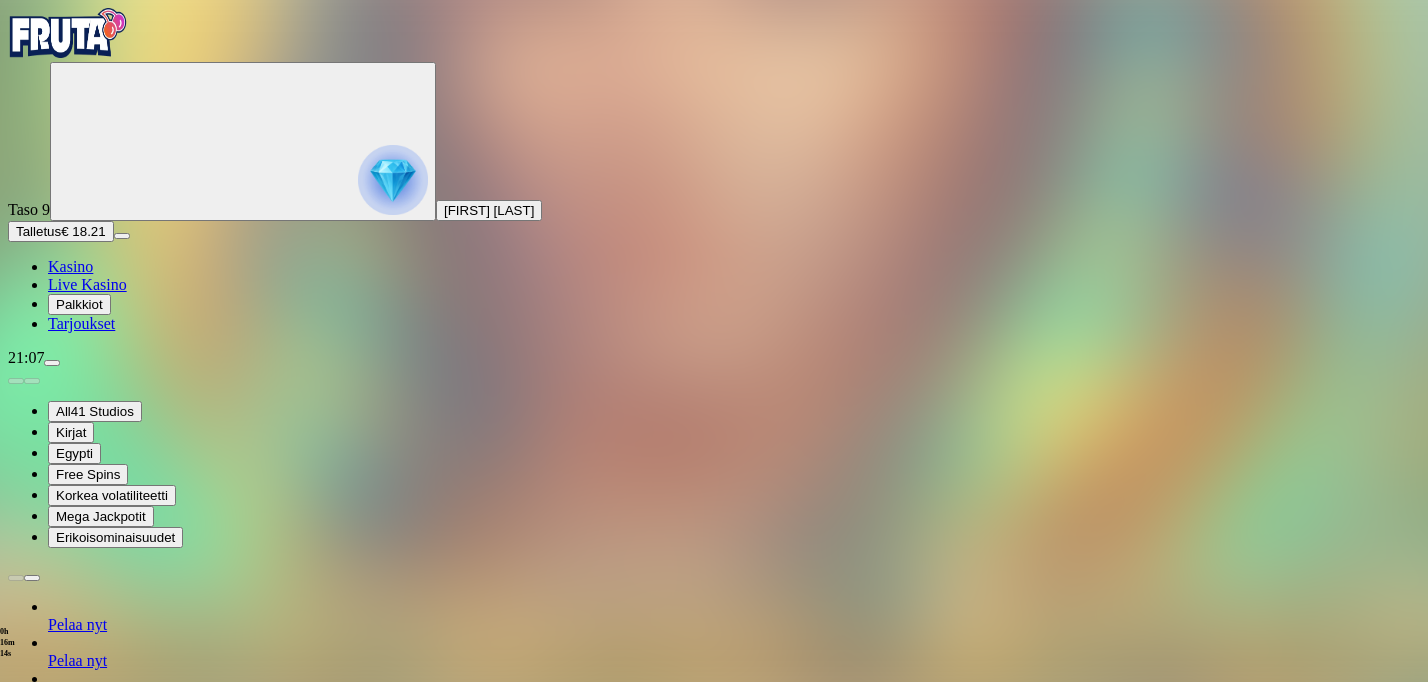 scroll, scrollTop: 0, scrollLeft: 0, axis: both 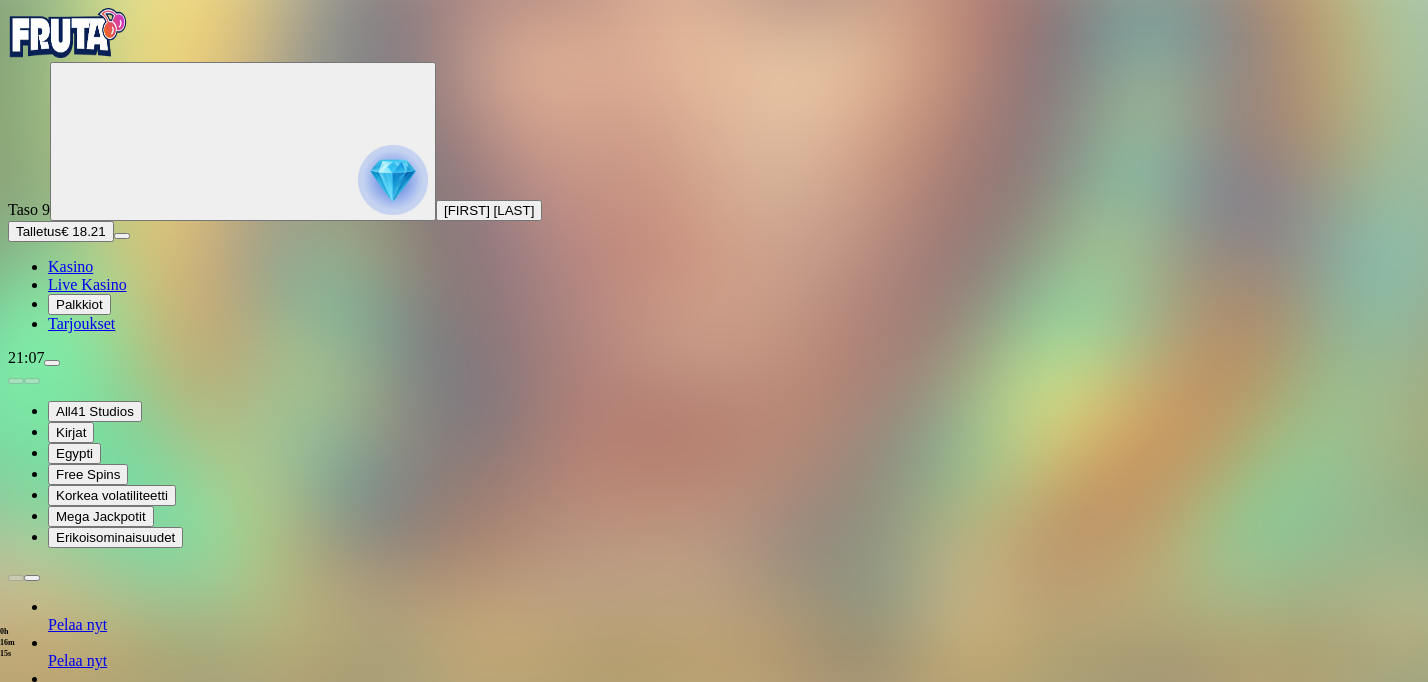 click at bounding box center [16, 1206] 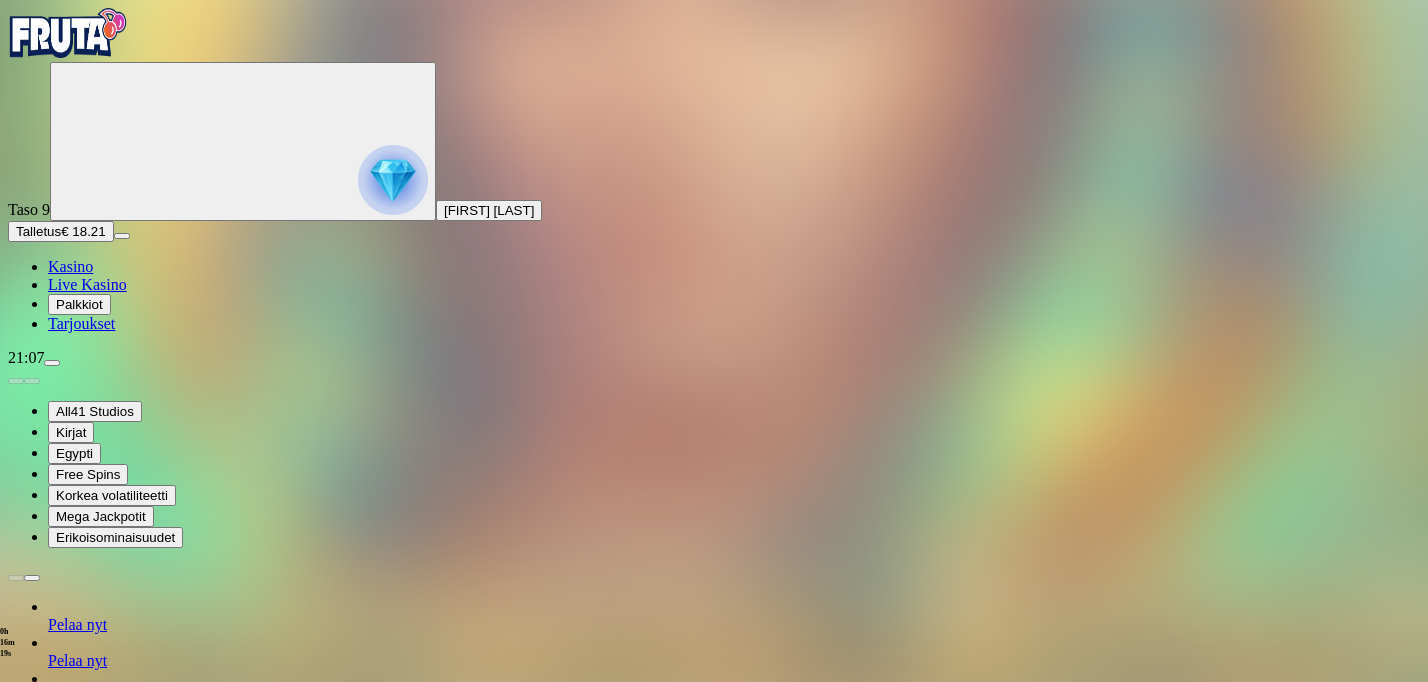 click on "Mega Jackpotit" at bounding box center [101, 516] 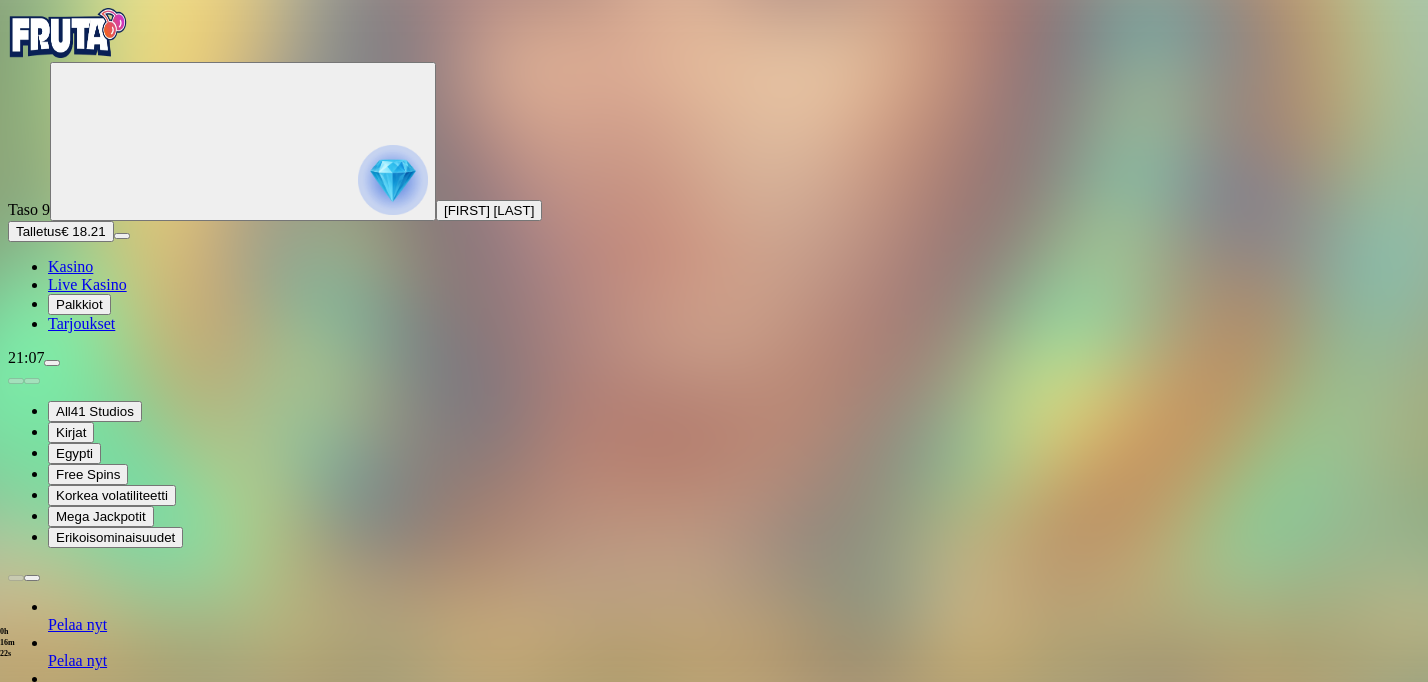 click at bounding box center (714, 1252) 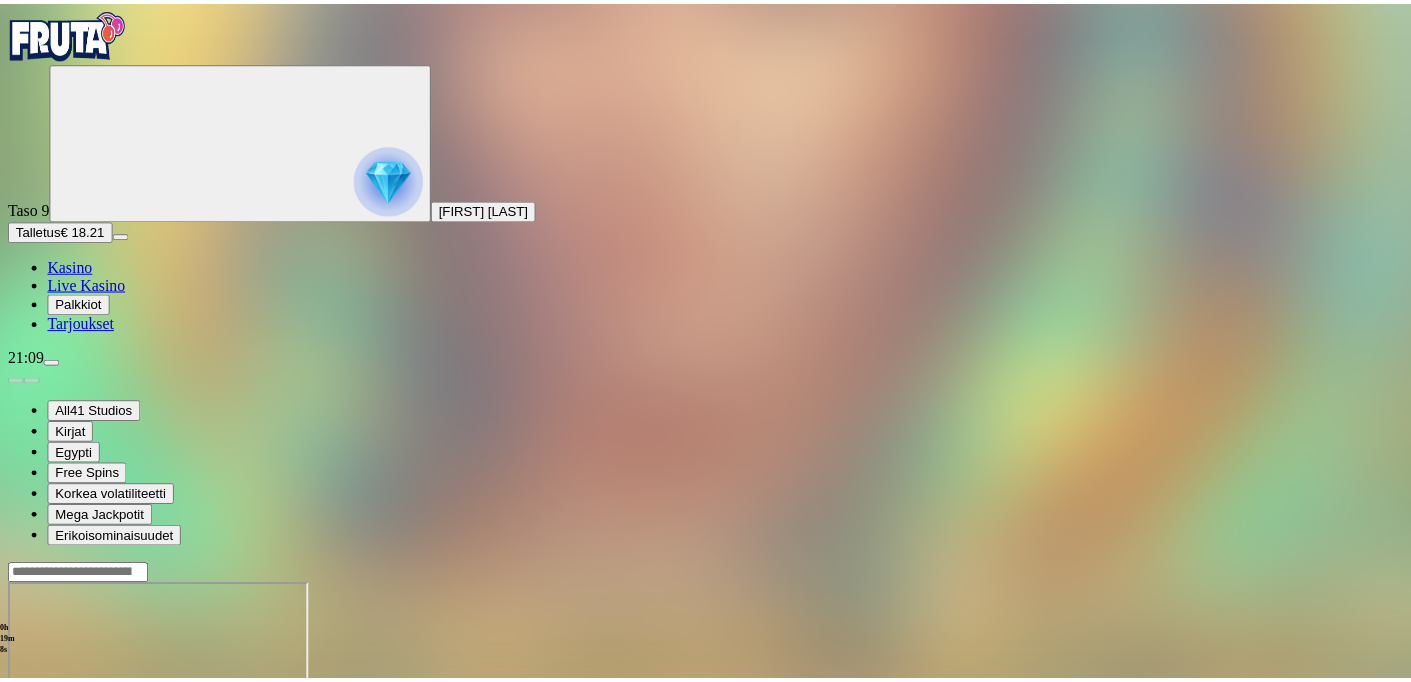 scroll, scrollTop: 87, scrollLeft: 0, axis: vertical 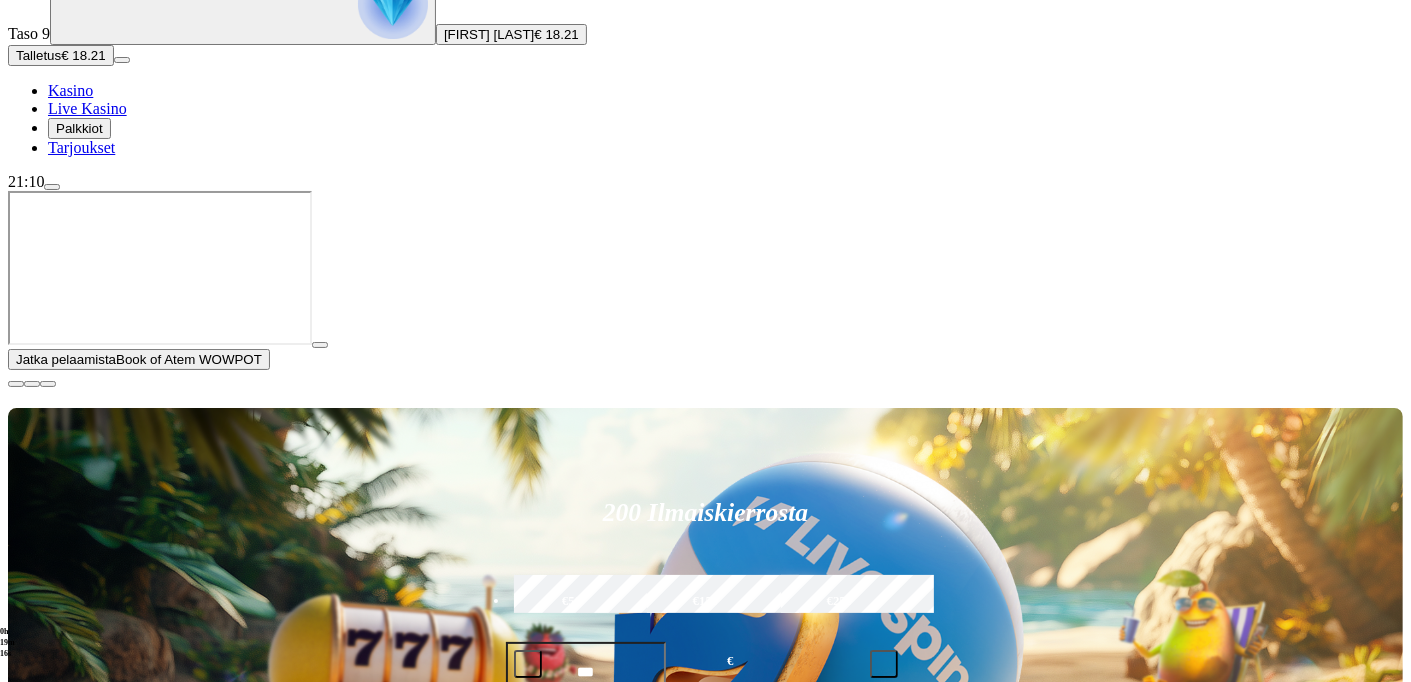 click on "Pelaa nyt" at bounding box center [77, 1181] 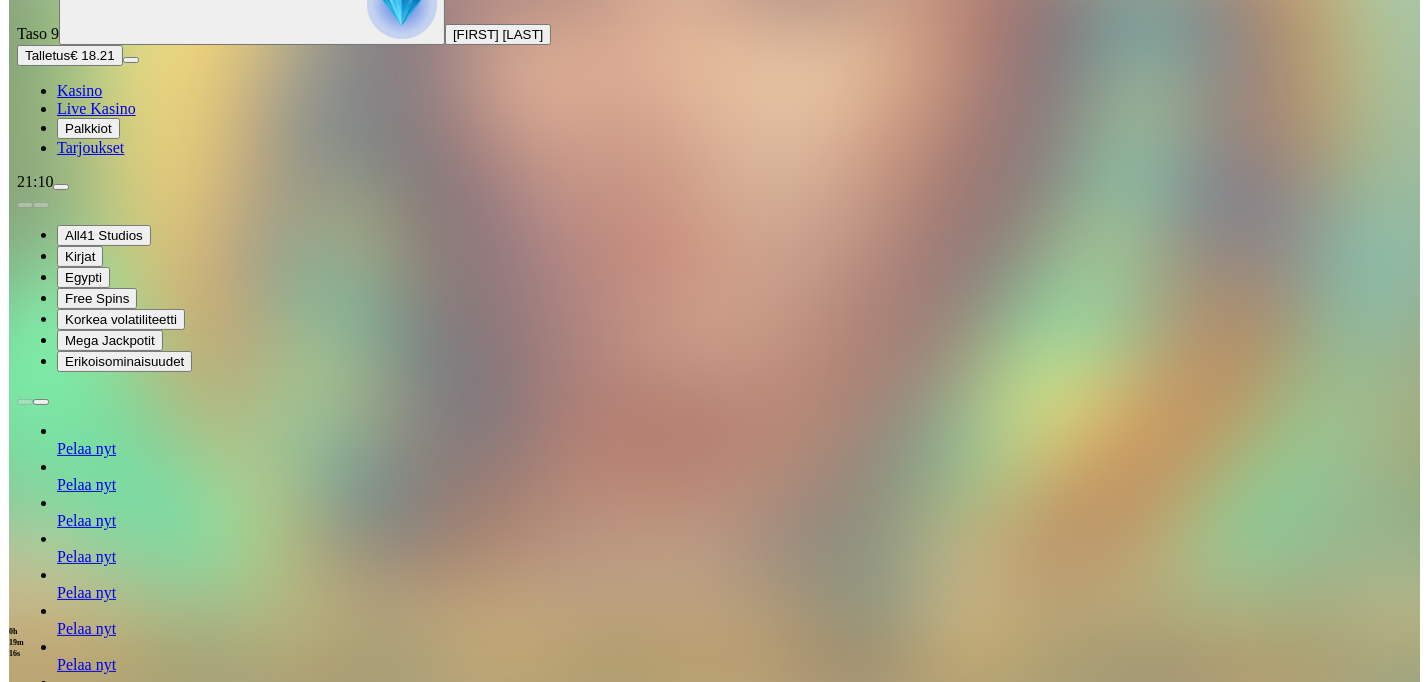 scroll, scrollTop: 0, scrollLeft: 0, axis: both 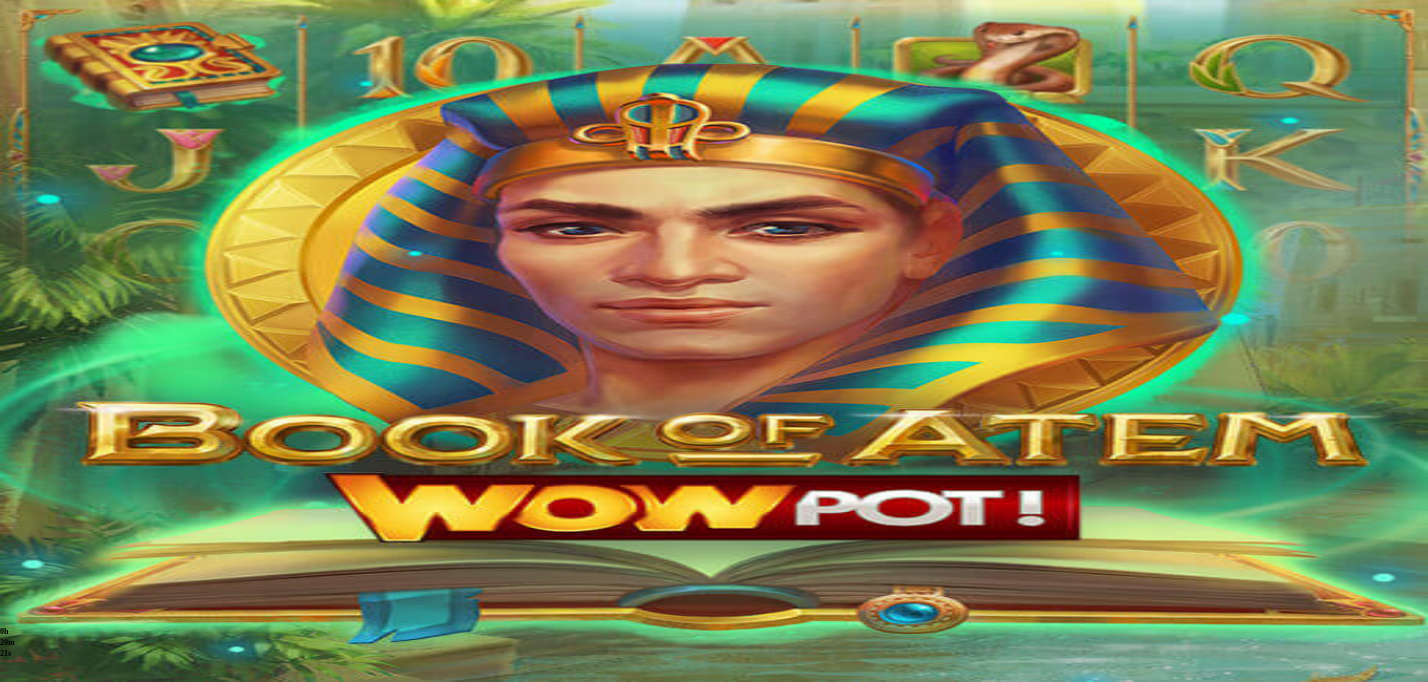 click at bounding box center (16, 757) 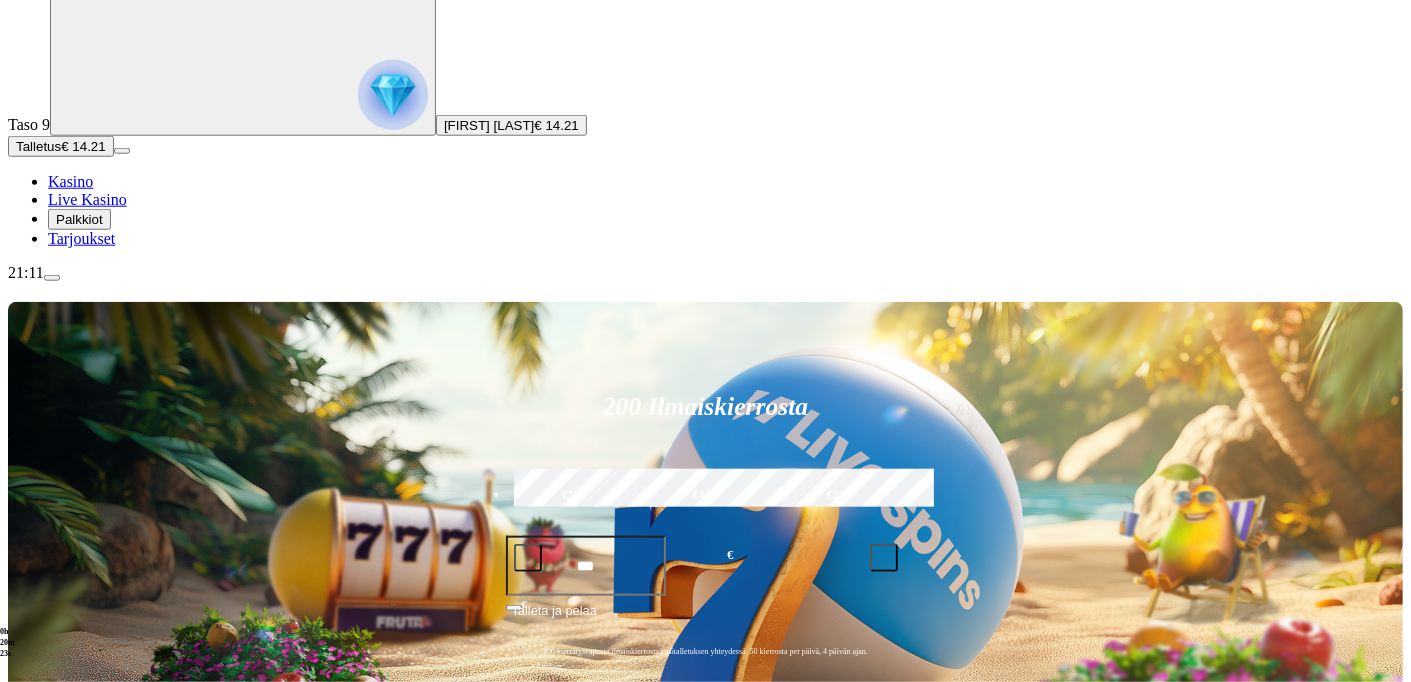scroll, scrollTop: 264, scrollLeft: 0, axis: vertical 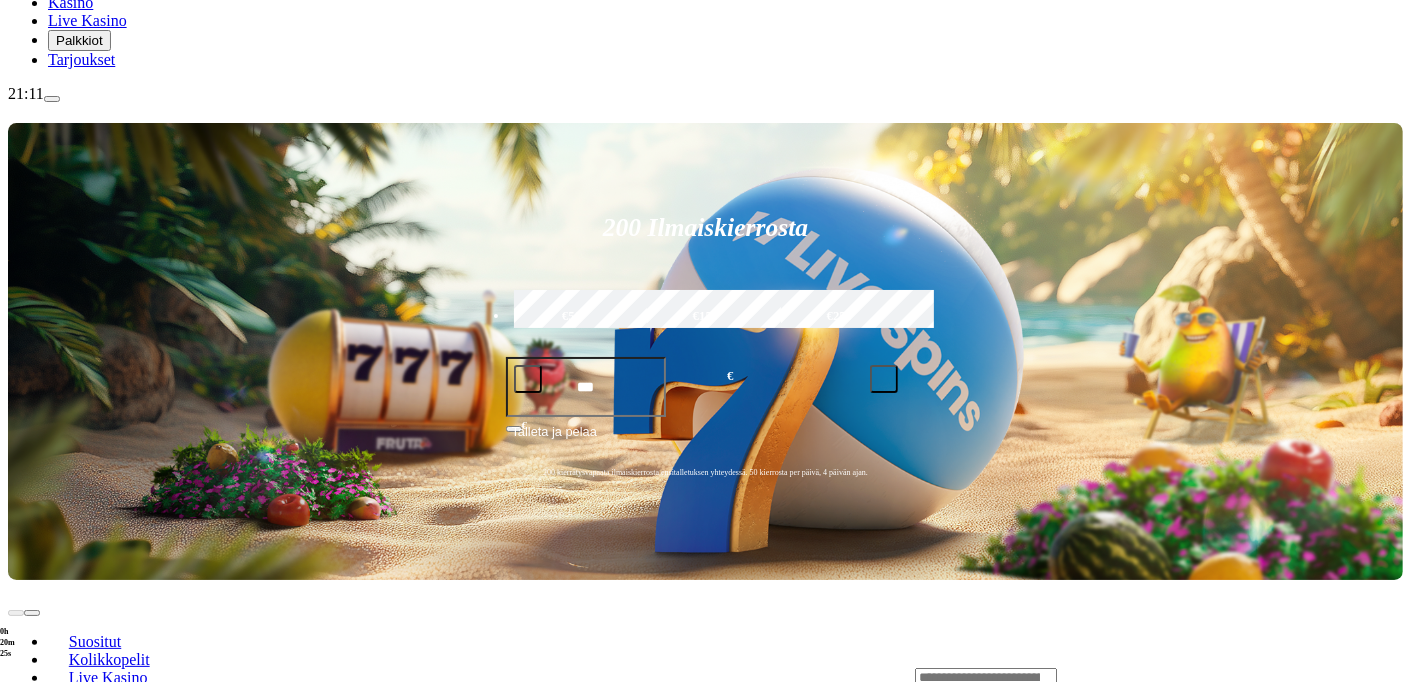click on "Pelaa nyt" at bounding box center (77, 1373) 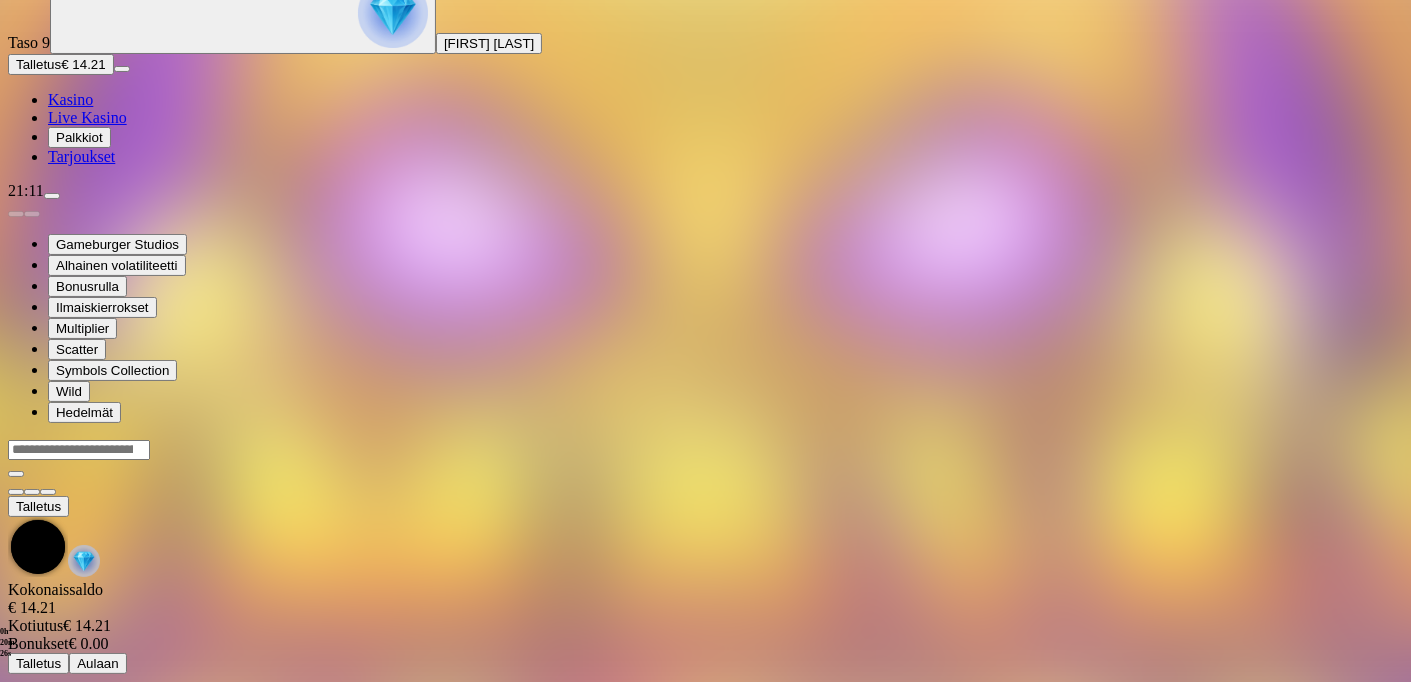 scroll, scrollTop: 0, scrollLeft: 0, axis: both 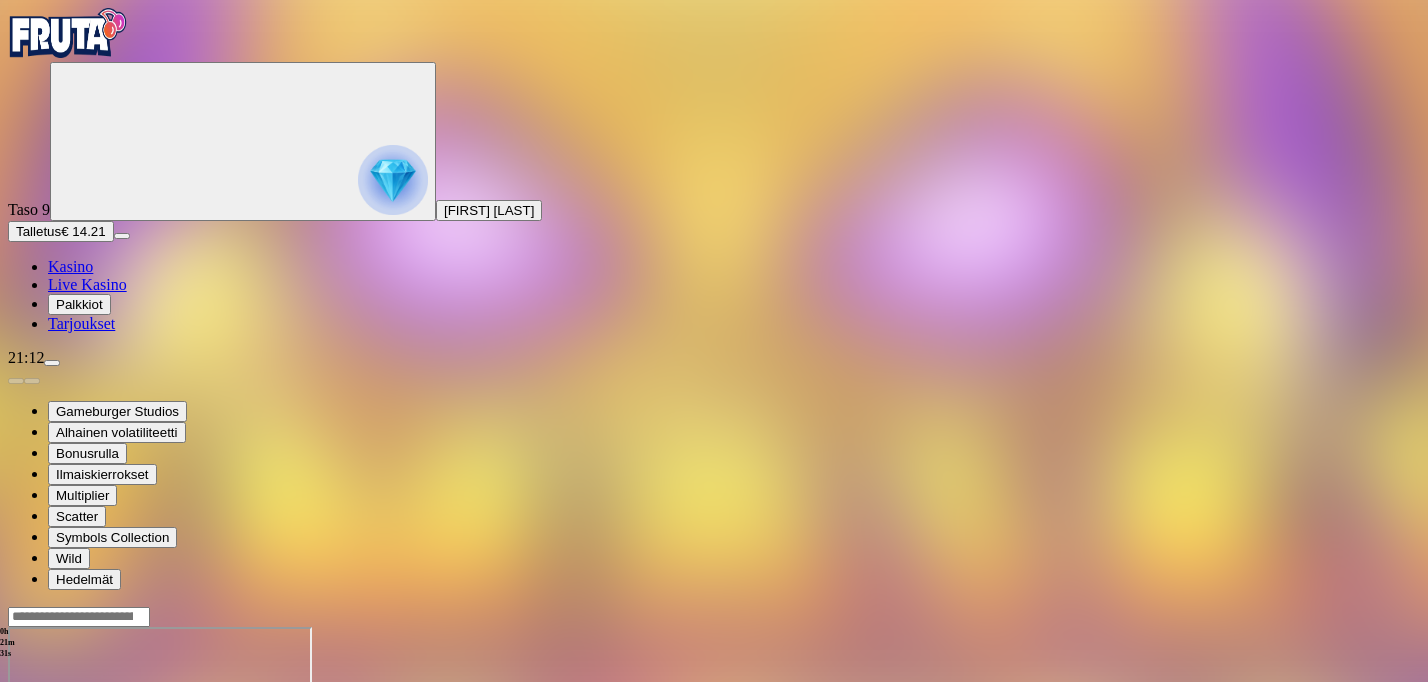 click at bounding box center [16, 799] 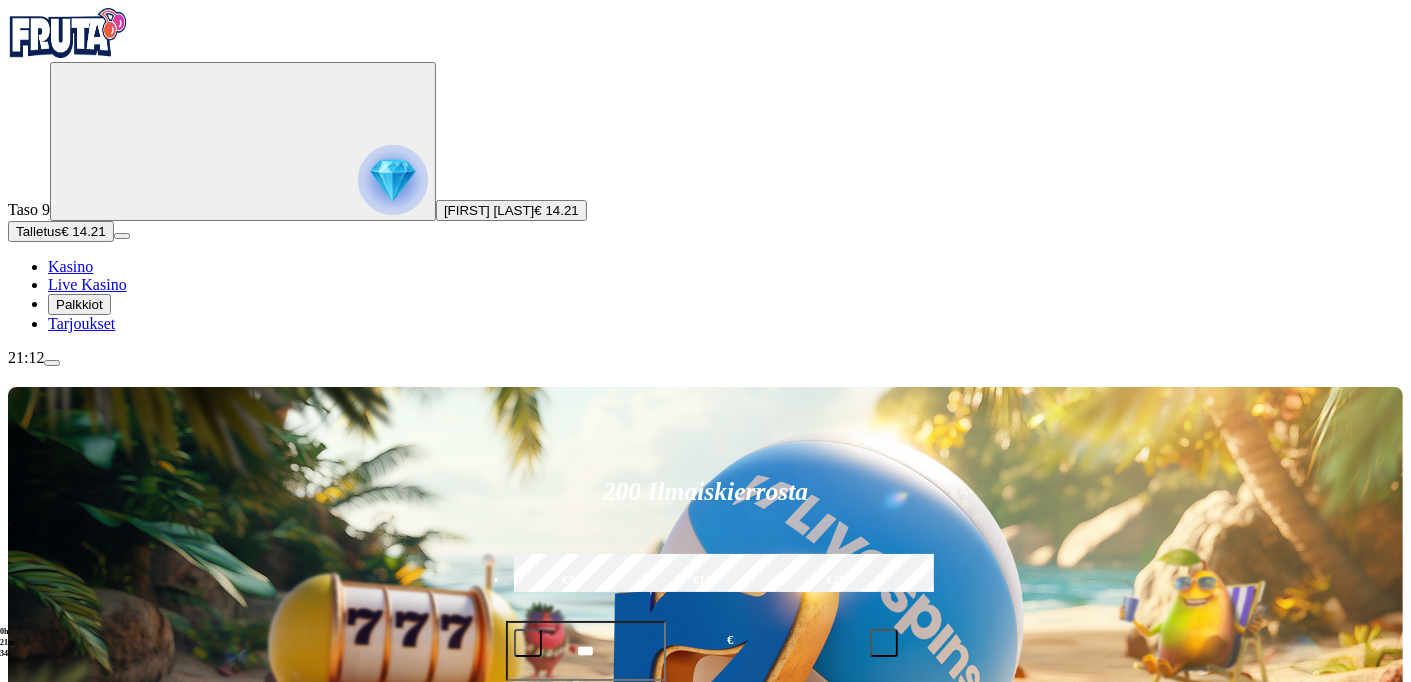 click at bounding box center (32, 1114) 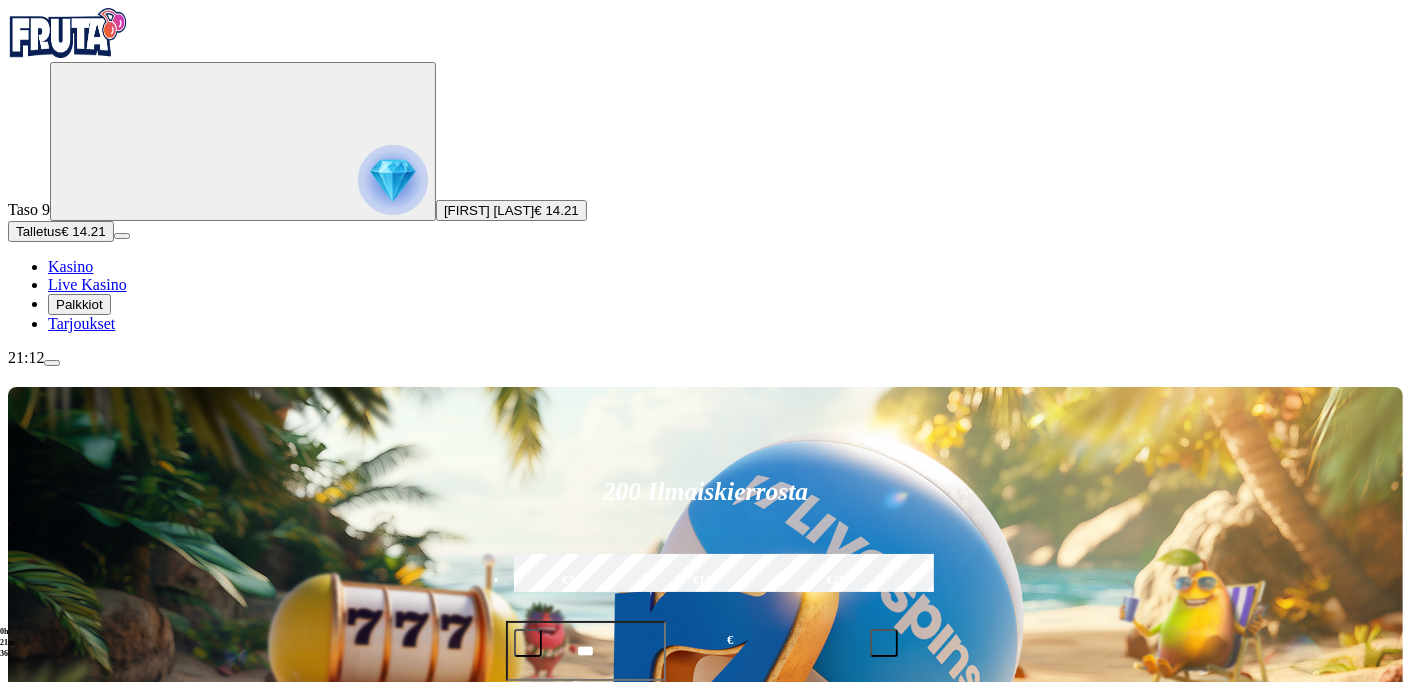 click on "Pelaa nyt" at bounding box center (-809, 1733) 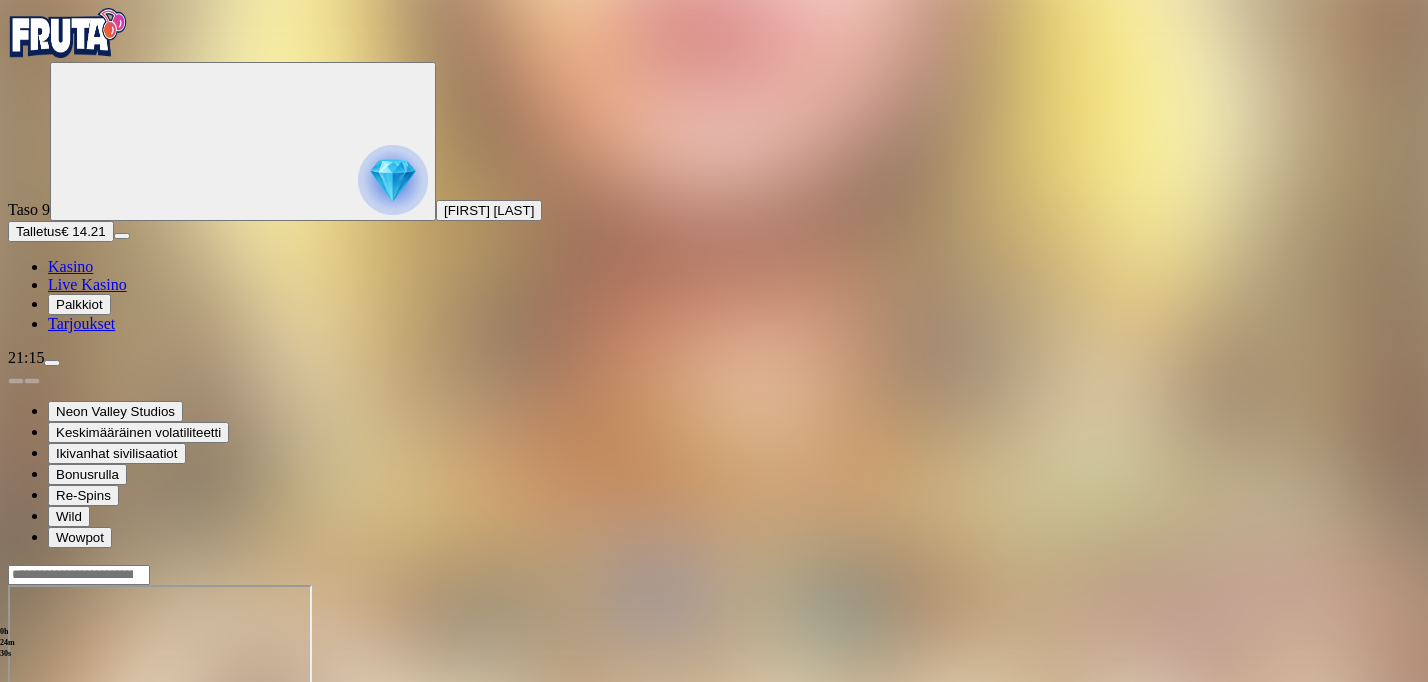 click at bounding box center [16, 757] 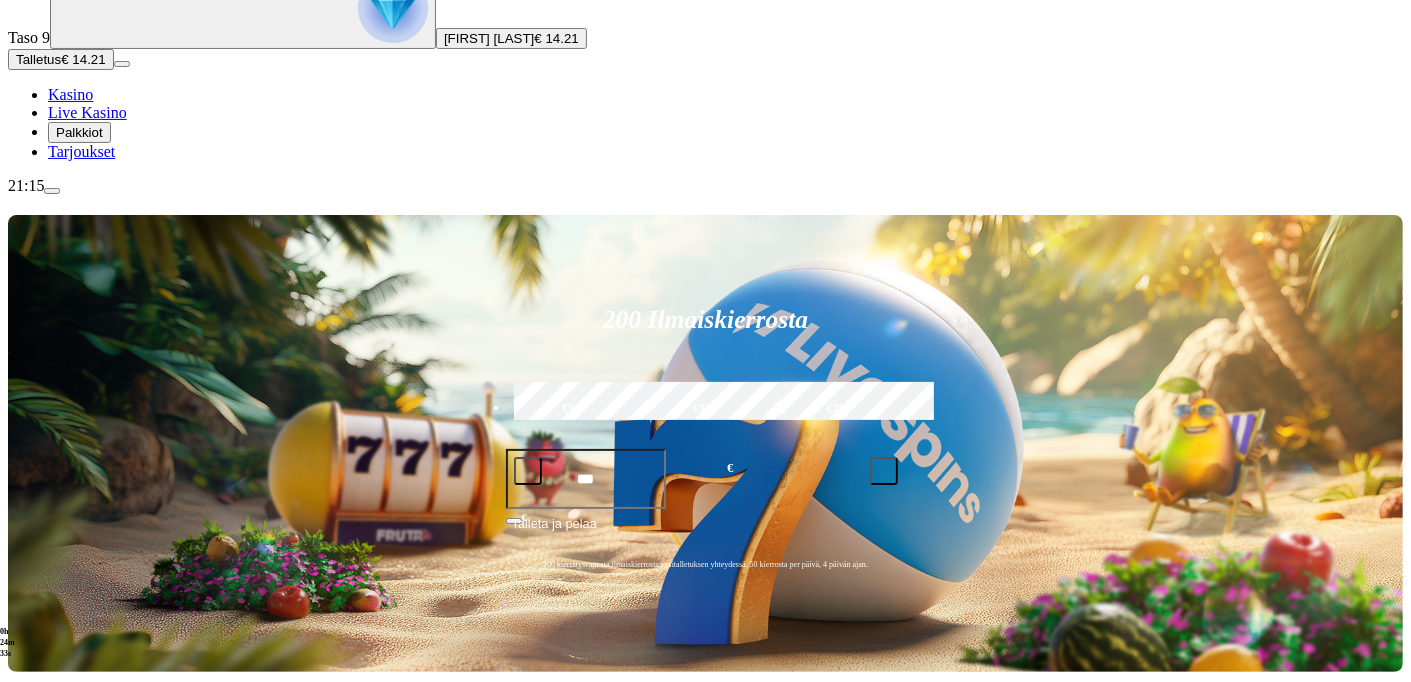 scroll, scrollTop: 176, scrollLeft: 0, axis: vertical 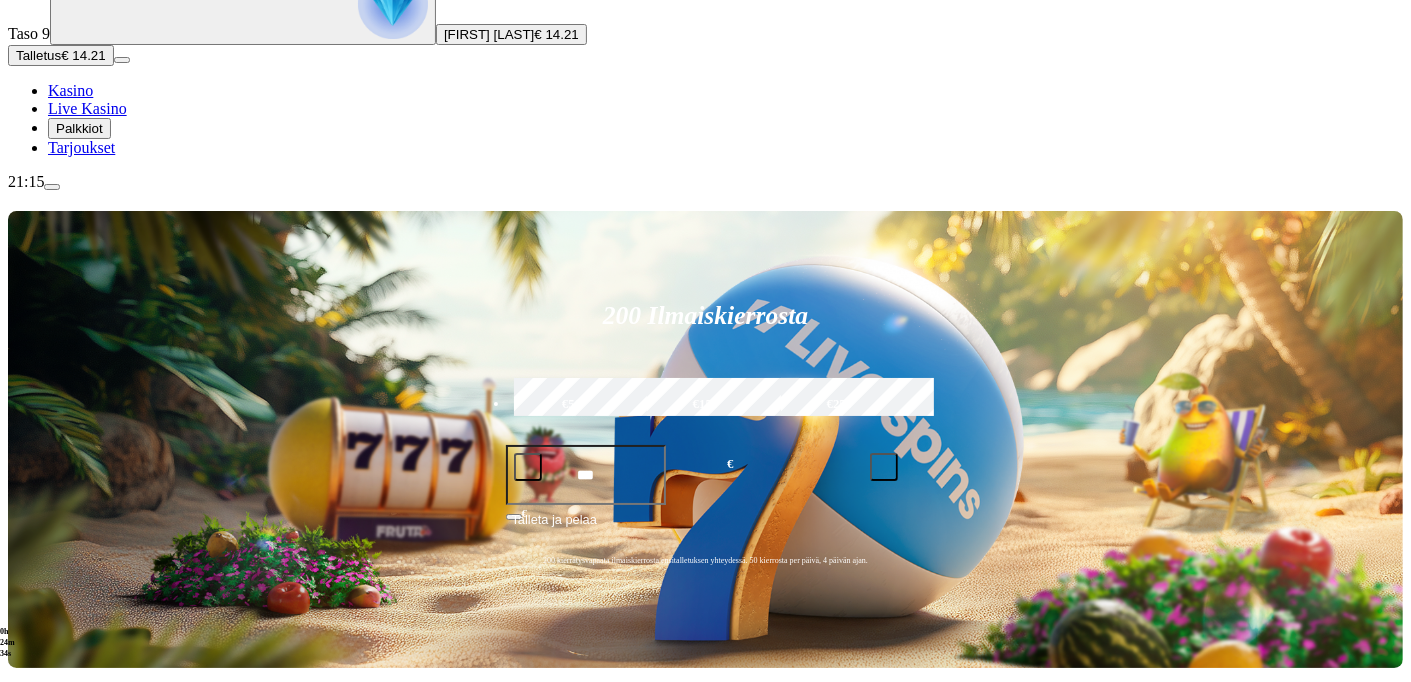 click on "Pelaa nyt" at bounding box center [77, 1461] 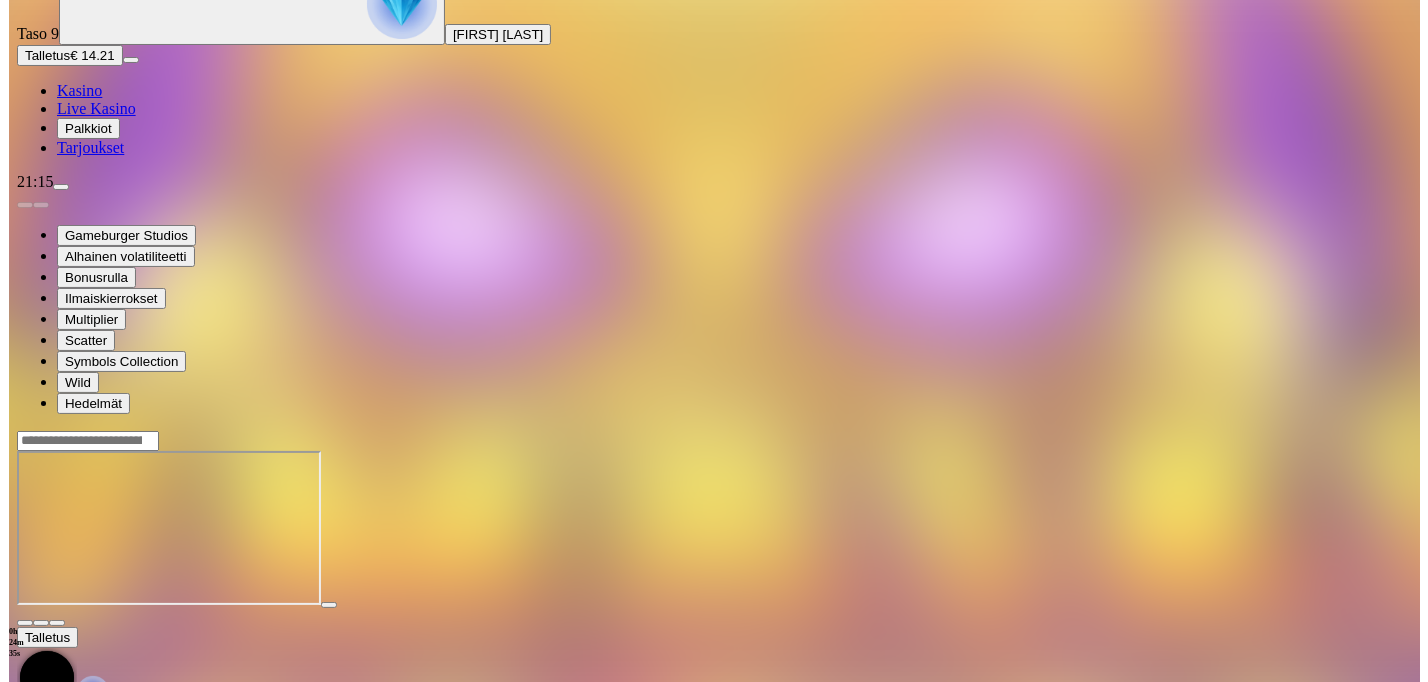 scroll, scrollTop: 0, scrollLeft: 0, axis: both 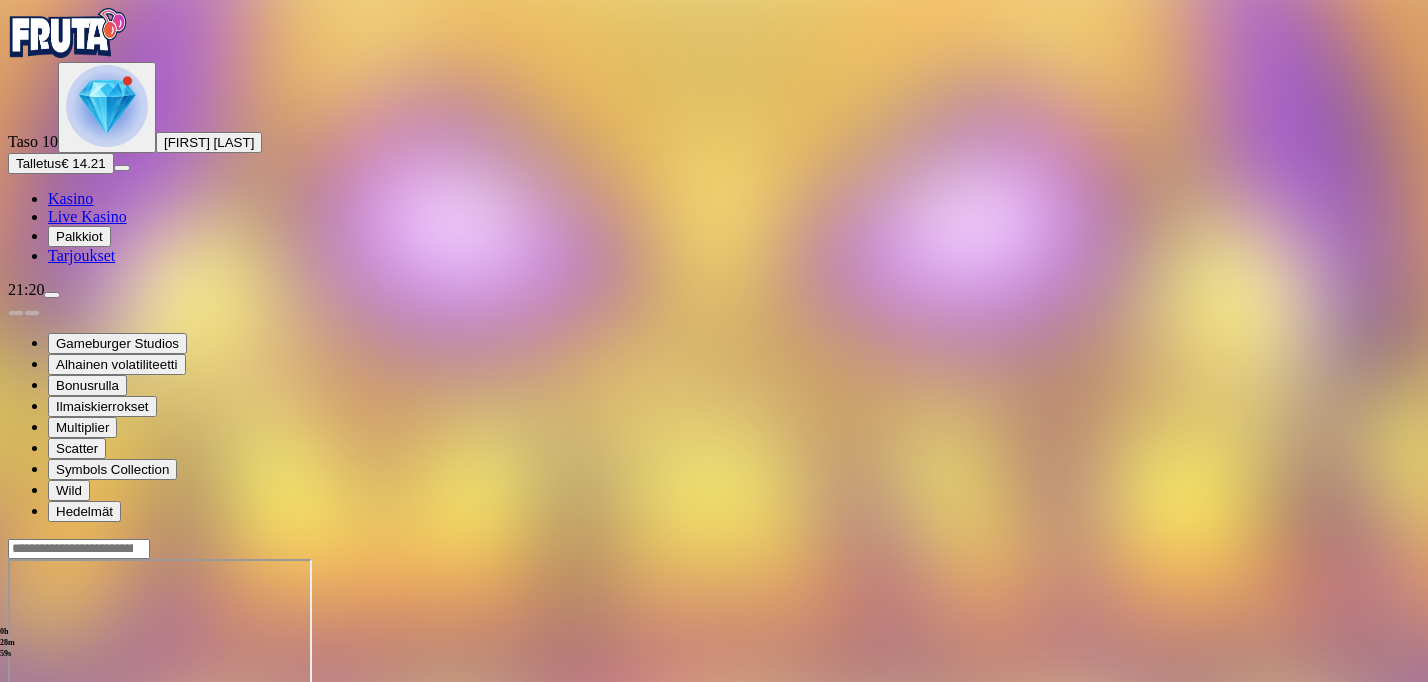 click at bounding box center (52, 295) 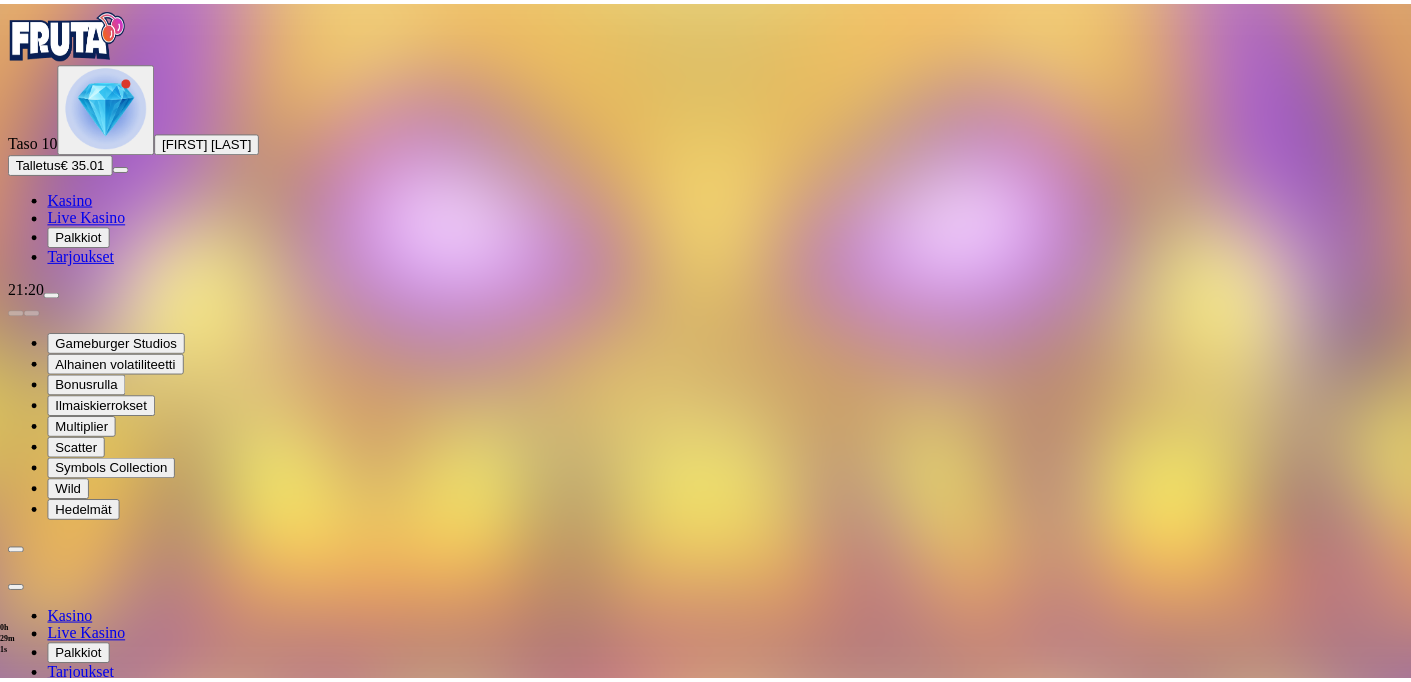 scroll, scrollTop: 0, scrollLeft: 0, axis: both 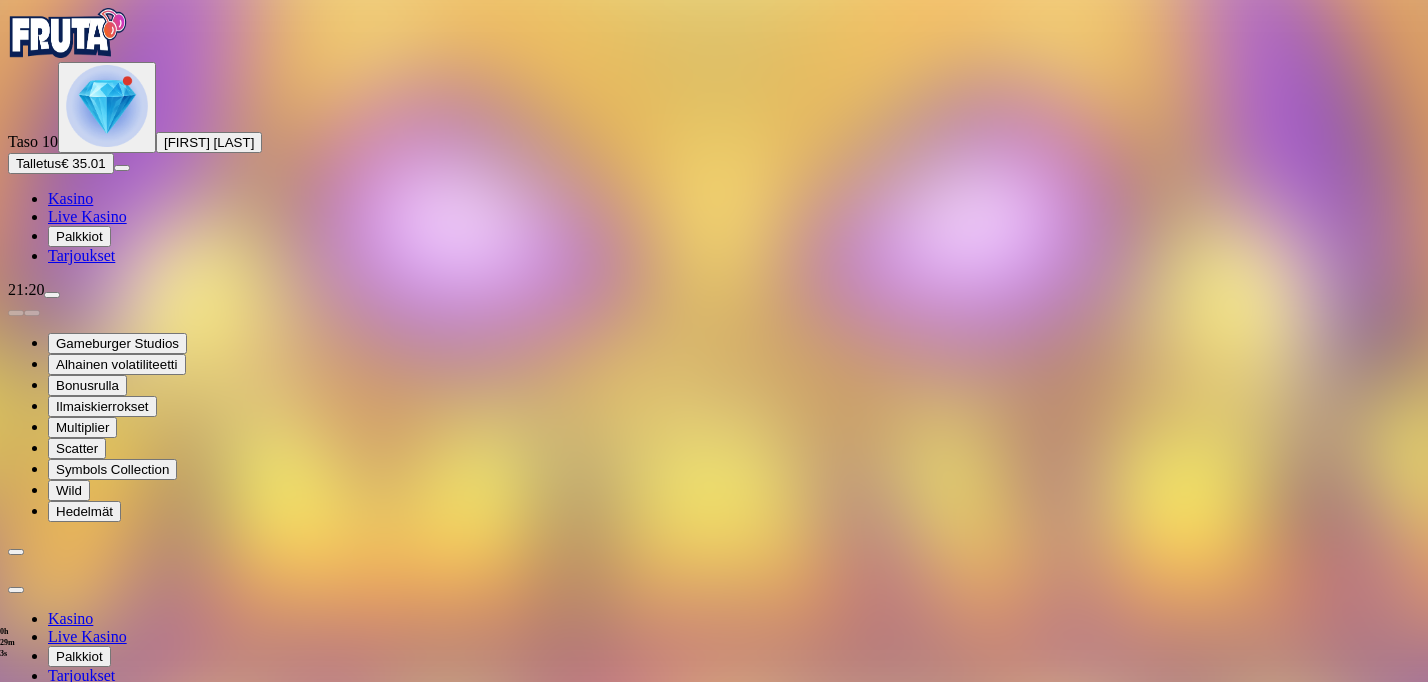 click at bounding box center [16, 590] 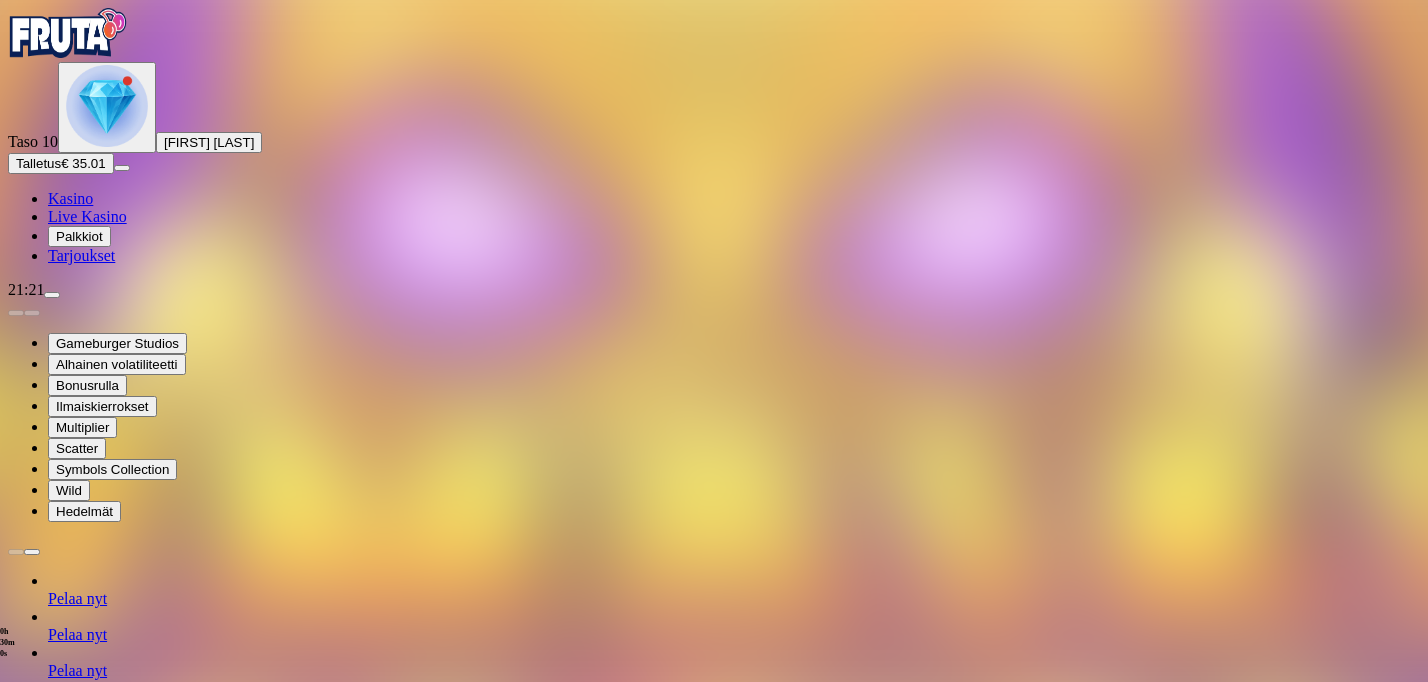 click at bounding box center (16, 1321) 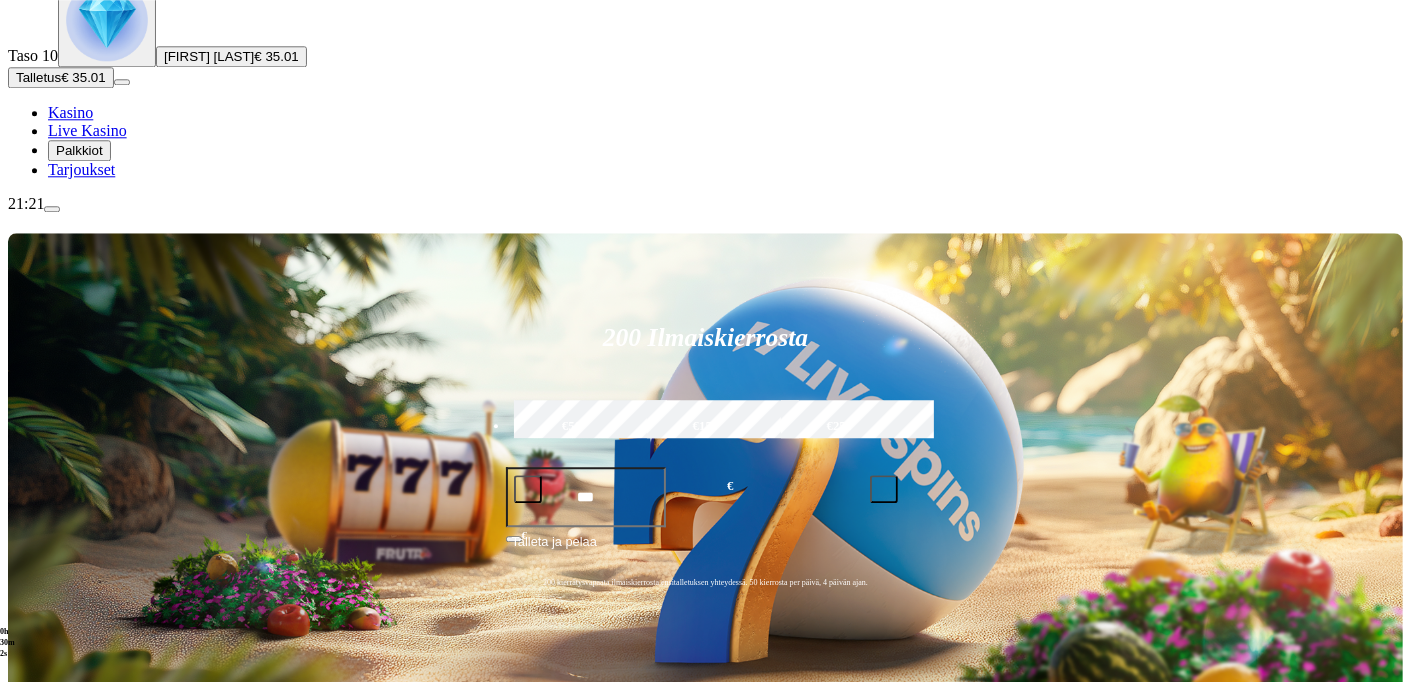 scroll, scrollTop: 176, scrollLeft: 0, axis: vertical 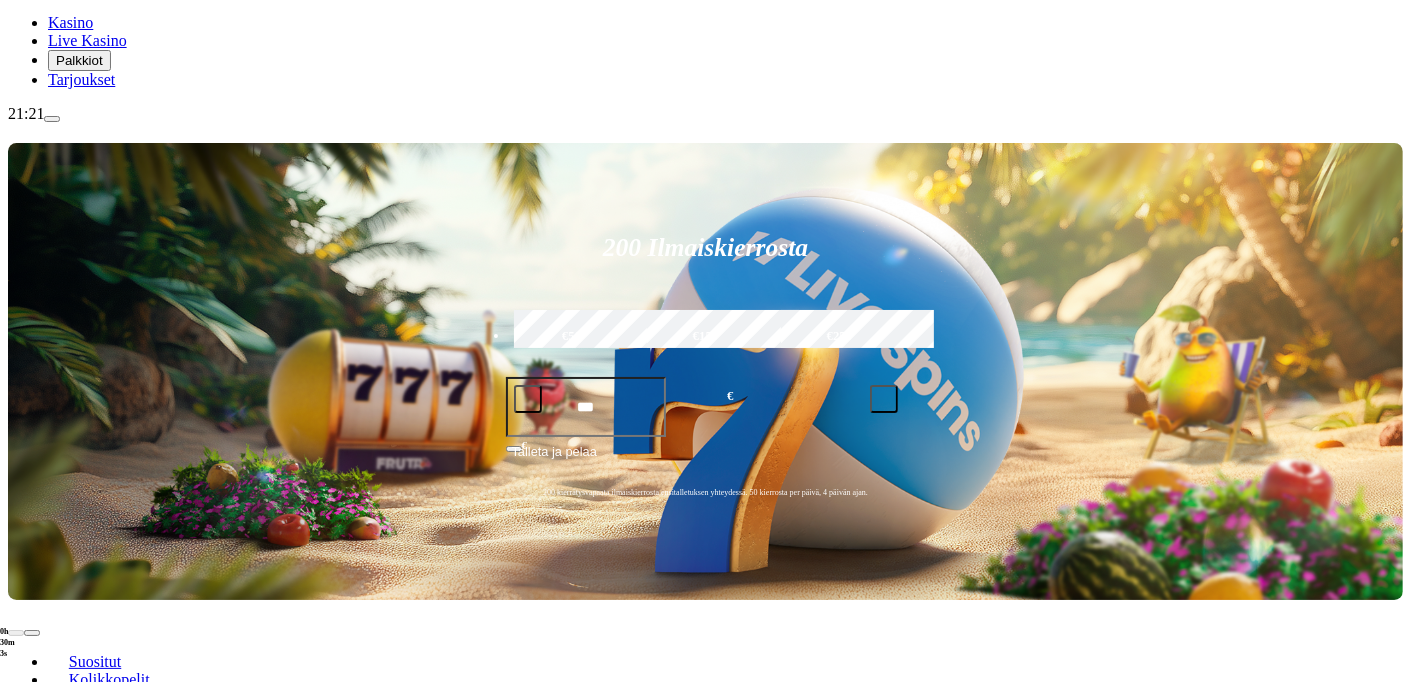 click on "Pelaa nyt" at bounding box center [77, 1012] 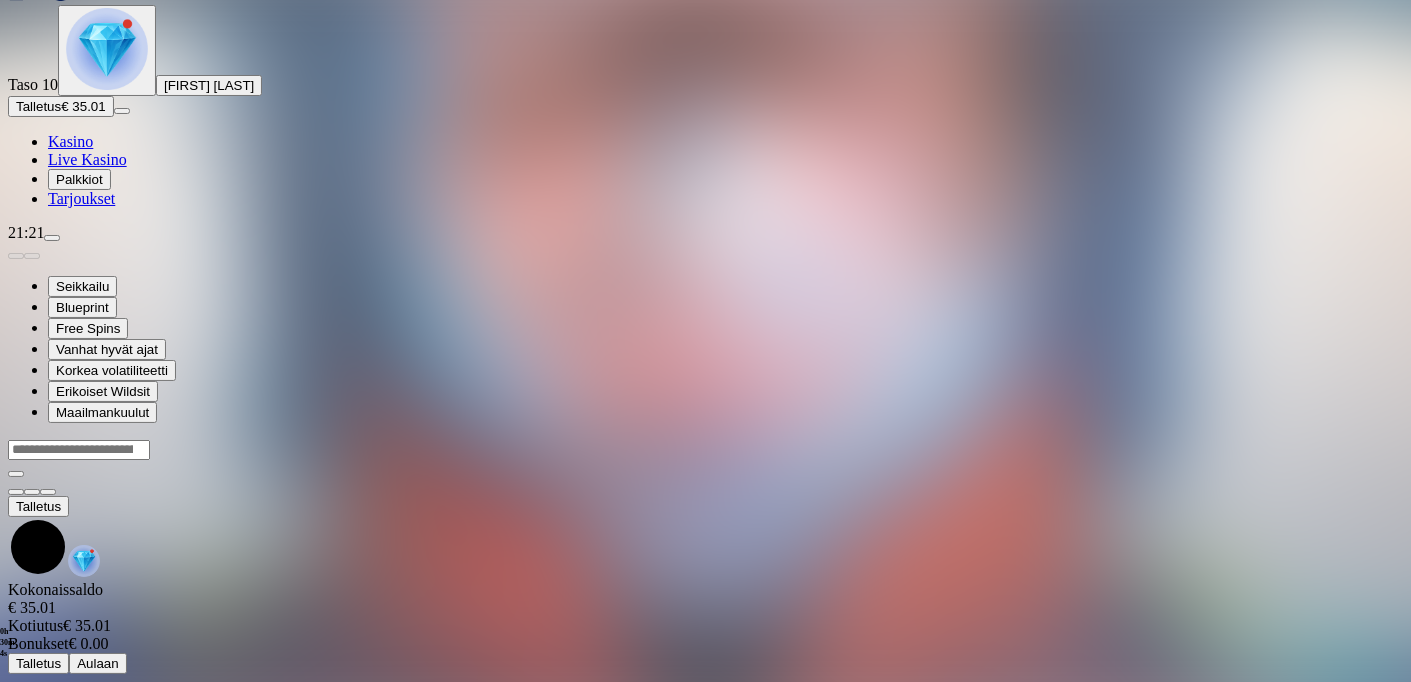 scroll, scrollTop: 0, scrollLeft: 0, axis: both 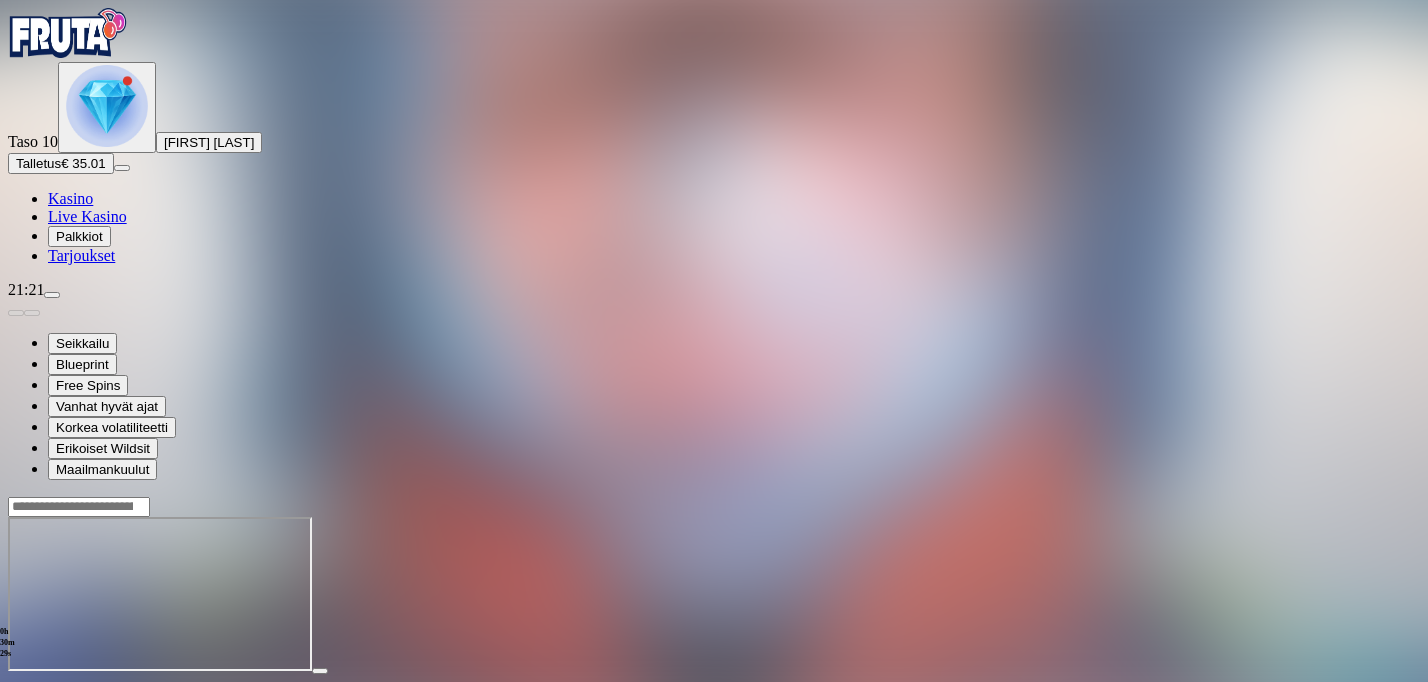 click at bounding box center (714, 594) 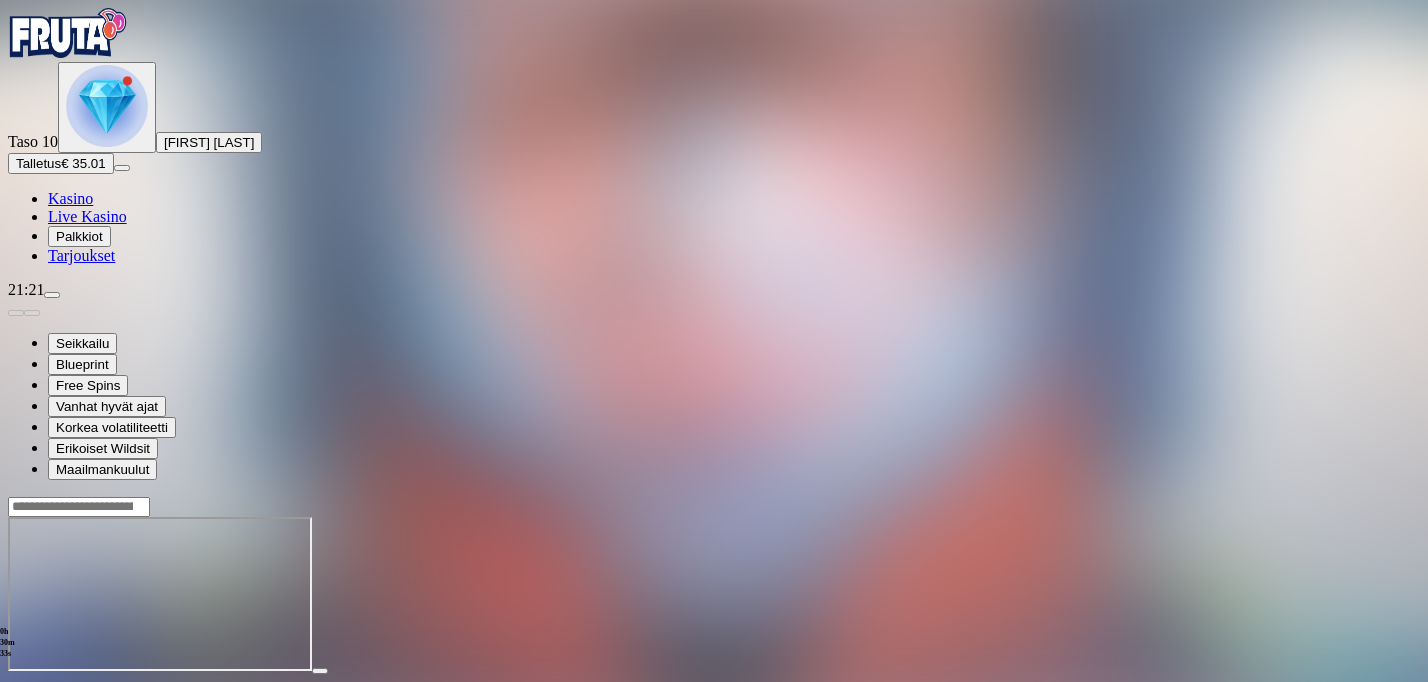 click at bounding box center [16, 689] 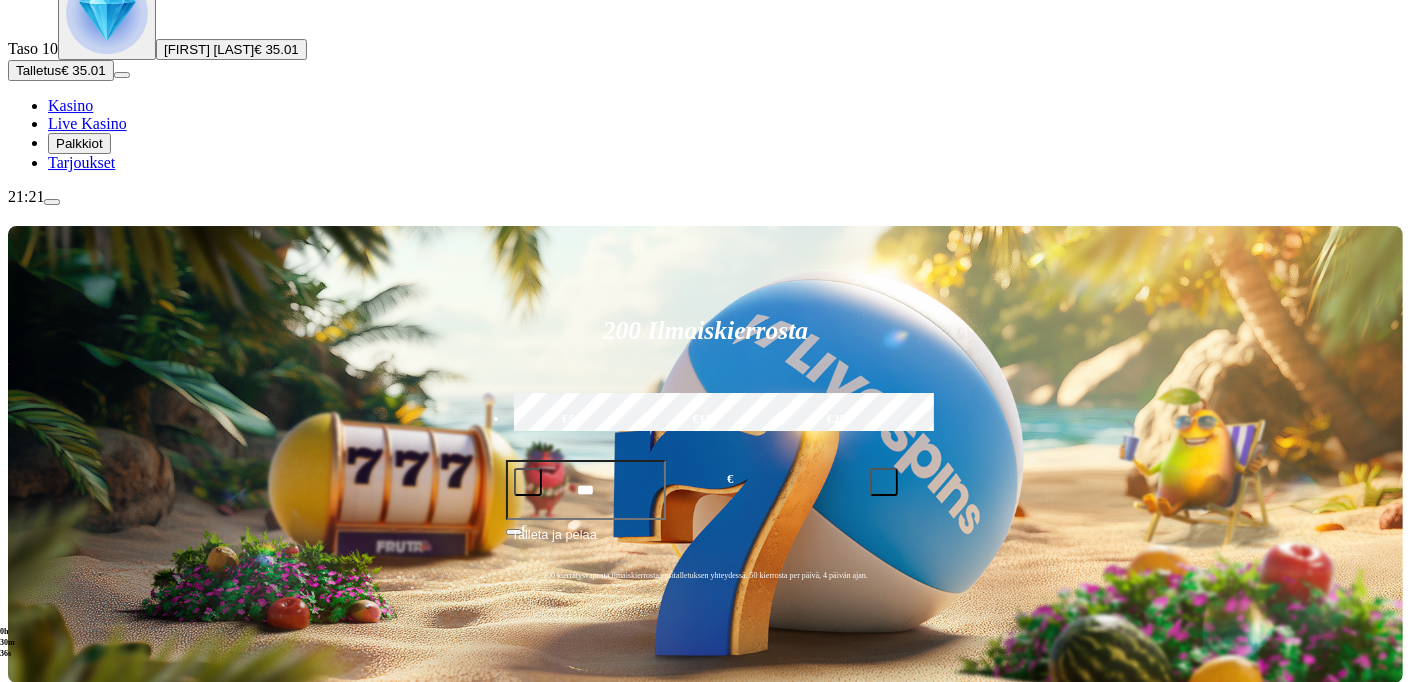 scroll, scrollTop: 352, scrollLeft: 0, axis: vertical 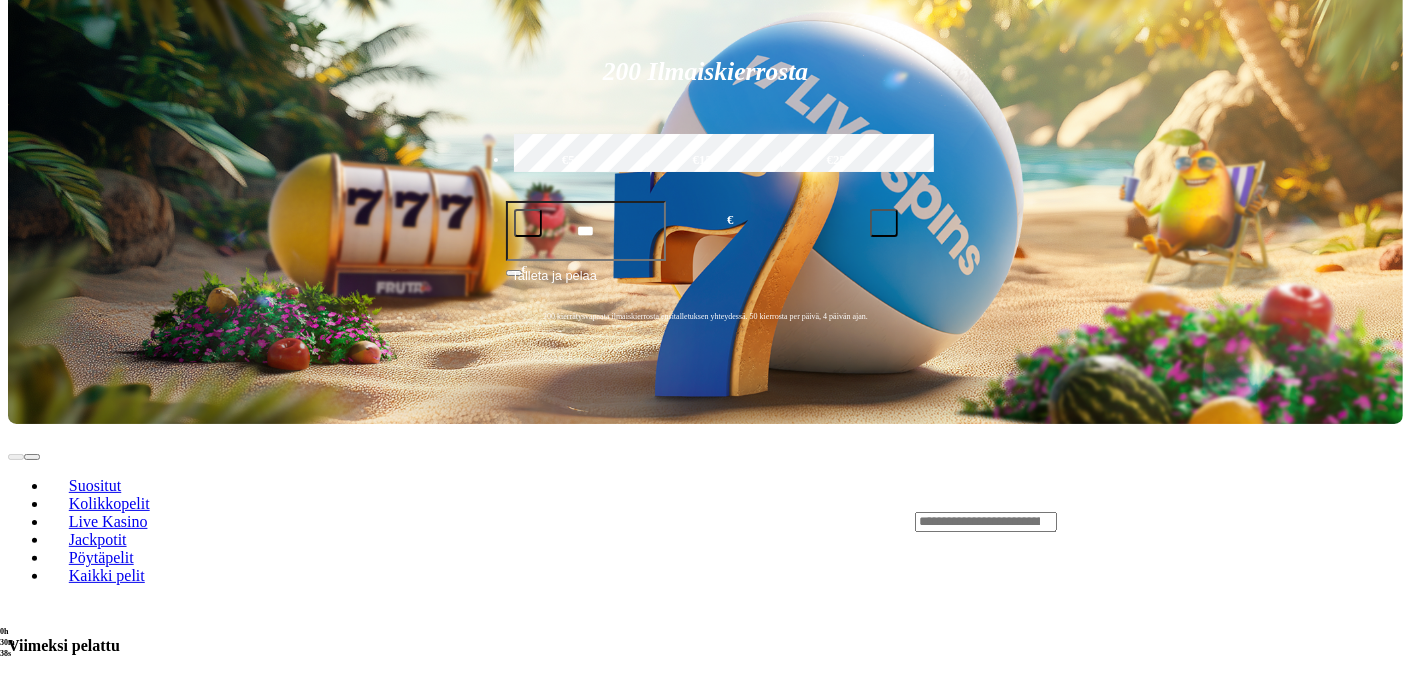 click on "Pelaa nyt" at bounding box center [77, 740] 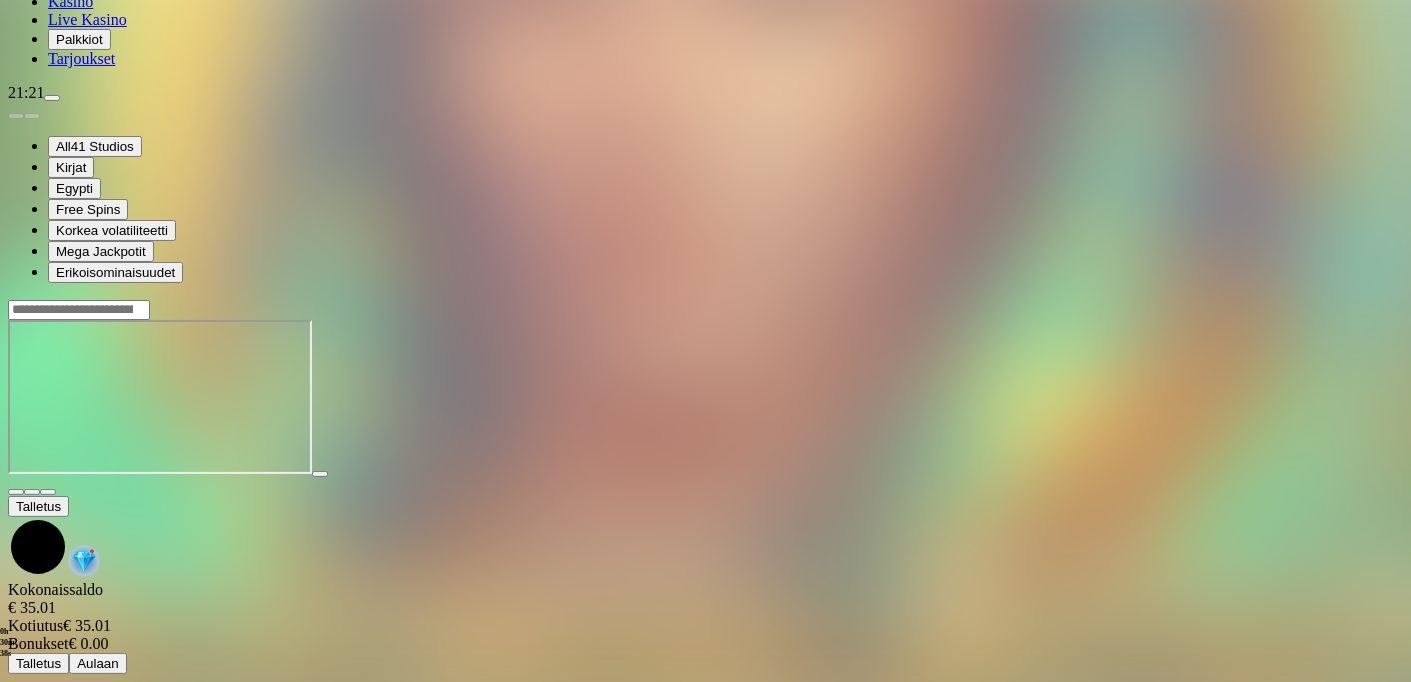 scroll, scrollTop: 0, scrollLeft: 0, axis: both 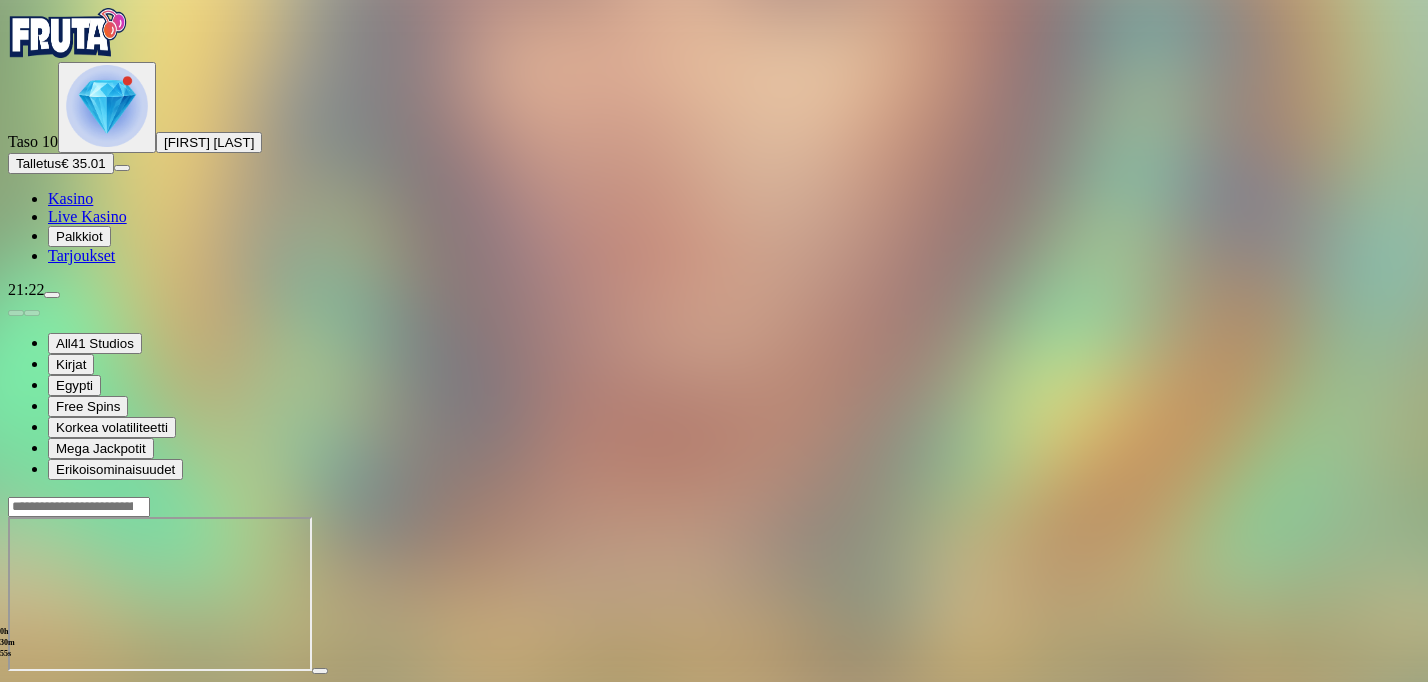 click at bounding box center [16, 689] 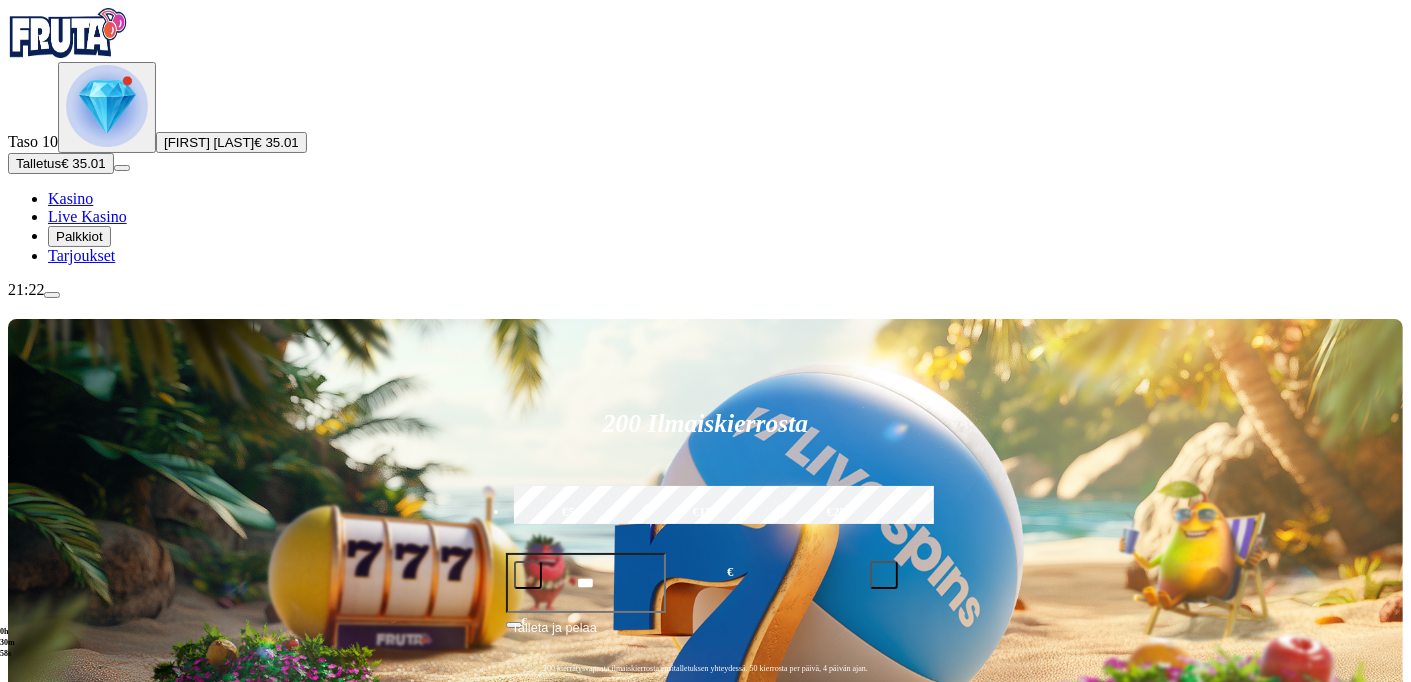 click at bounding box center [32, 1046] 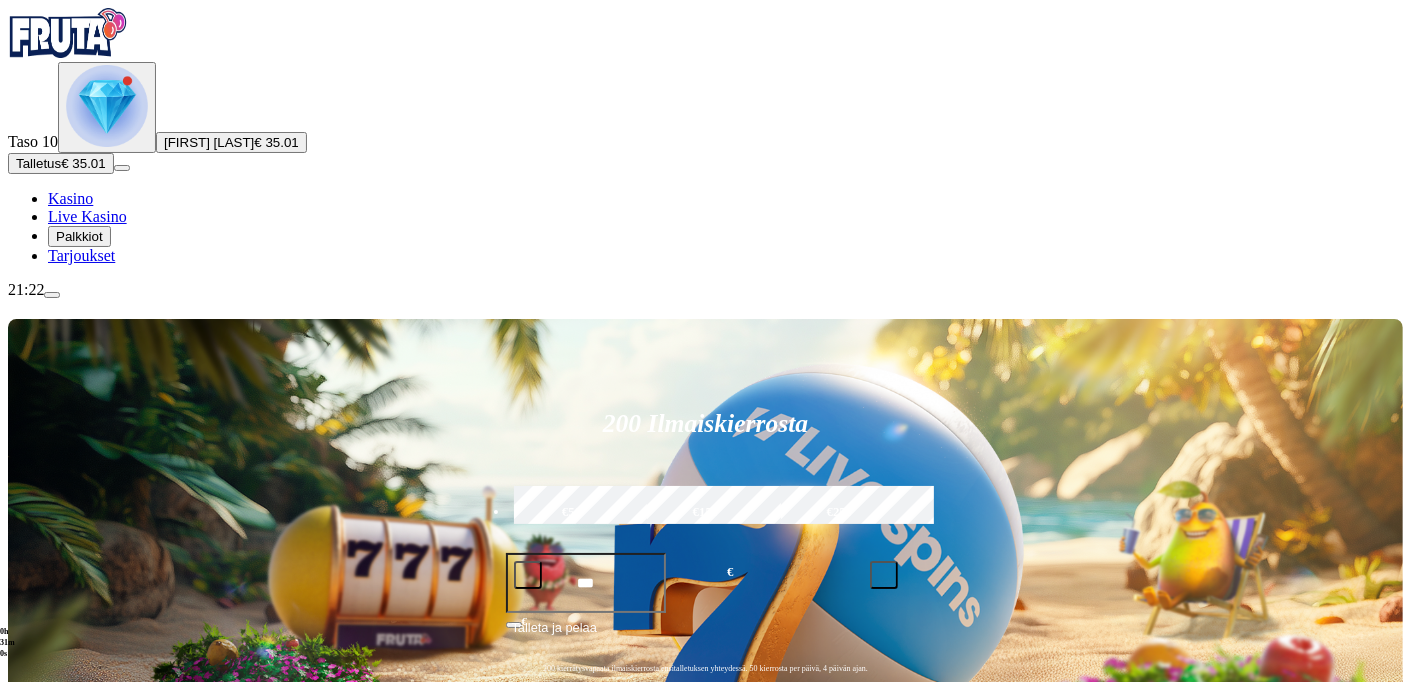 click on "Pelaa nyt" at bounding box center [-809, 1665] 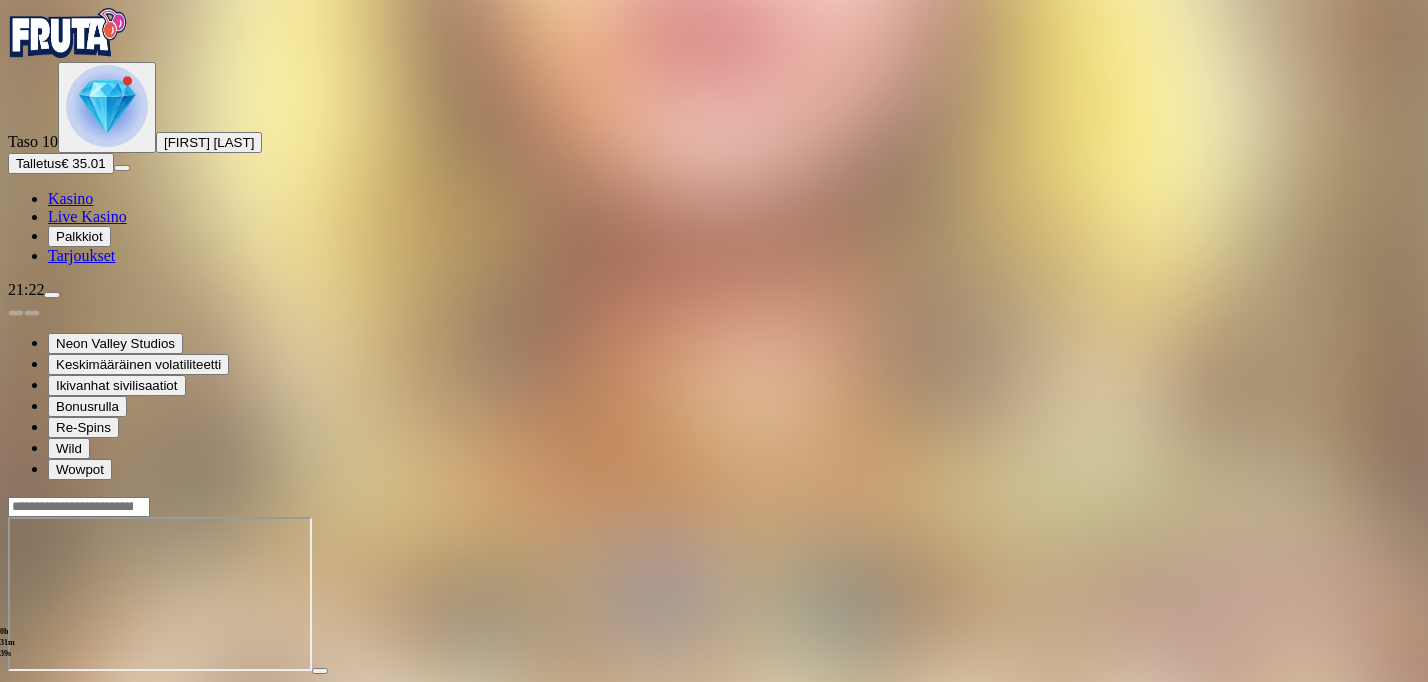 click at bounding box center [16, 689] 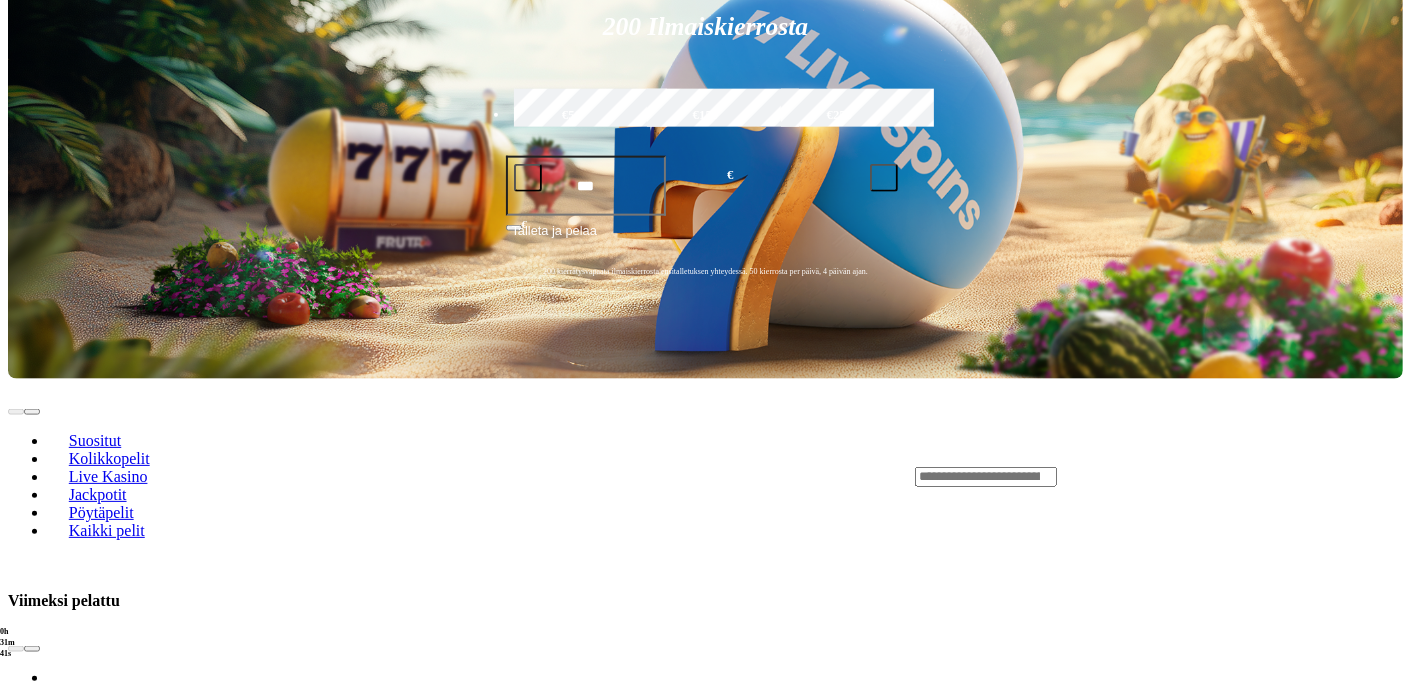 scroll, scrollTop: 440, scrollLeft: 0, axis: vertical 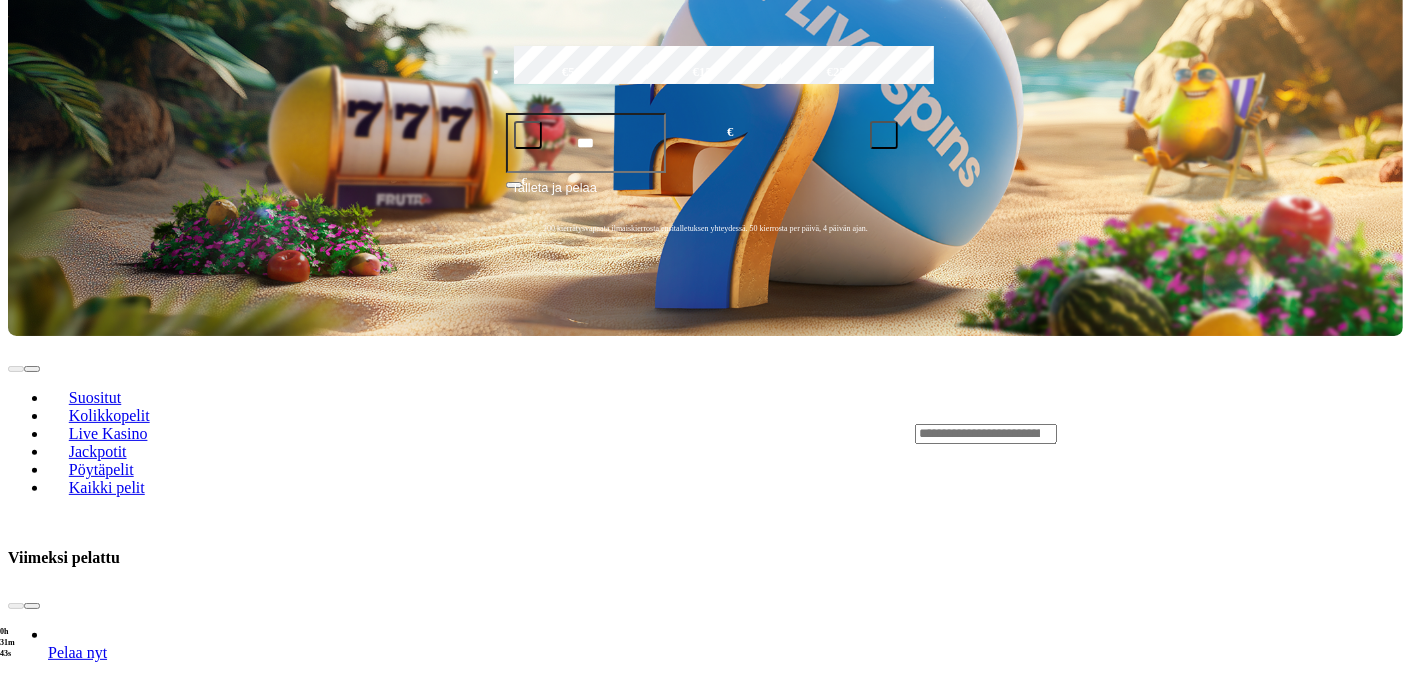 click on "Pelaa nyt" at bounding box center (77, 748) 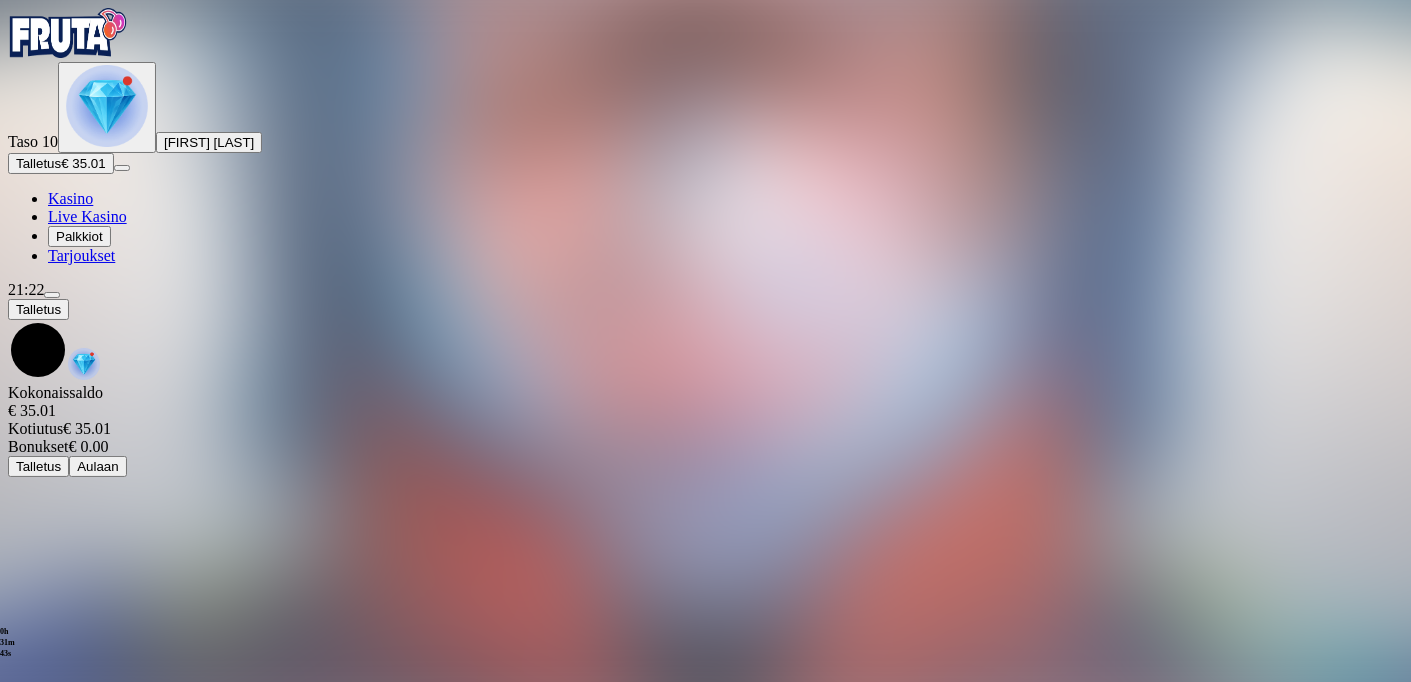 scroll, scrollTop: 0, scrollLeft: 0, axis: both 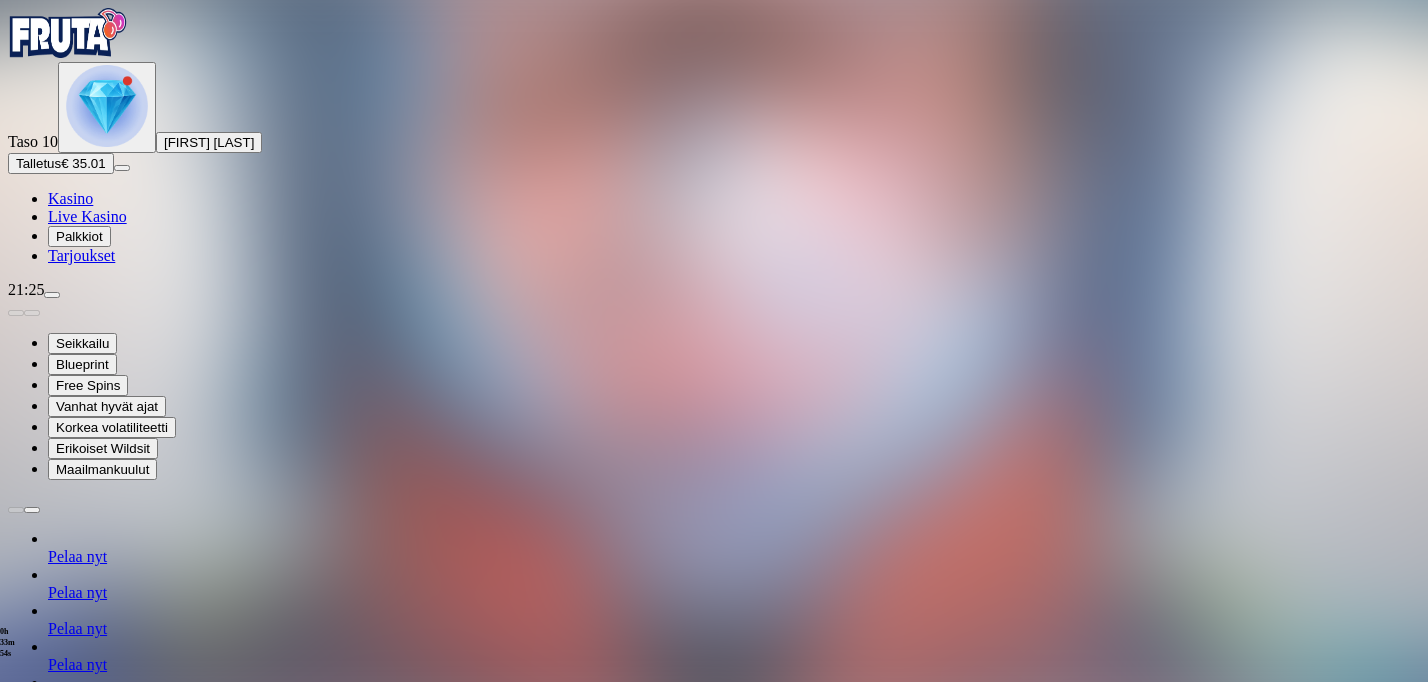 click at bounding box center [16, 1279] 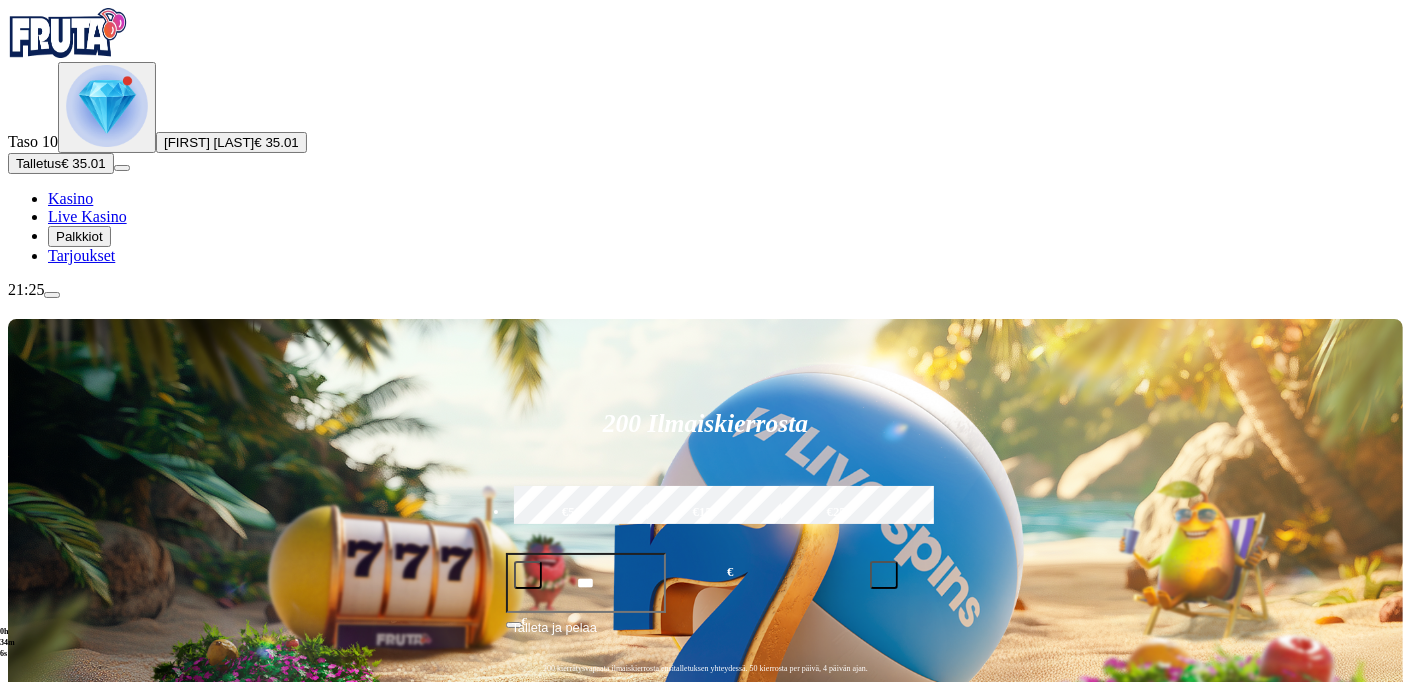 scroll, scrollTop: 102, scrollLeft: 0, axis: vertical 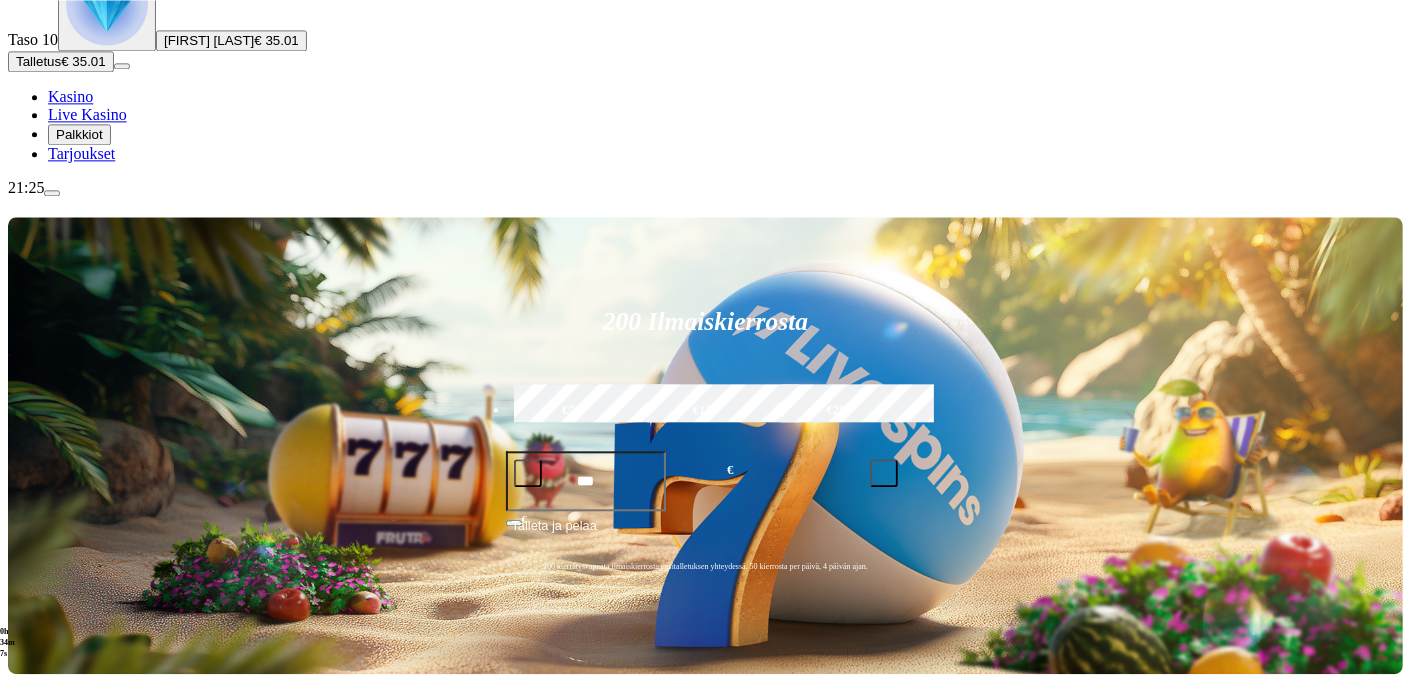 click at bounding box center [986, 772] 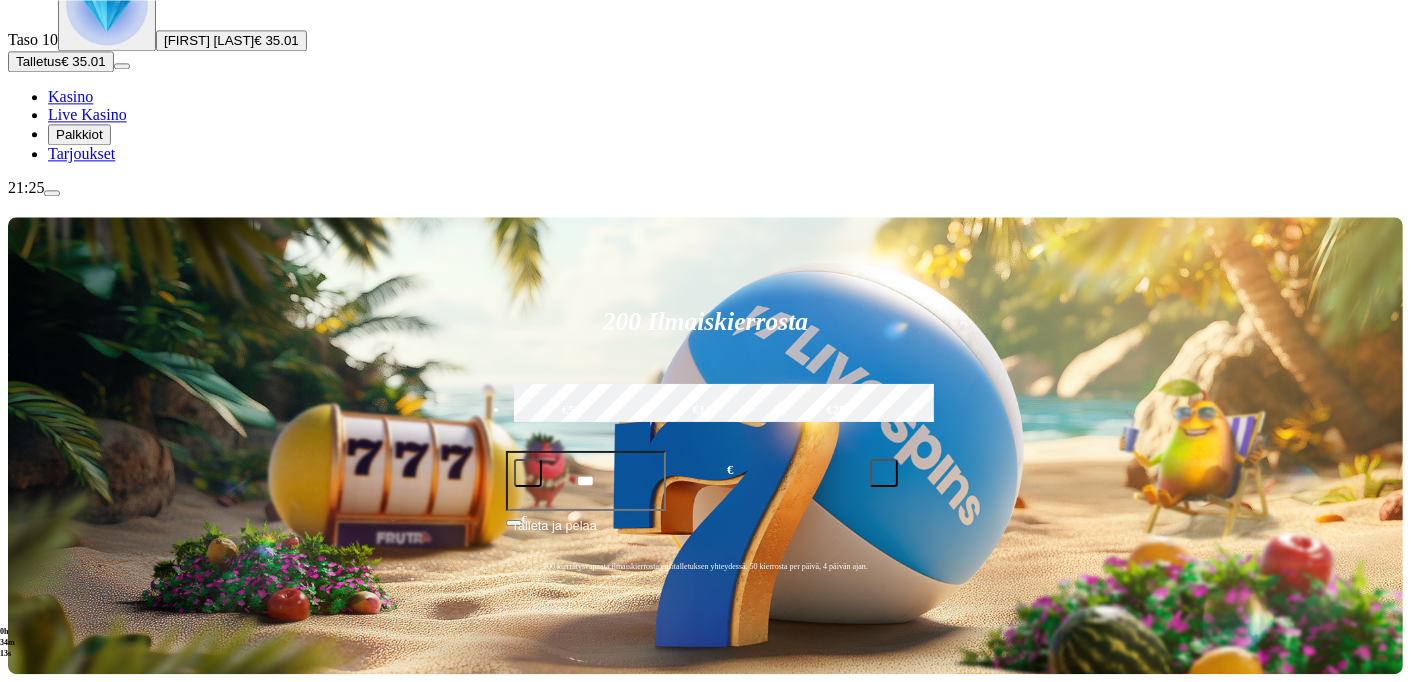 scroll, scrollTop: 206, scrollLeft: 0, axis: vertical 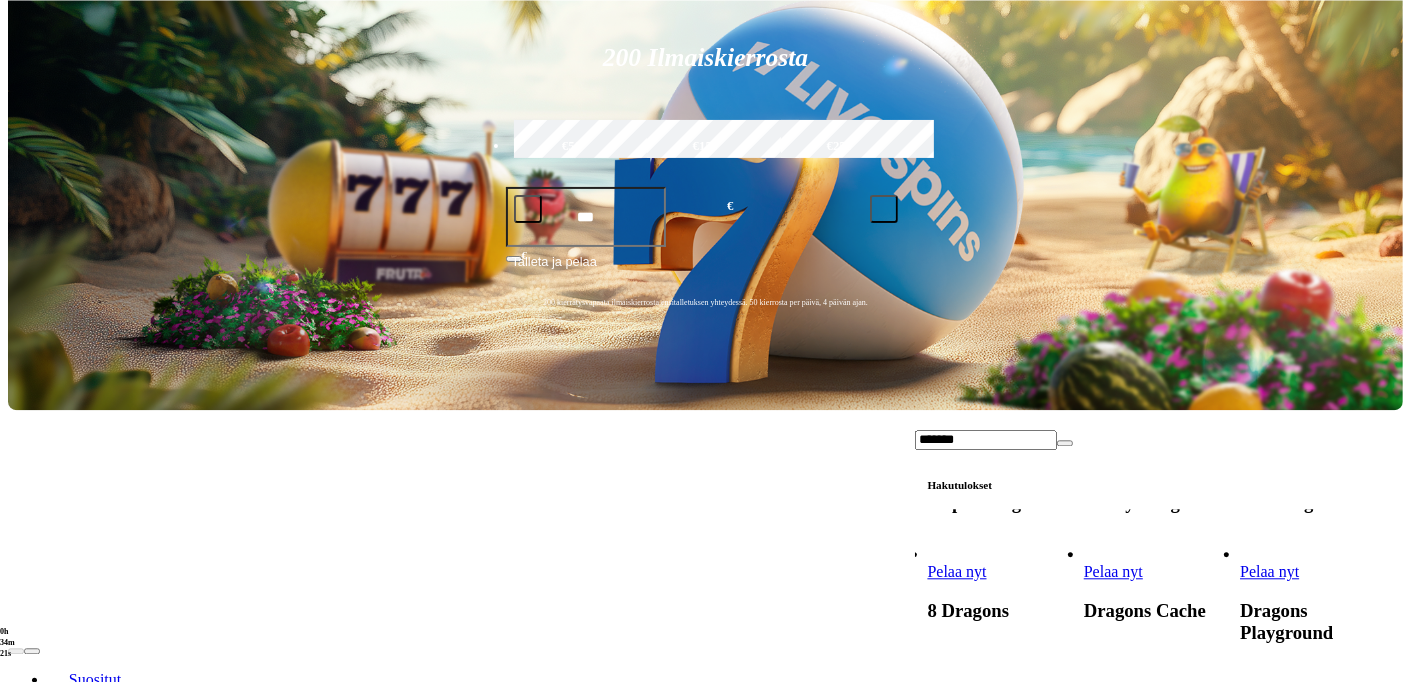 type on "*******" 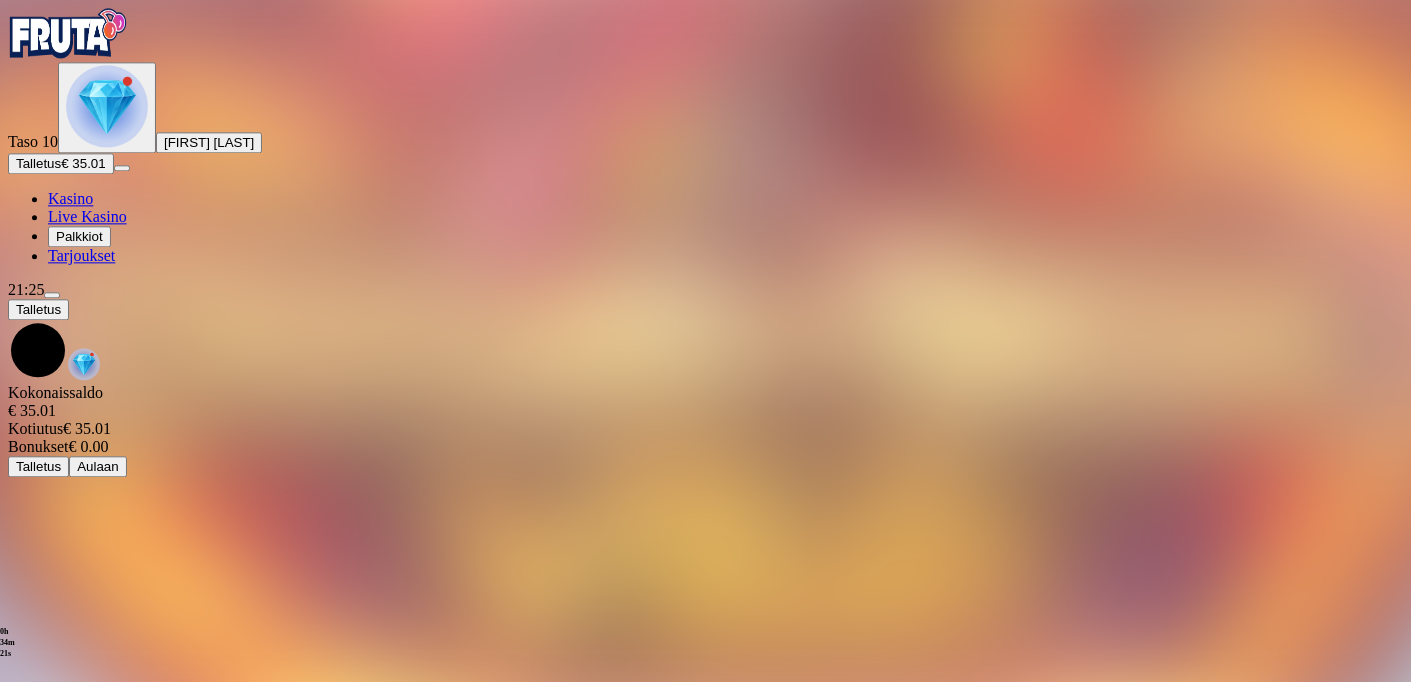 scroll, scrollTop: 0, scrollLeft: 0, axis: both 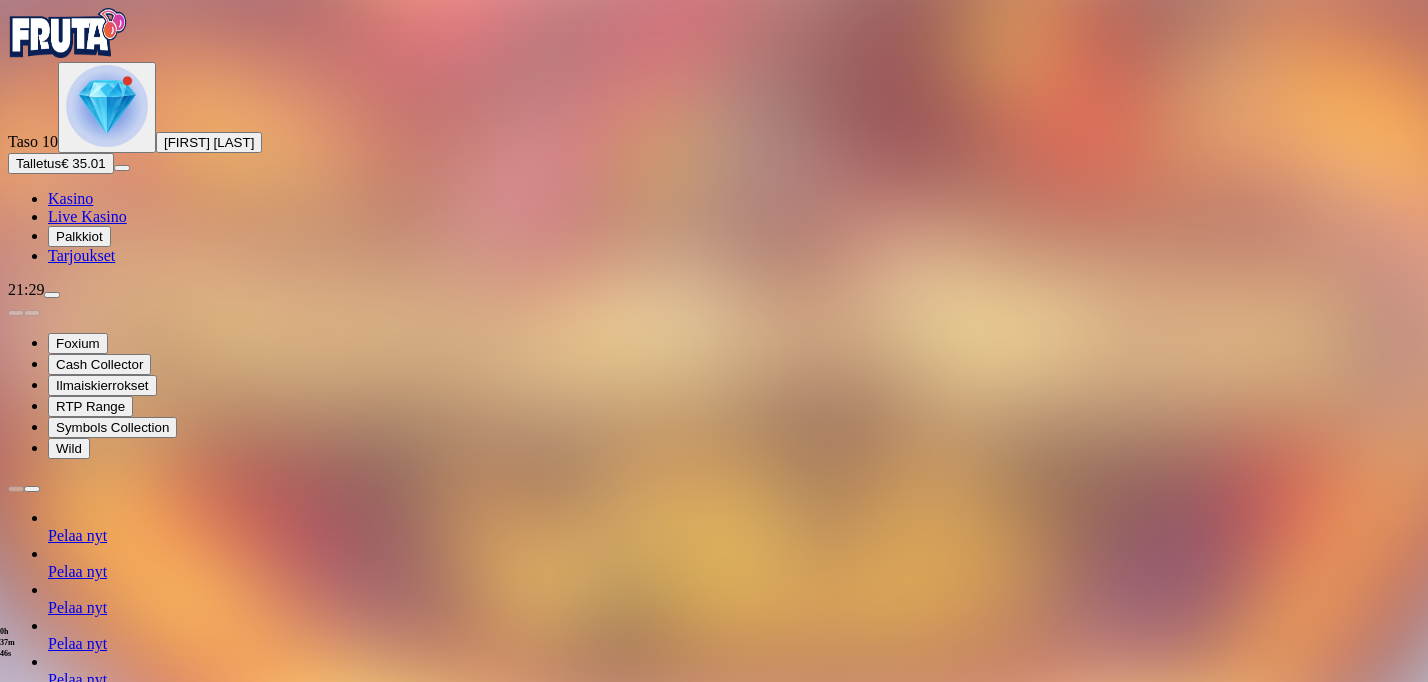 click at bounding box center (16, 1258) 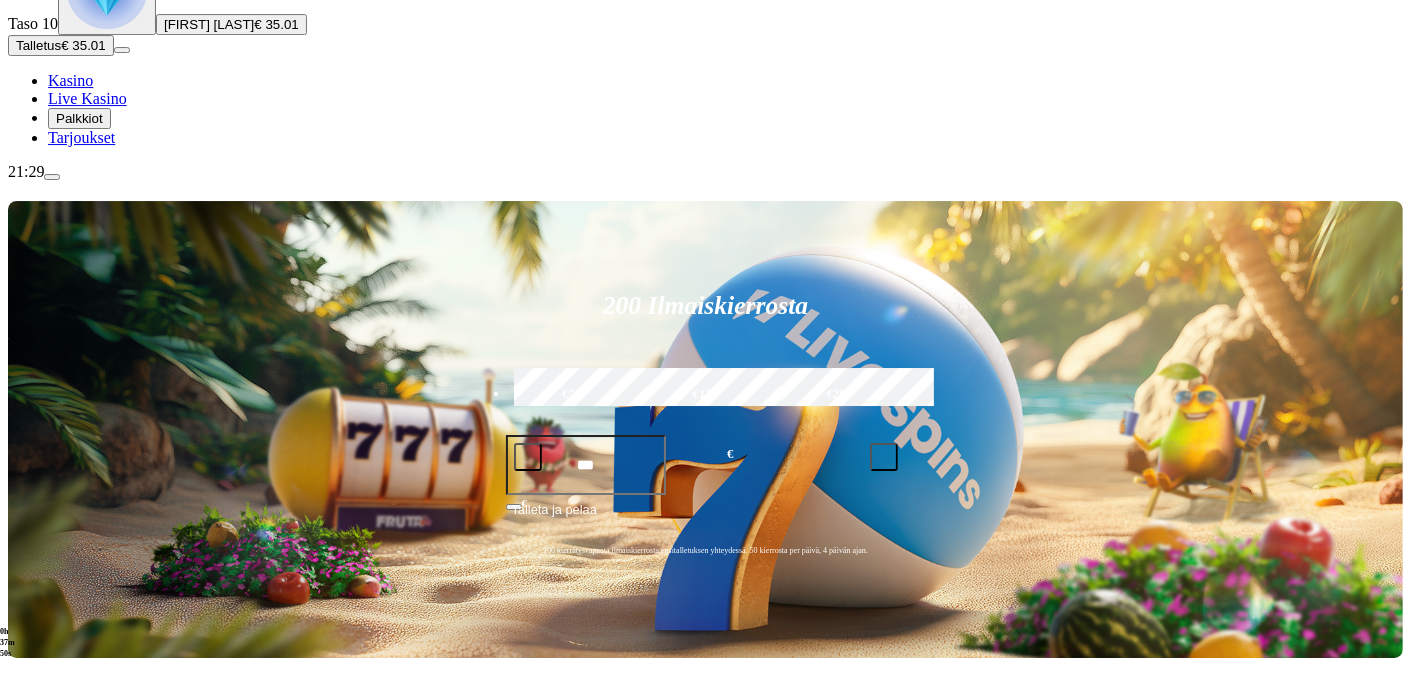 scroll, scrollTop: 176, scrollLeft: 0, axis: vertical 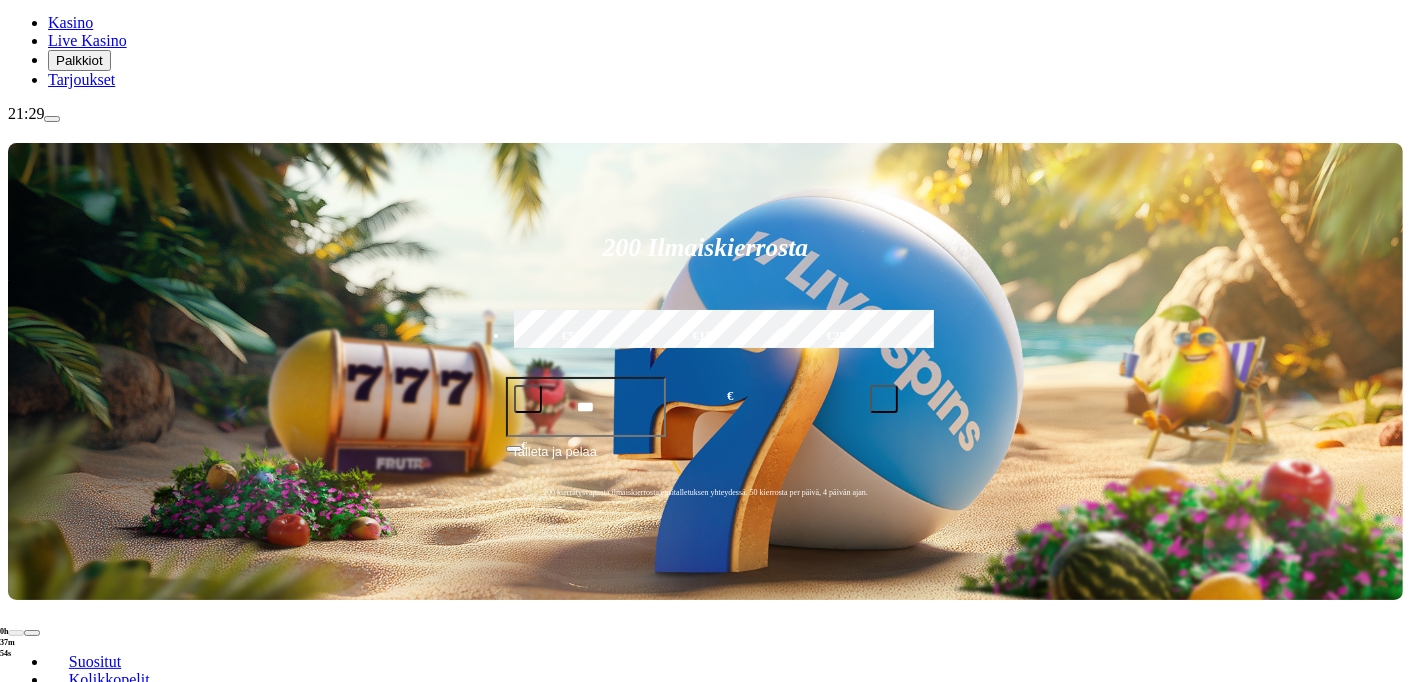 click on "Pelaa nyt" at bounding box center (77, 916) 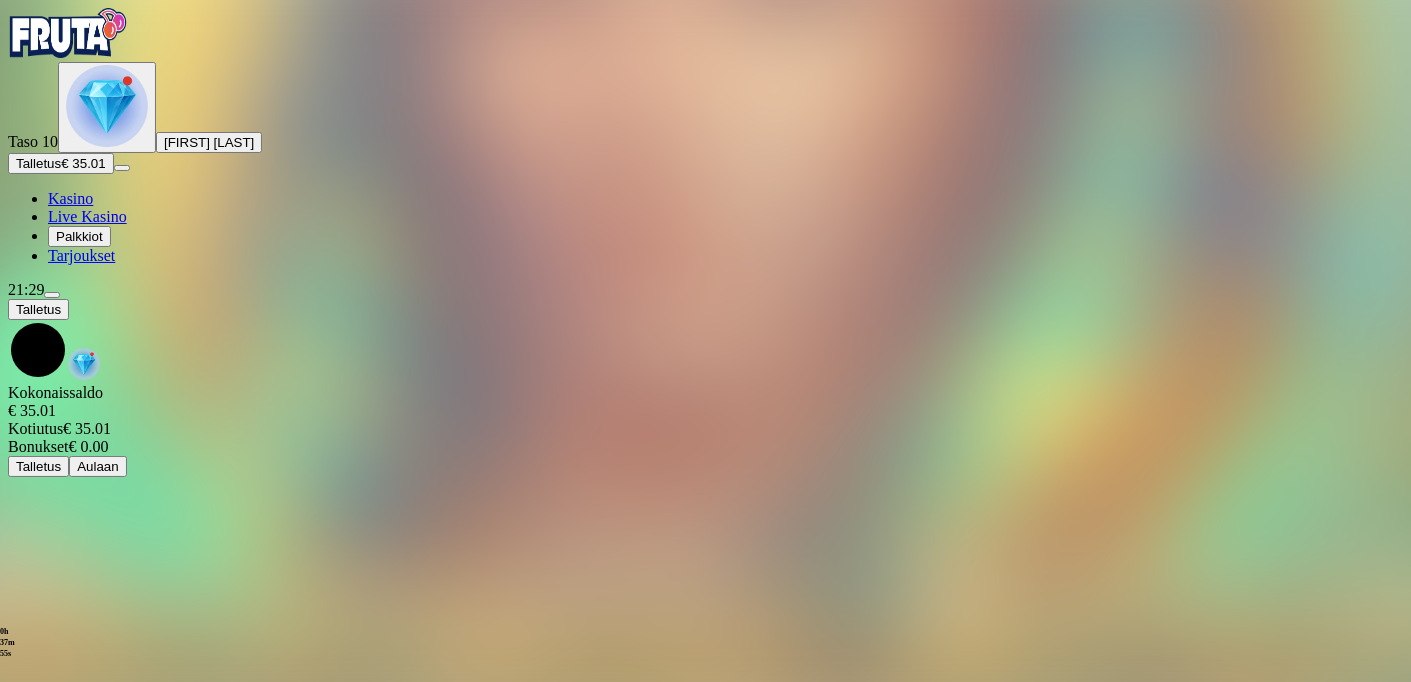 scroll, scrollTop: 0, scrollLeft: 0, axis: both 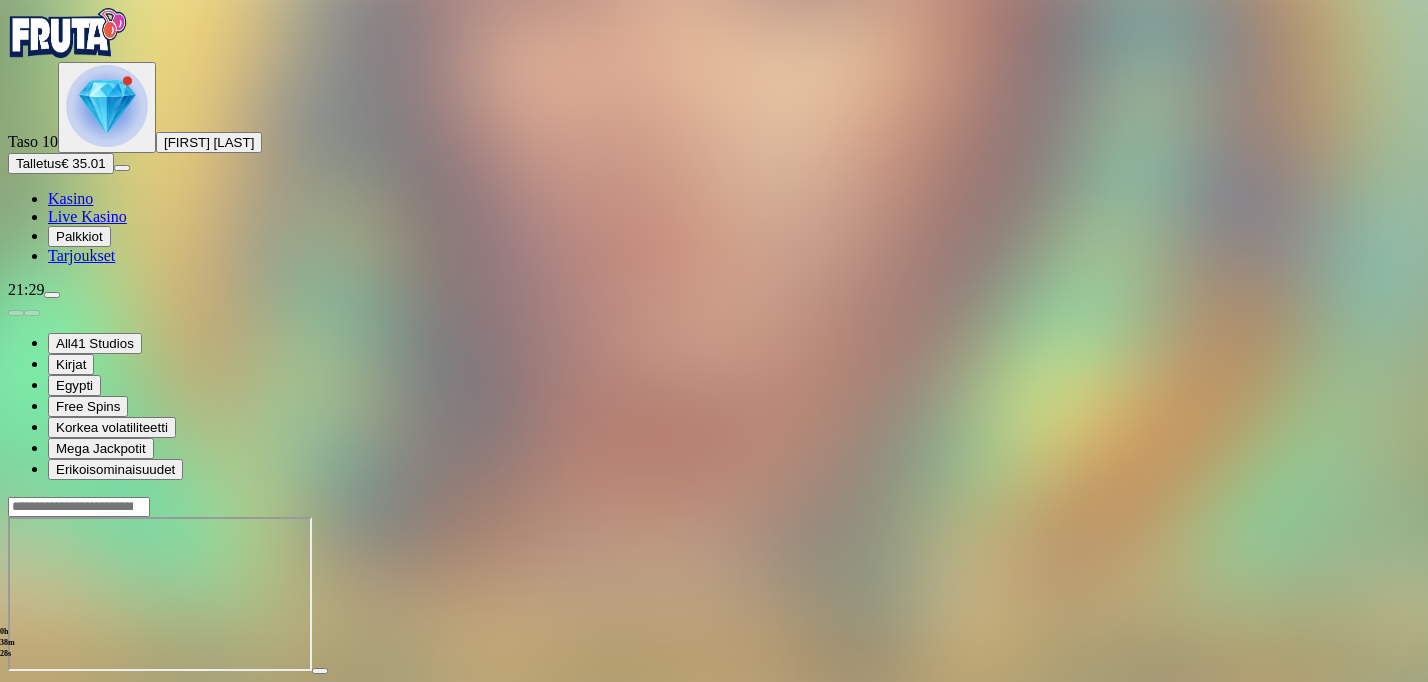click at bounding box center (16, 689) 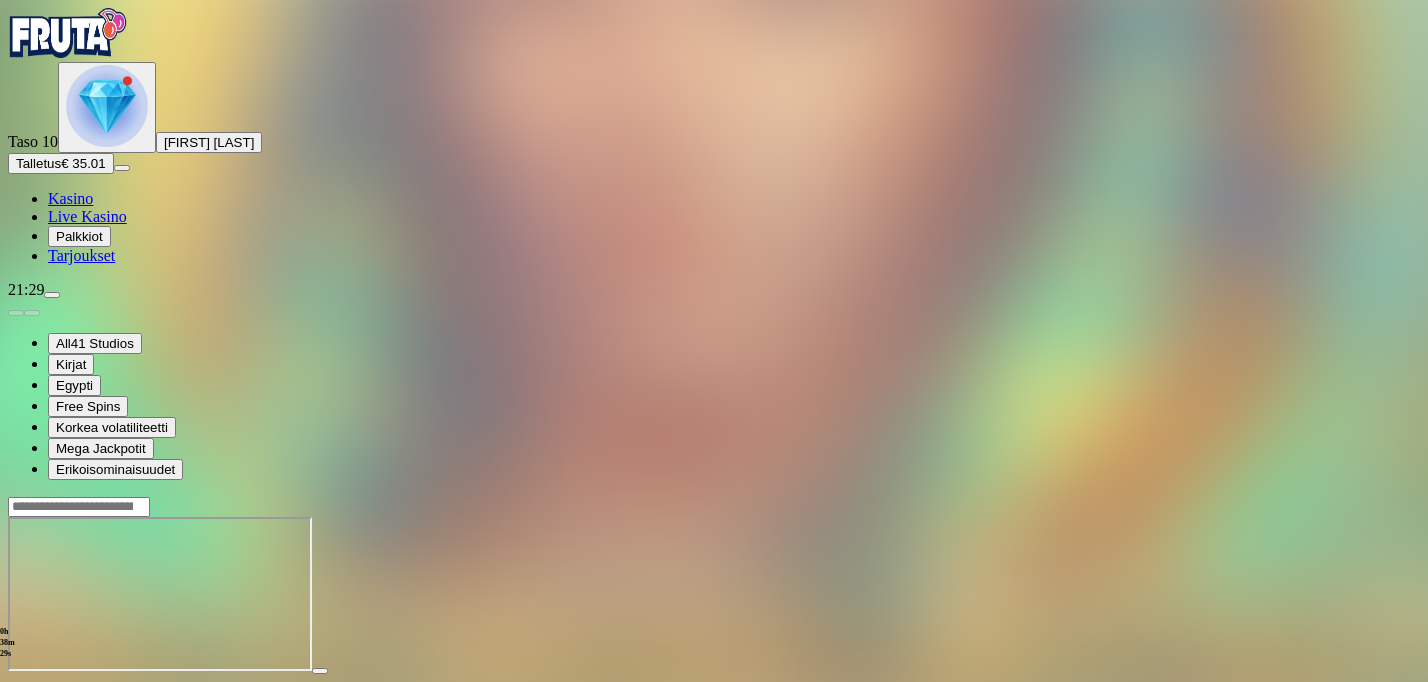 click at bounding box center [16, 689] 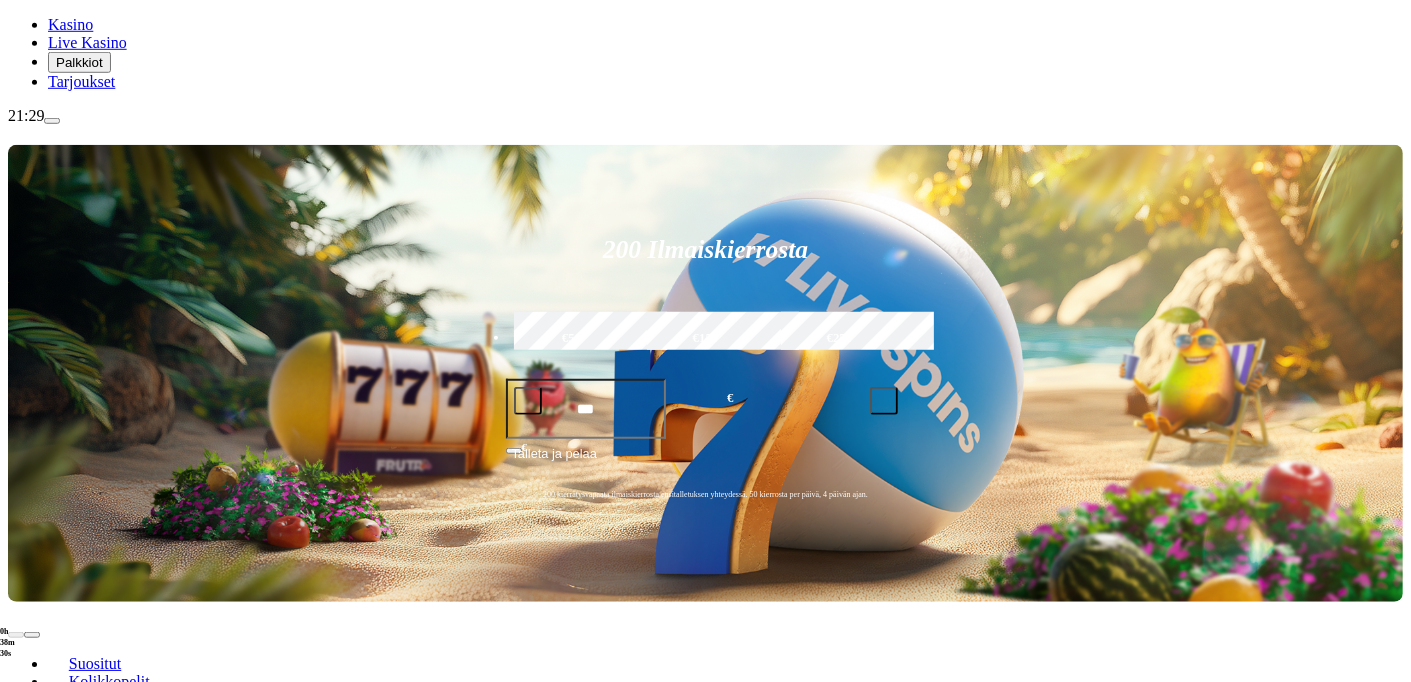 scroll, scrollTop: 176, scrollLeft: 0, axis: vertical 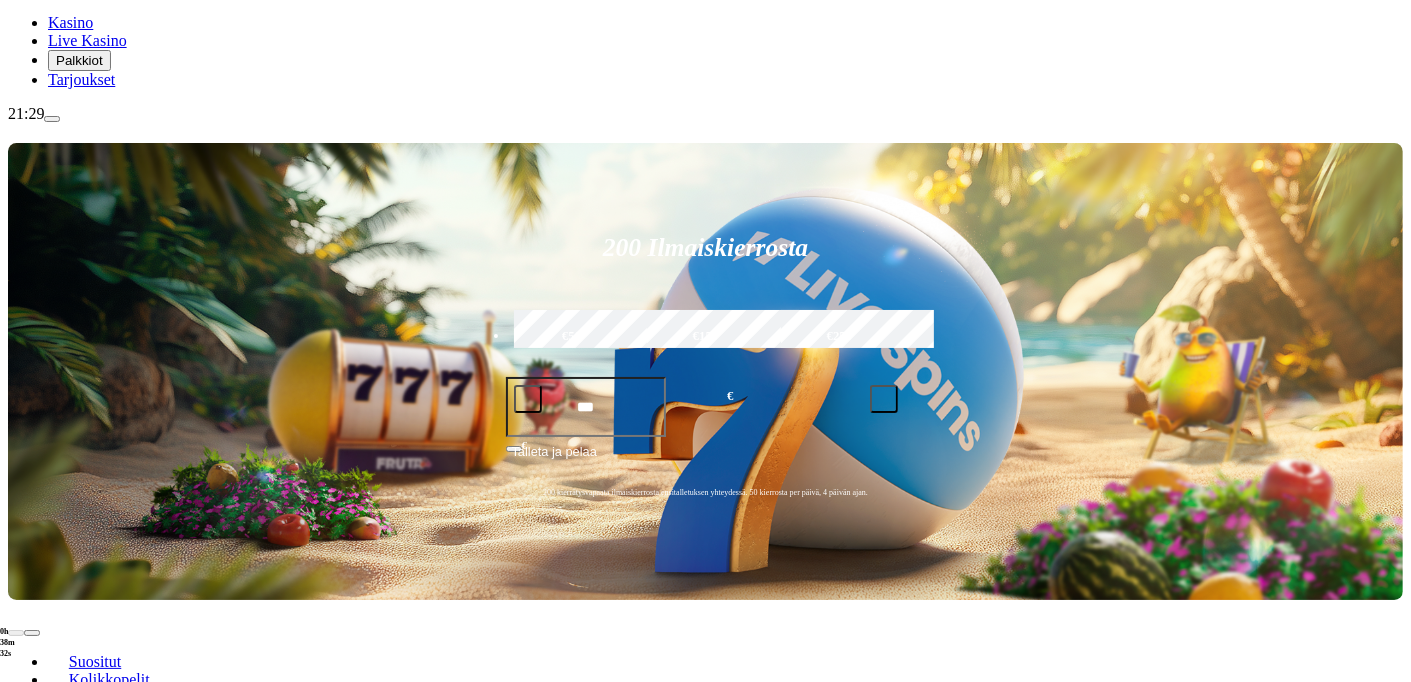 click at bounding box center (32, 870) 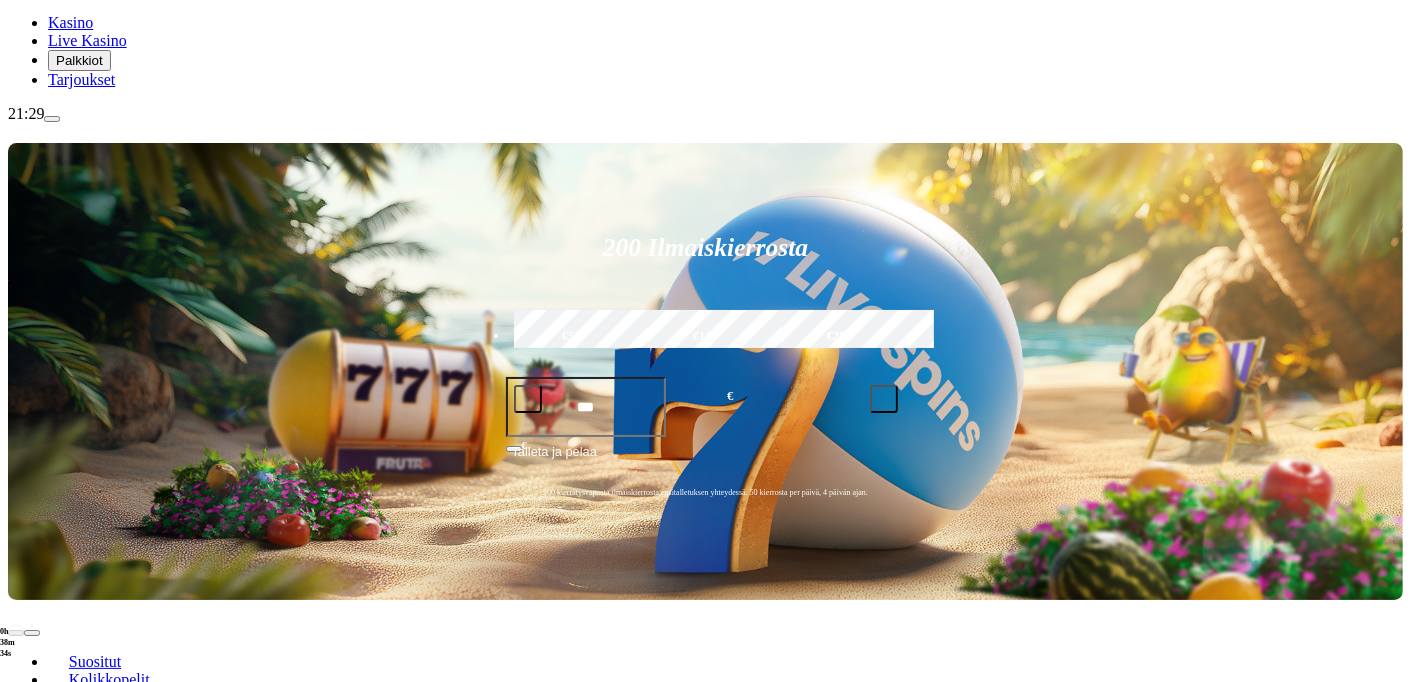 click on "Pelaa nyt" at bounding box center [-809, 1489] 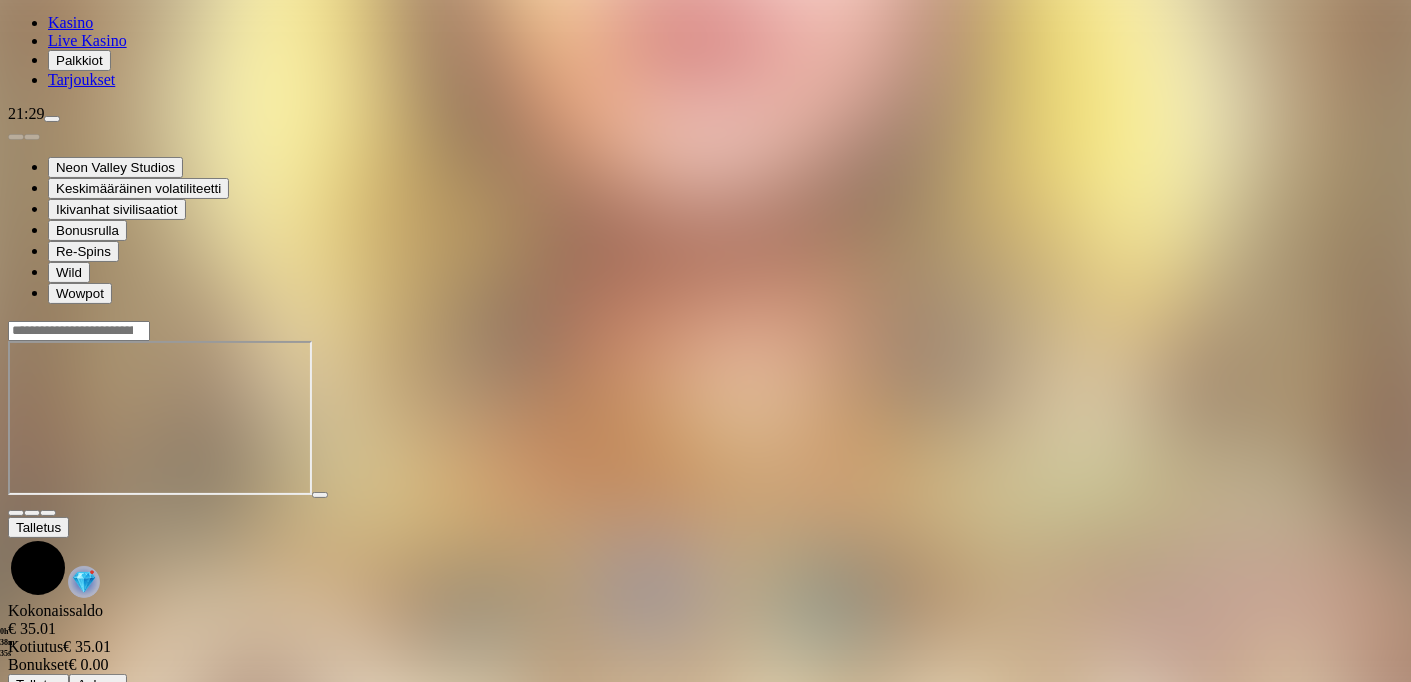 scroll, scrollTop: 0, scrollLeft: 0, axis: both 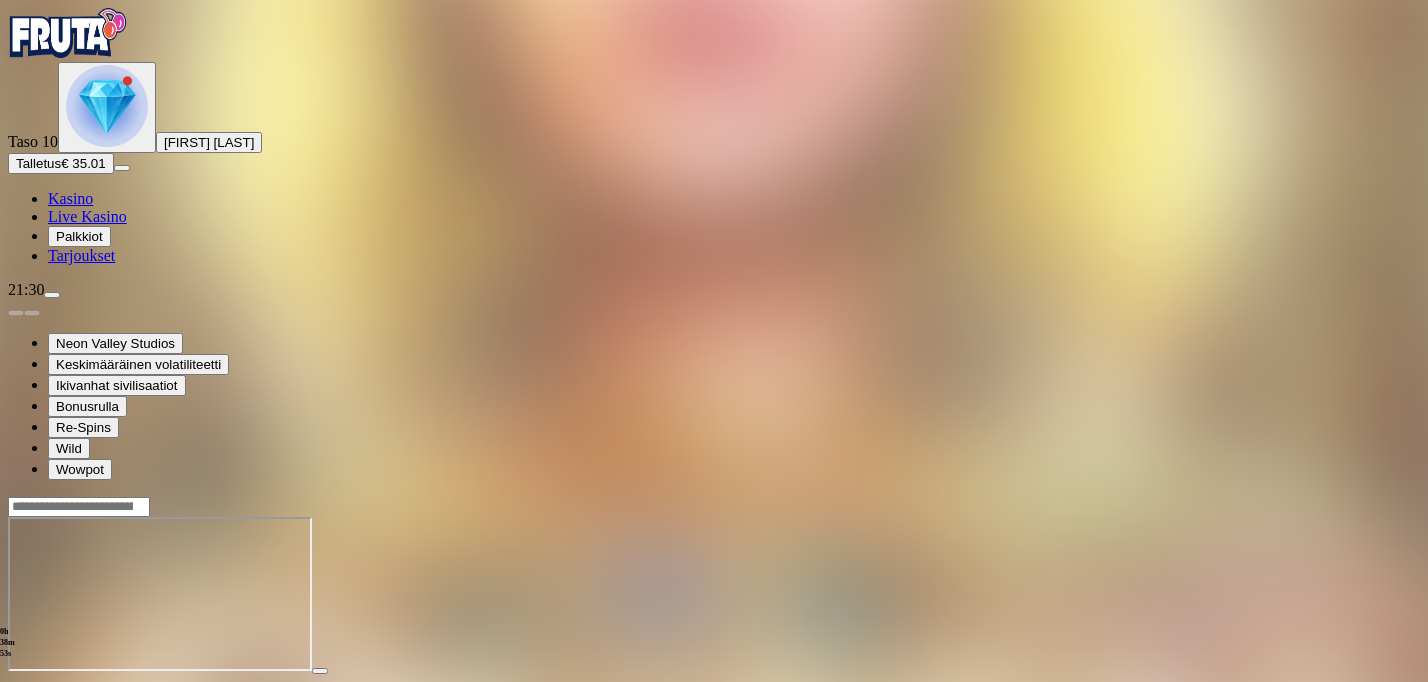 click at bounding box center [16, 689] 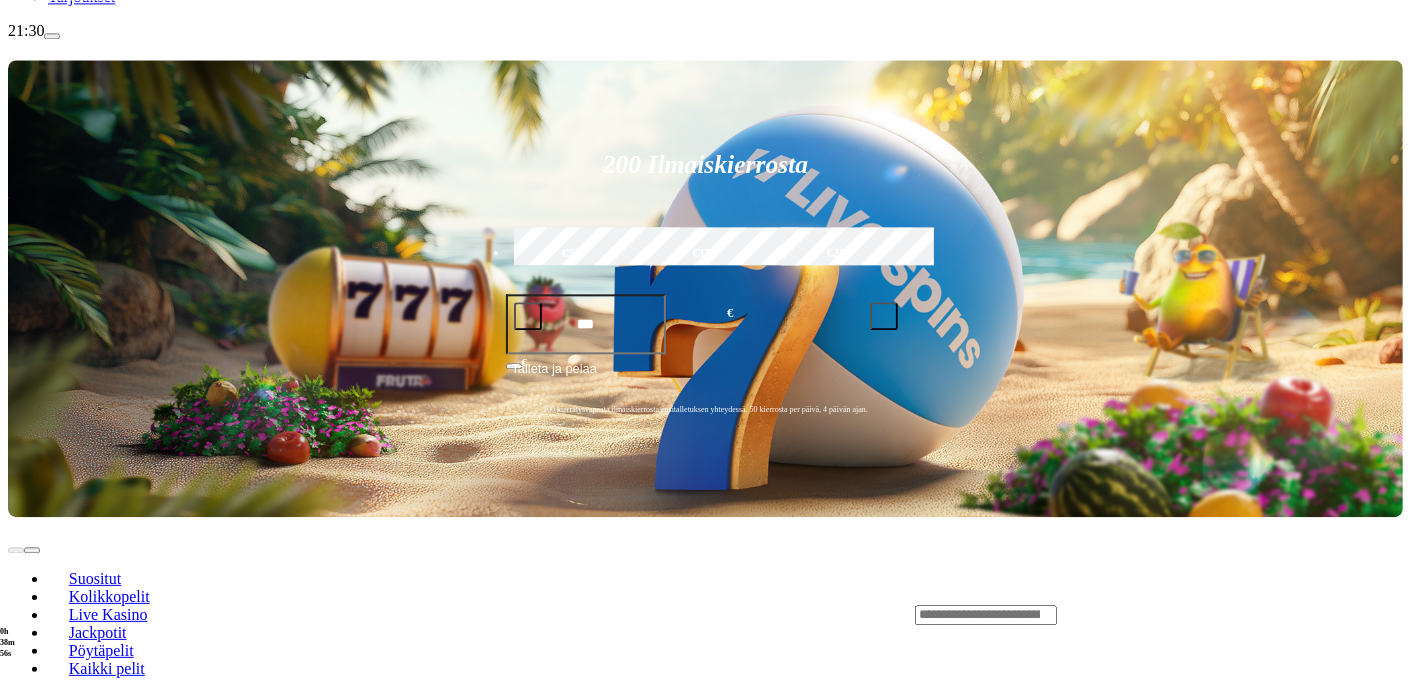 scroll, scrollTop: 264, scrollLeft: 0, axis: vertical 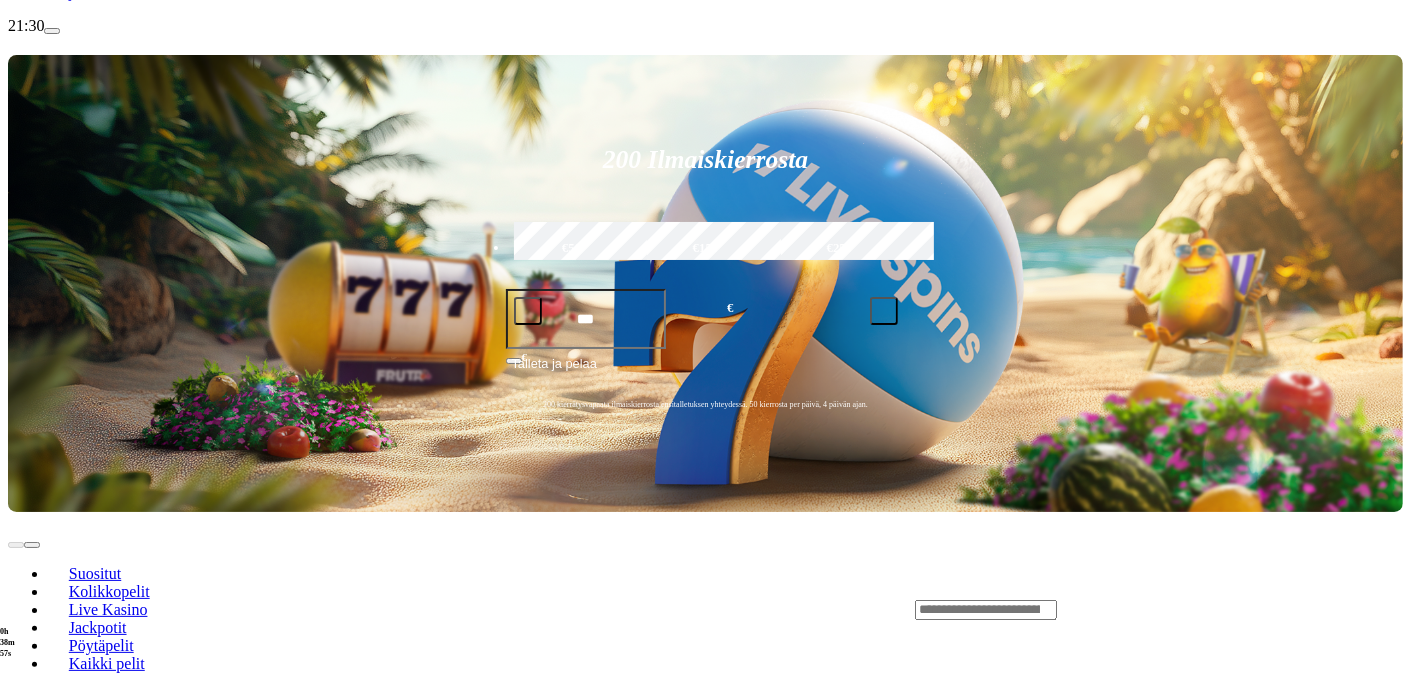 click at bounding box center (32, 782) 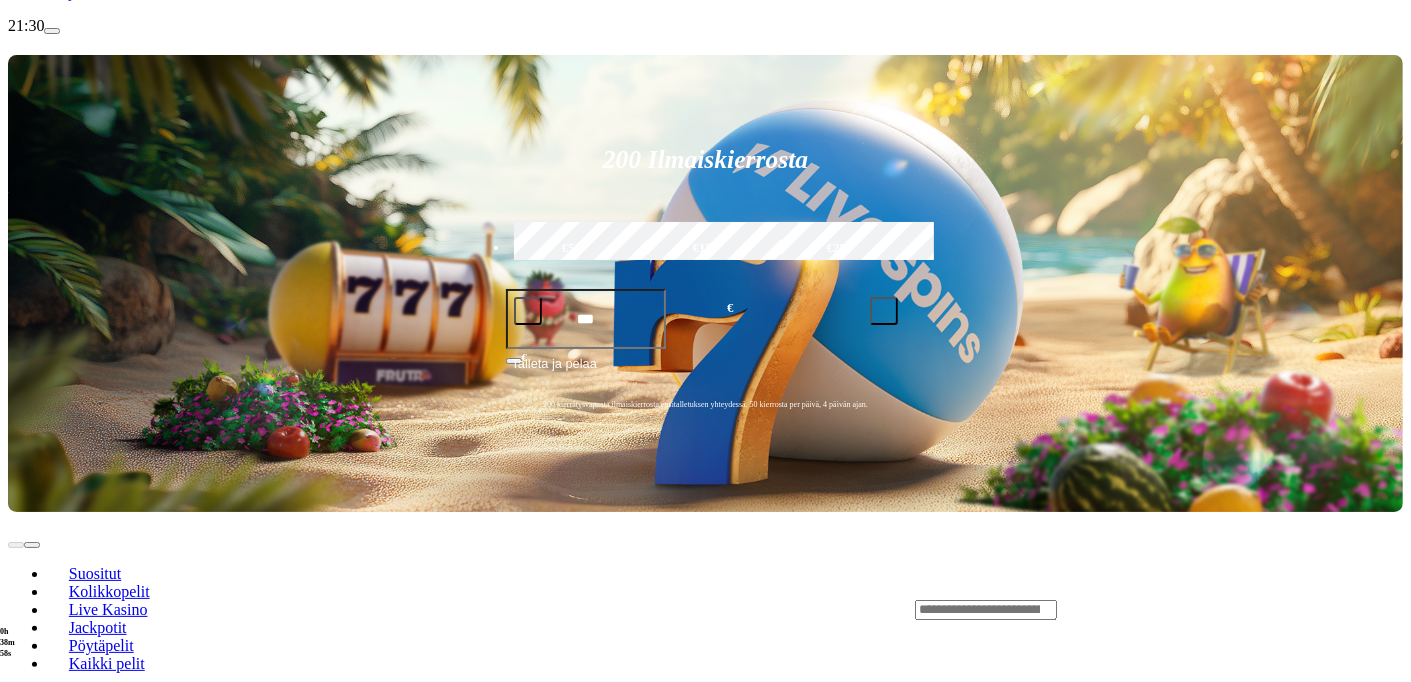 click on "Pelaa nyt" at bounding box center [-809, 1782] 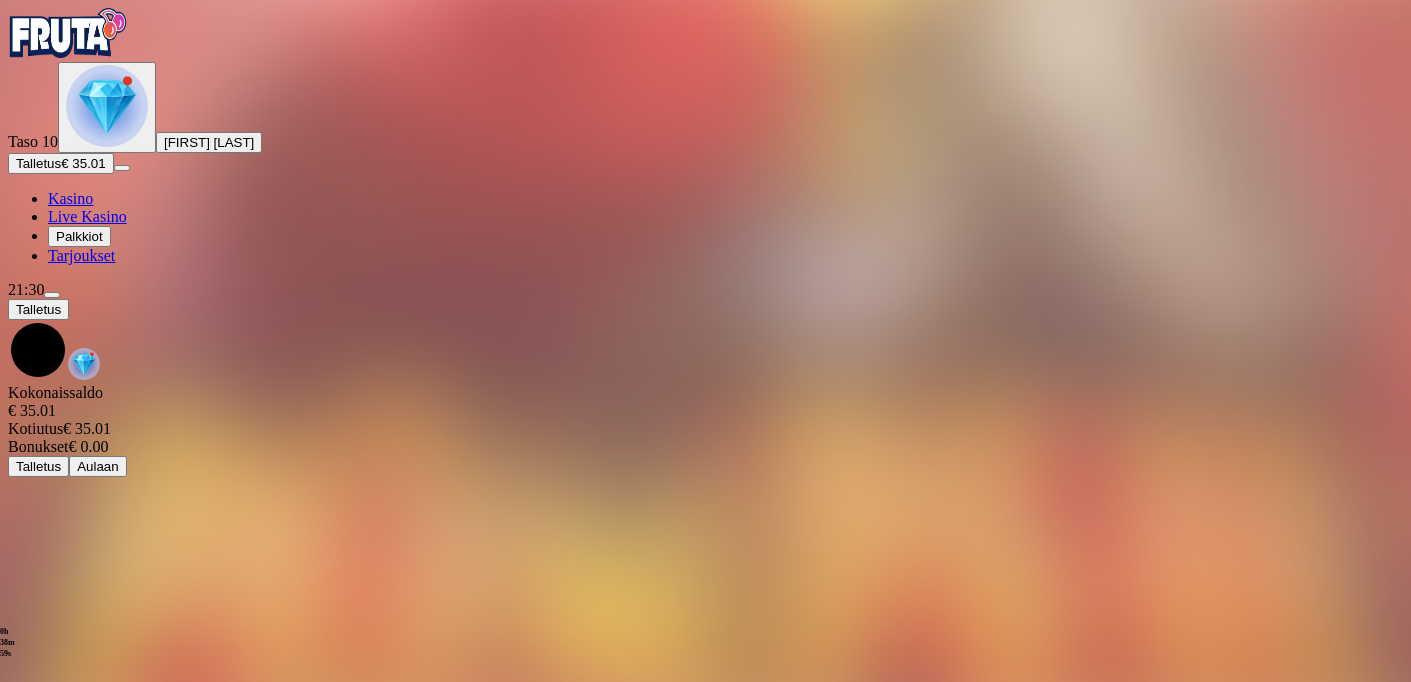 scroll, scrollTop: 0, scrollLeft: 0, axis: both 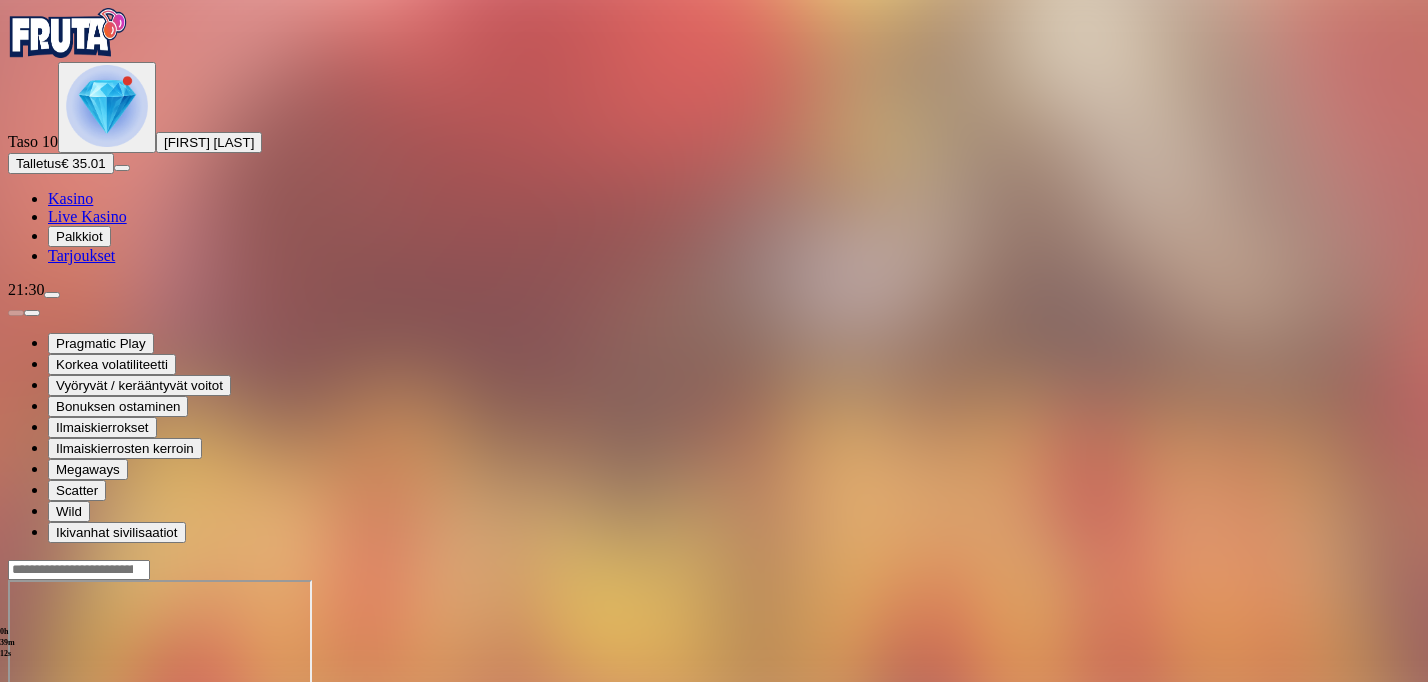 click at bounding box center (16, 752) 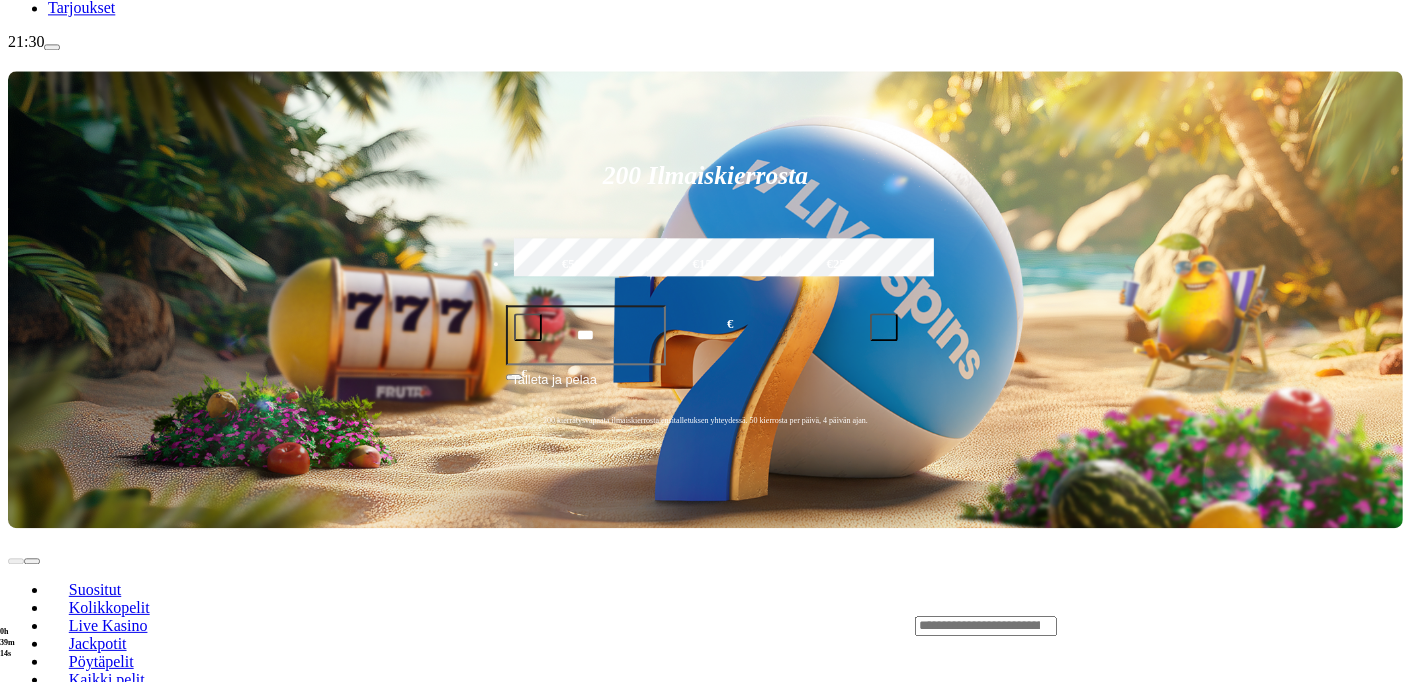 scroll, scrollTop: 264, scrollLeft: 0, axis: vertical 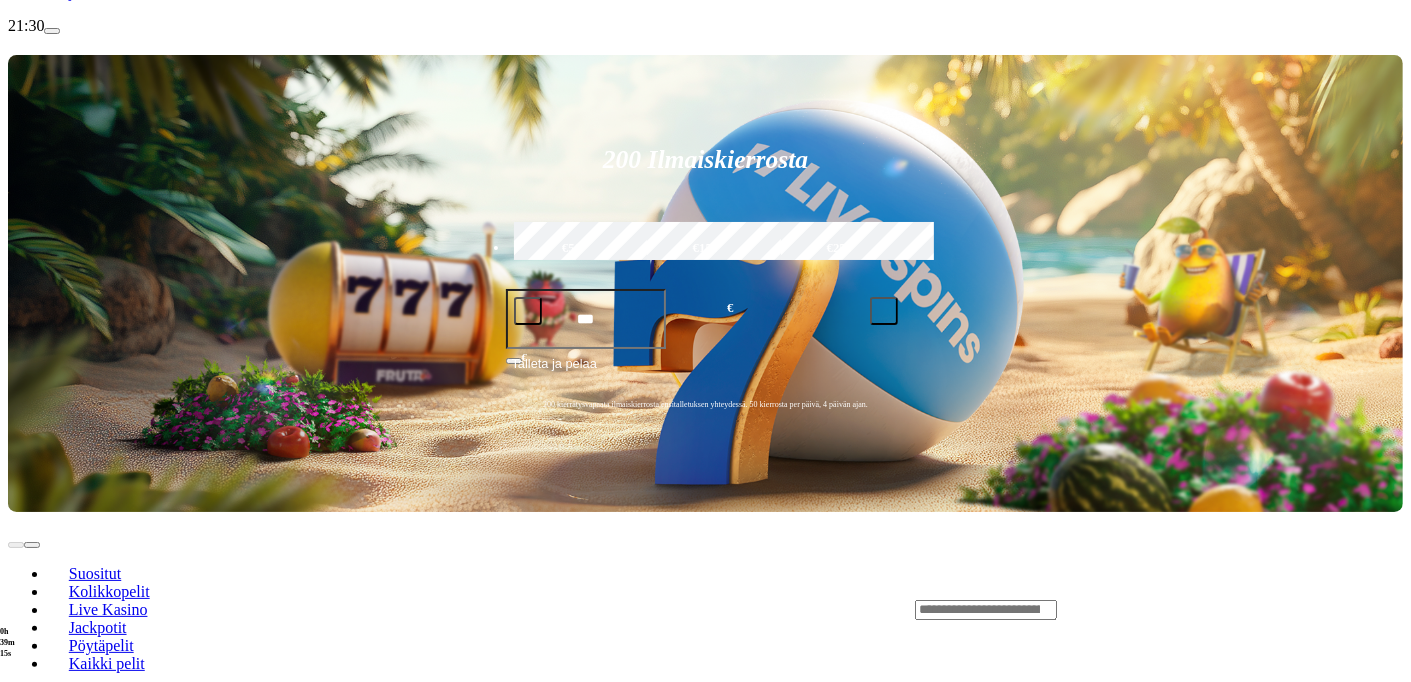 click on "Pelaa nyt" at bounding box center (75, 1305) 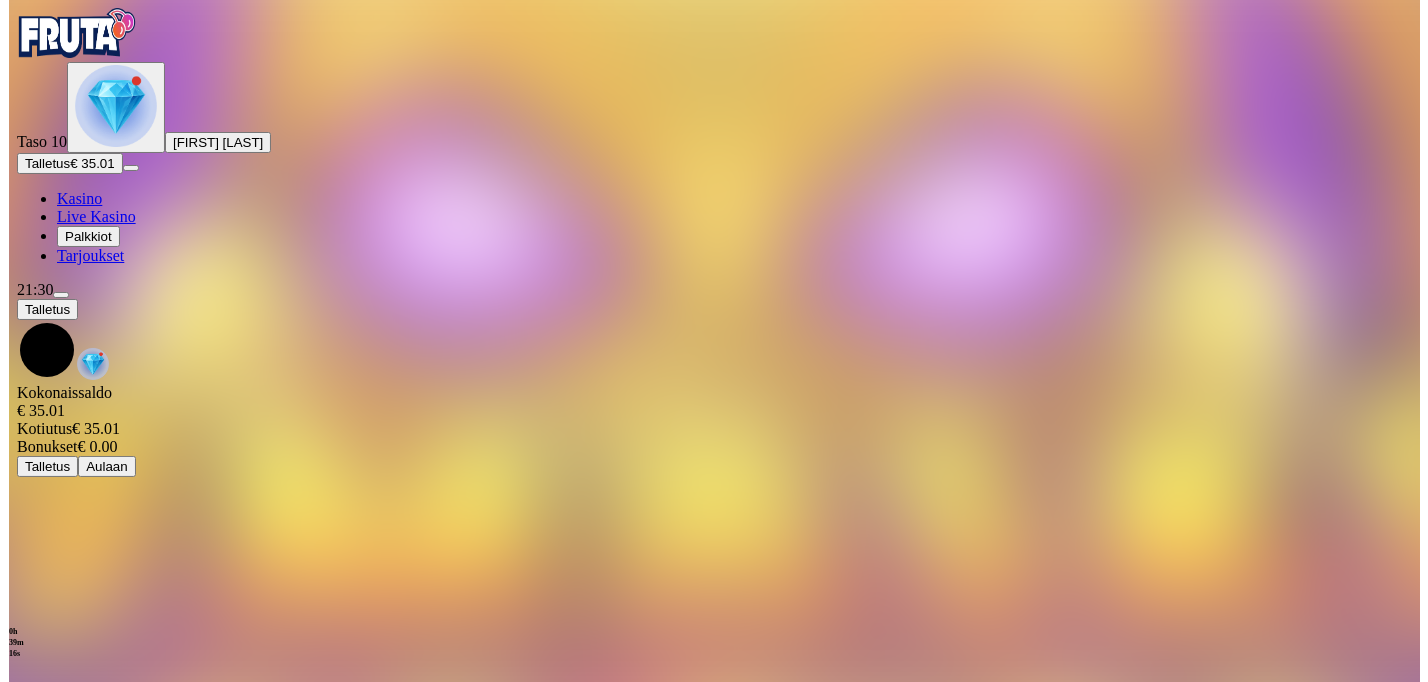 scroll, scrollTop: 0, scrollLeft: 0, axis: both 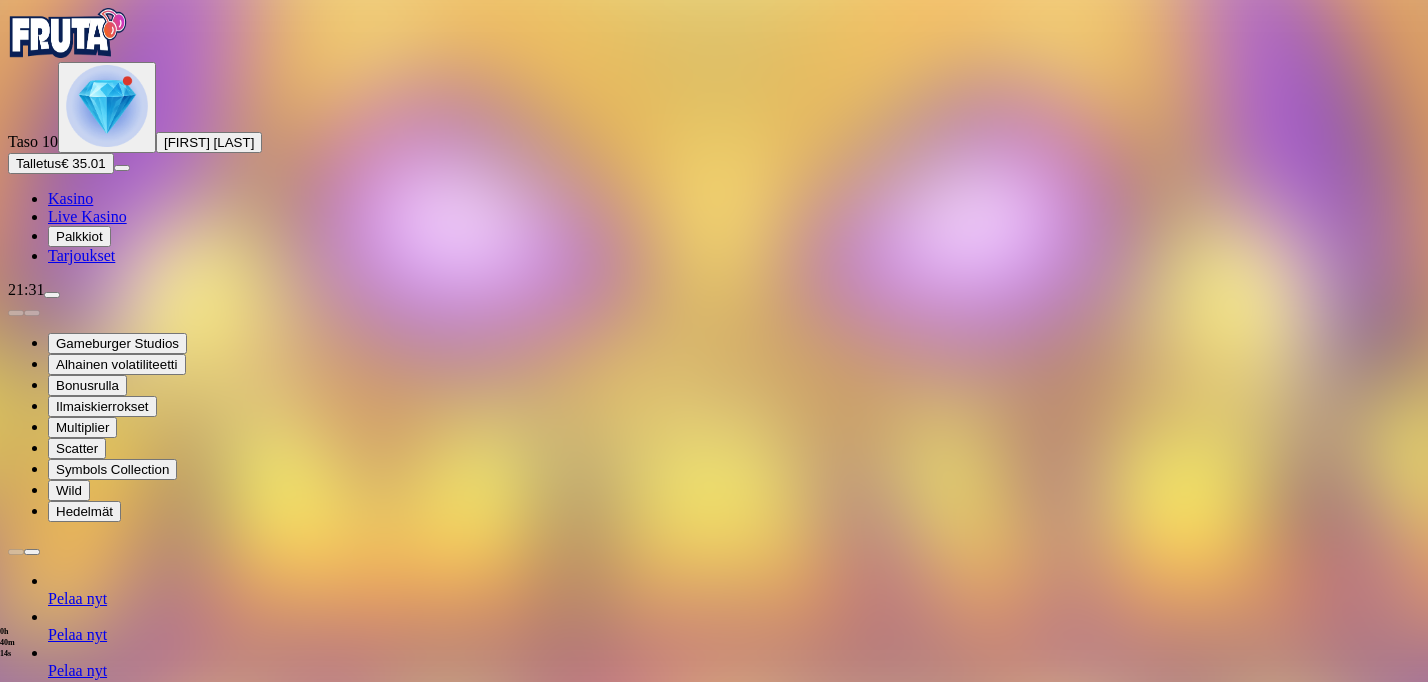 click at bounding box center [52, 295] 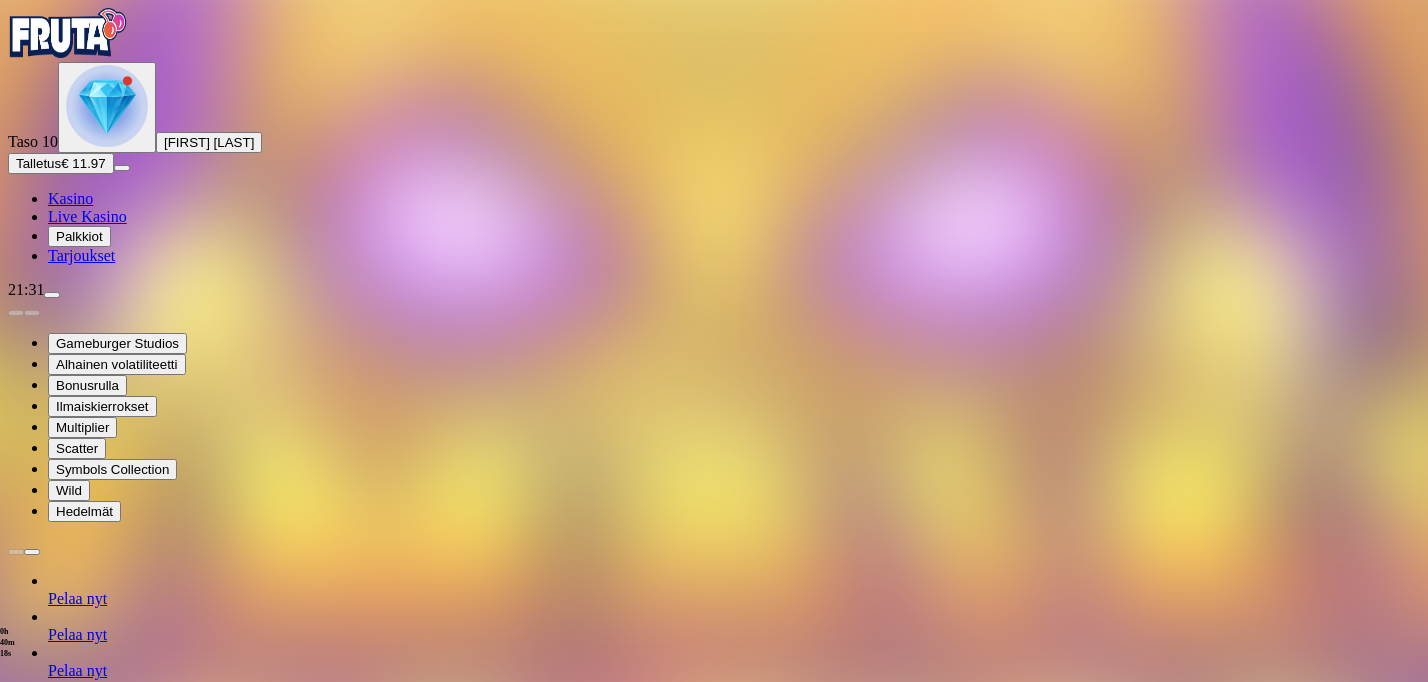 scroll, scrollTop: 0, scrollLeft: 0, axis: both 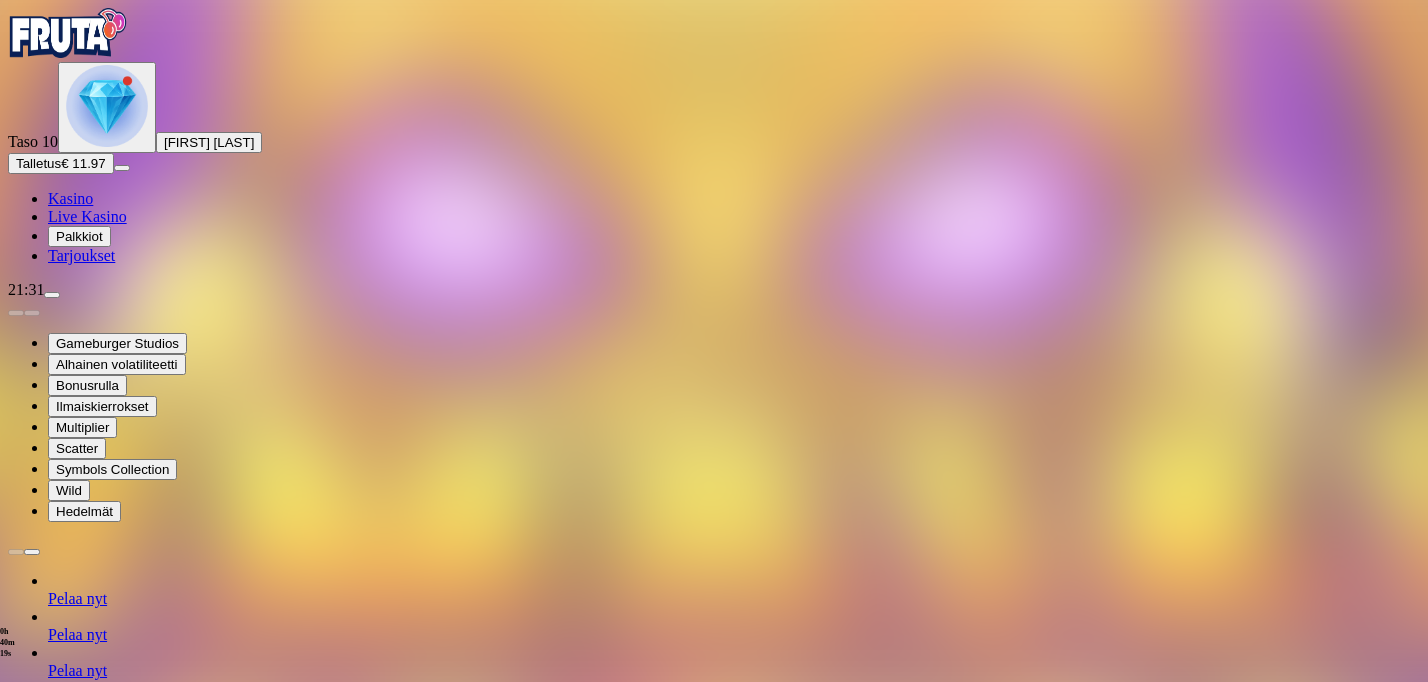 click at bounding box center [16, 1180] 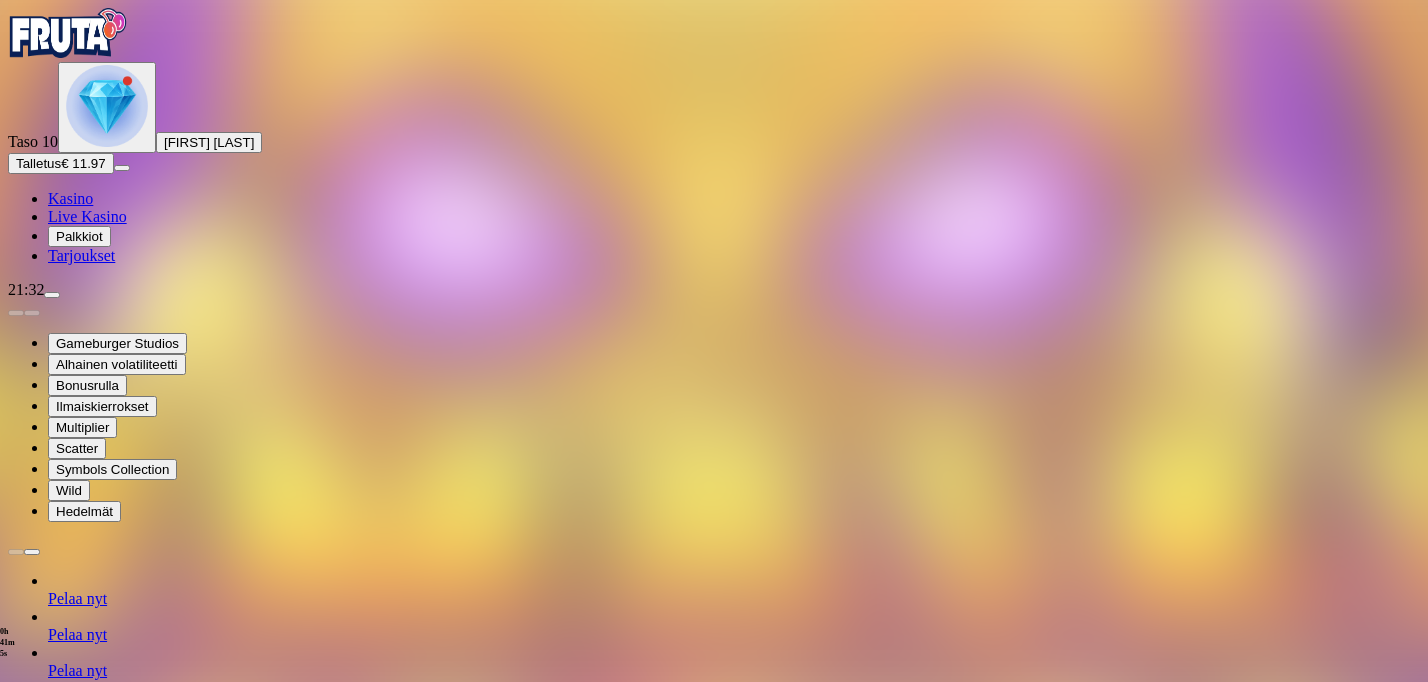 click at bounding box center (32, 552) 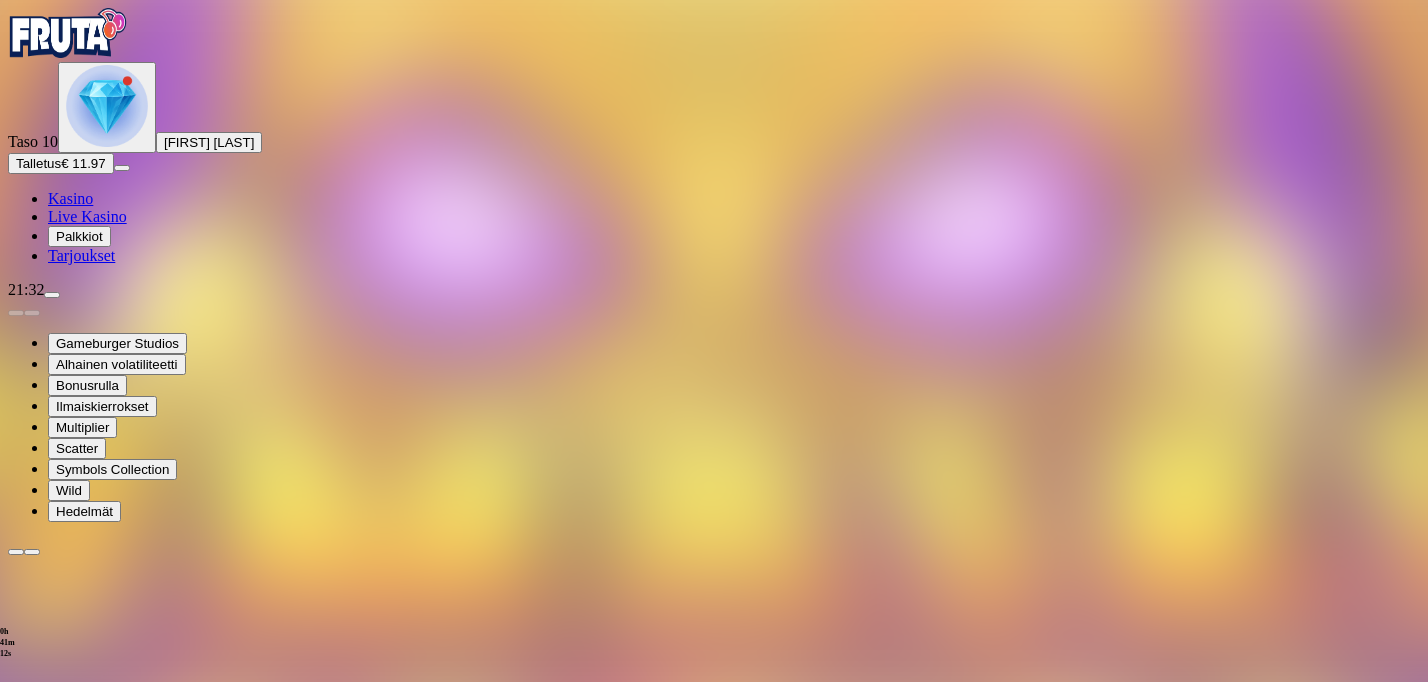 click at bounding box center (16, 552) 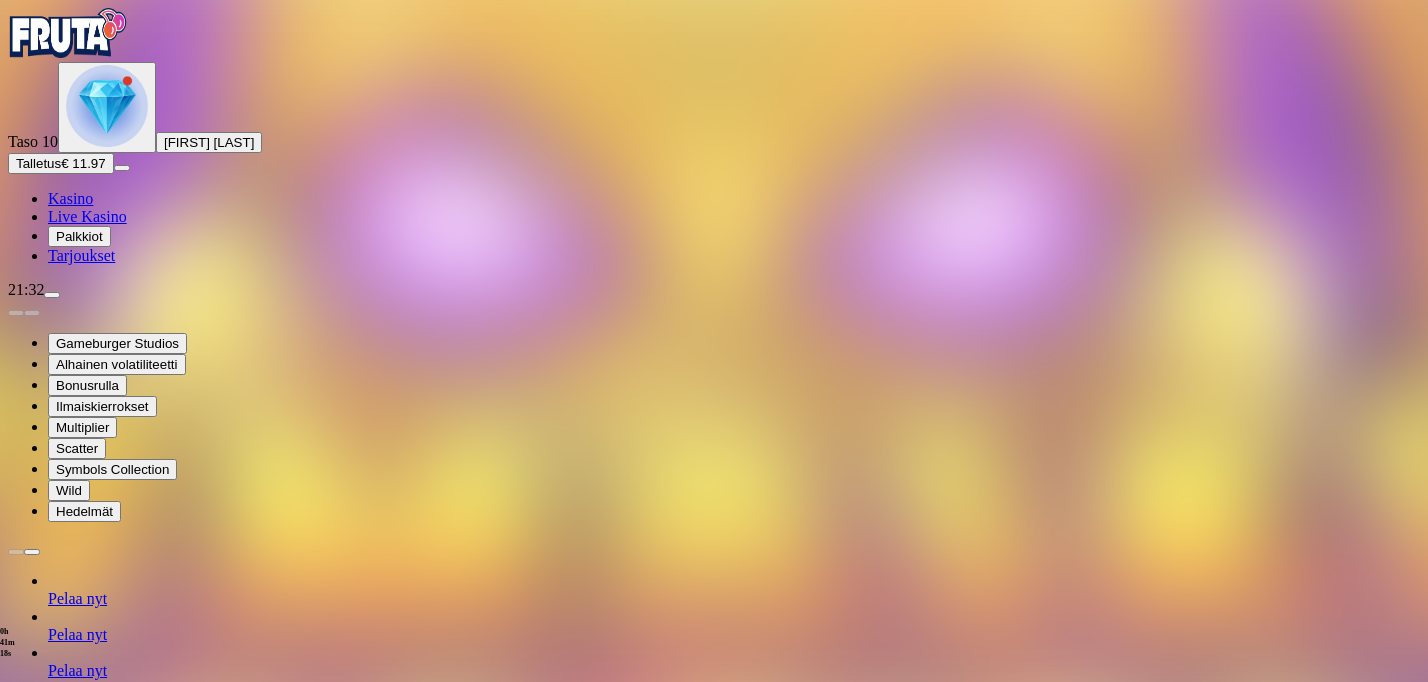 click at bounding box center (52, 295) 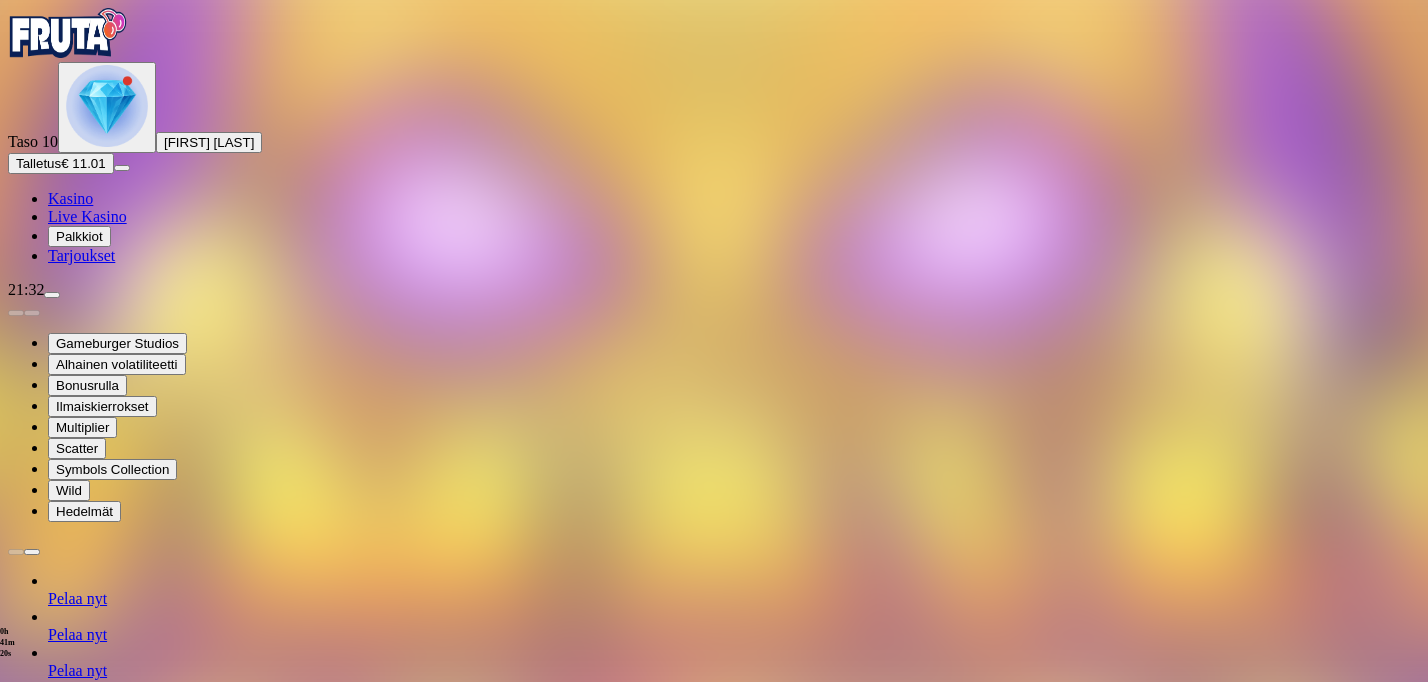 scroll, scrollTop: 29, scrollLeft: 0, axis: vertical 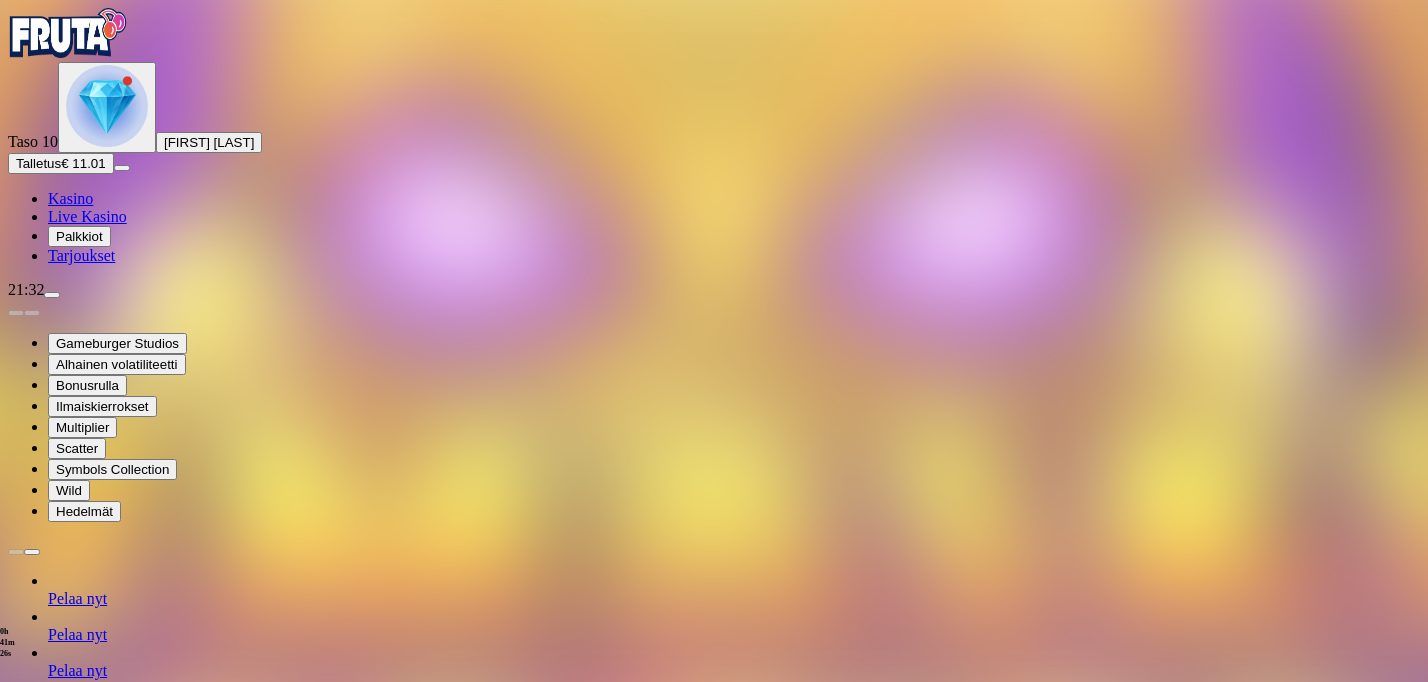 click on "Pelitauko" at bounding box center (83, 1536) 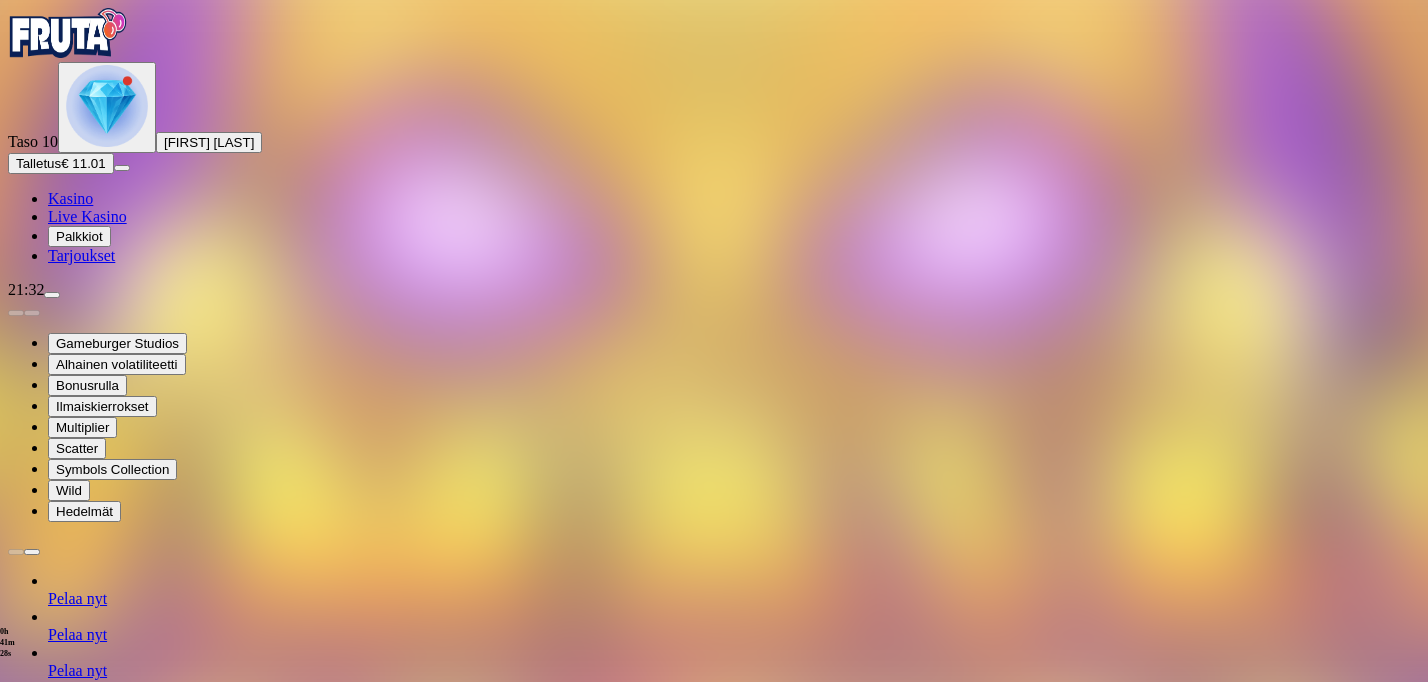 click on "7 päivää" at bounding box center [250, 1461] 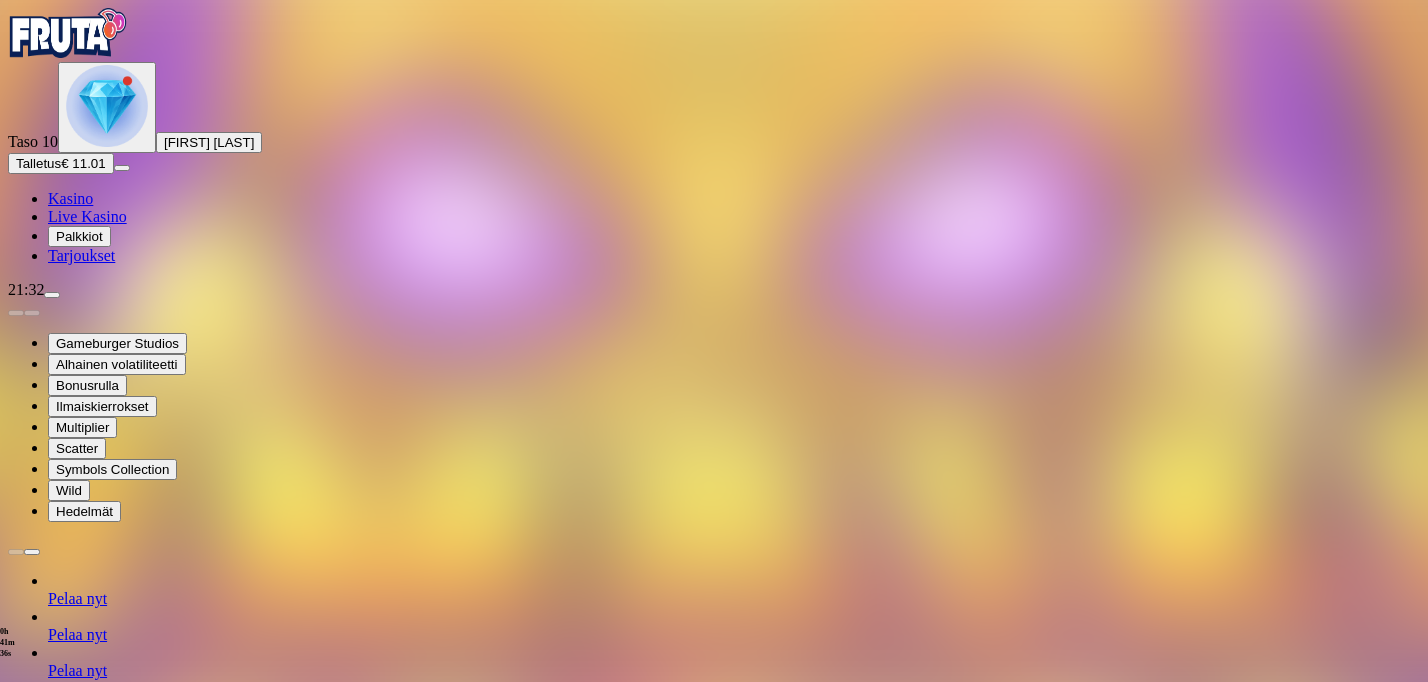 click at bounding box center [16, 1227] 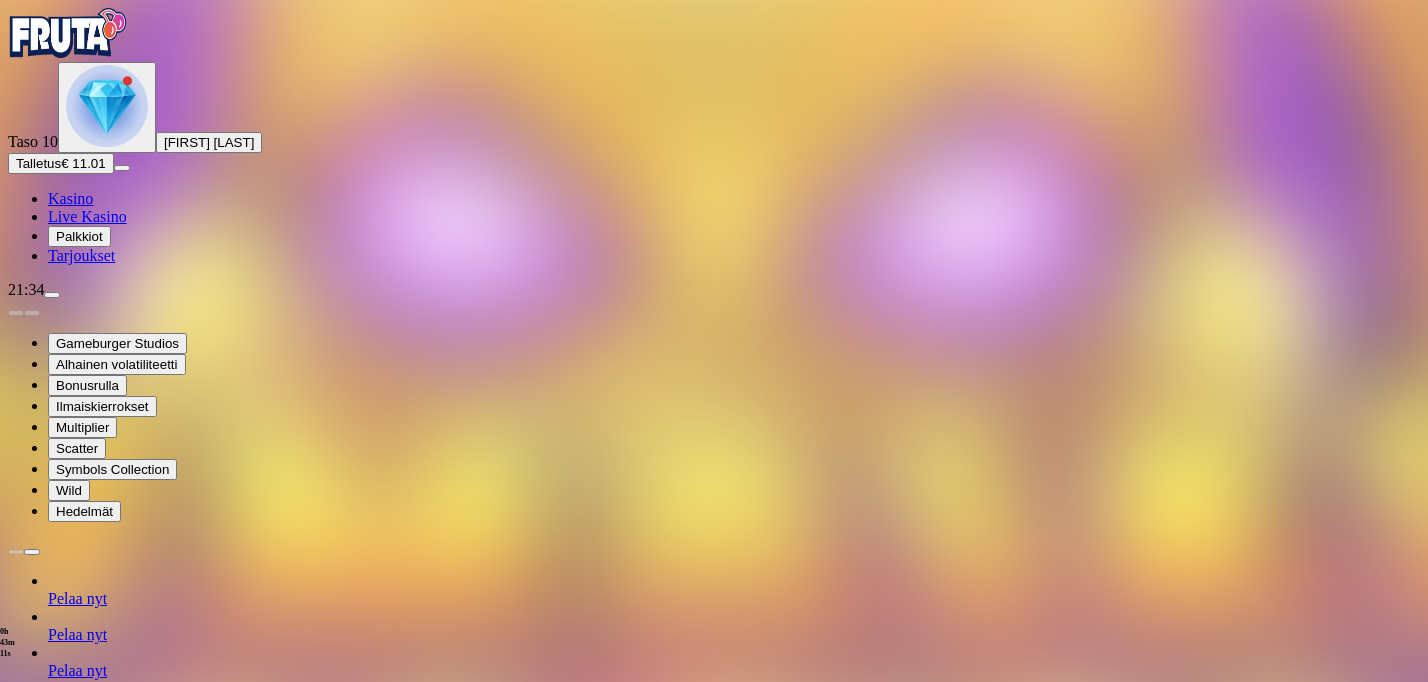 click at bounding box center (52, 295) 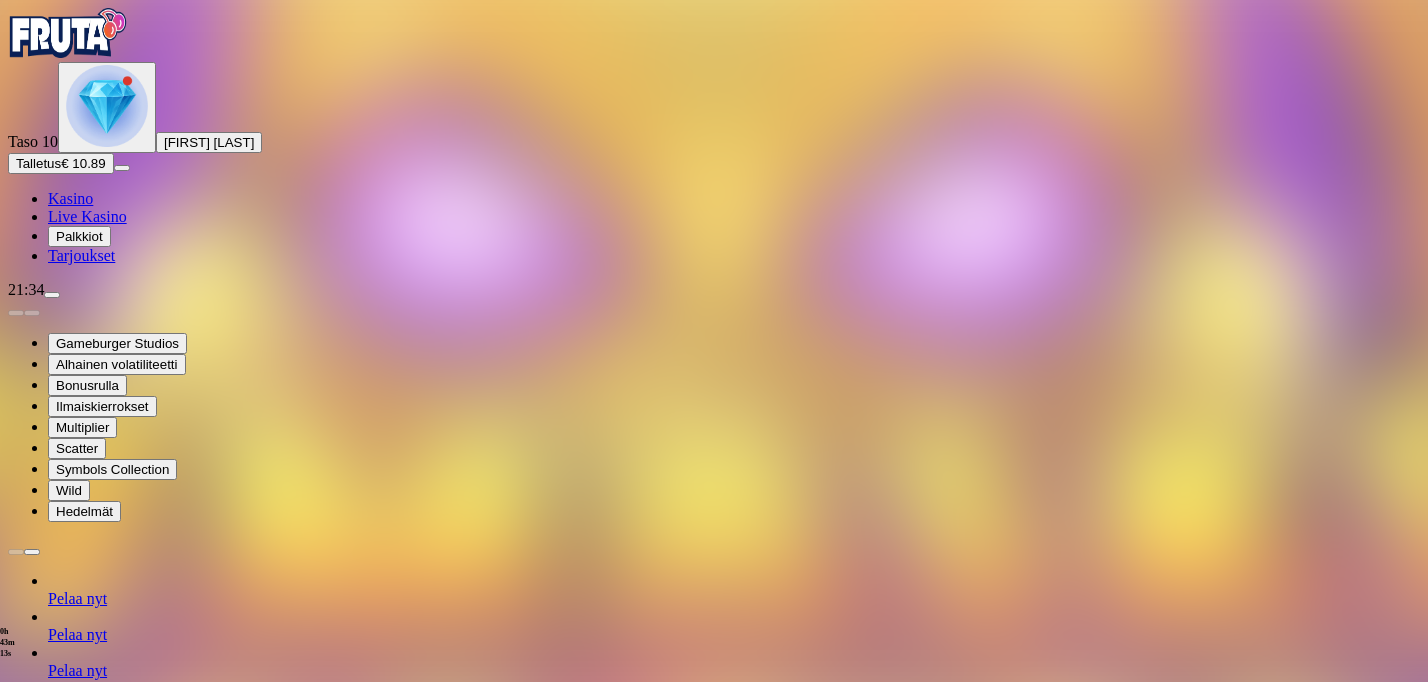 click on "Pelitauko" at bounding box center (83, 1536) 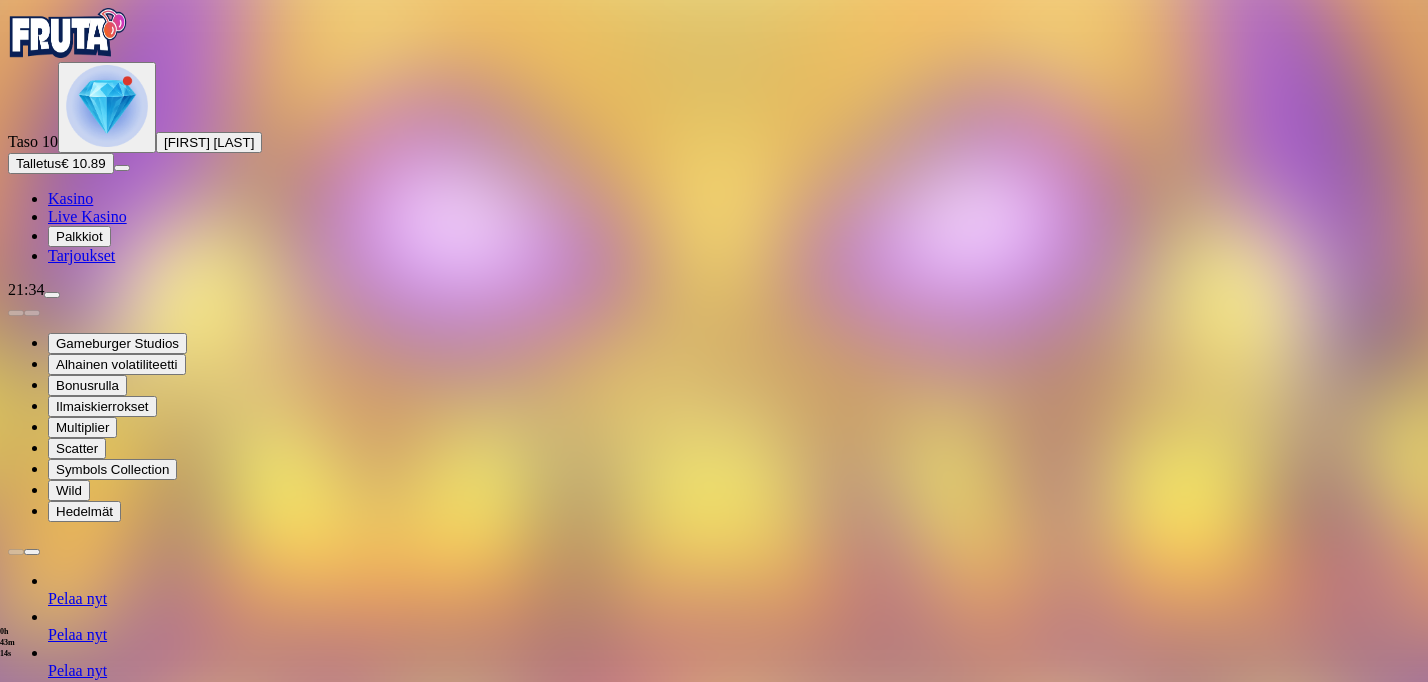 click on "7 päivää" at bounding box center (250, 1461) 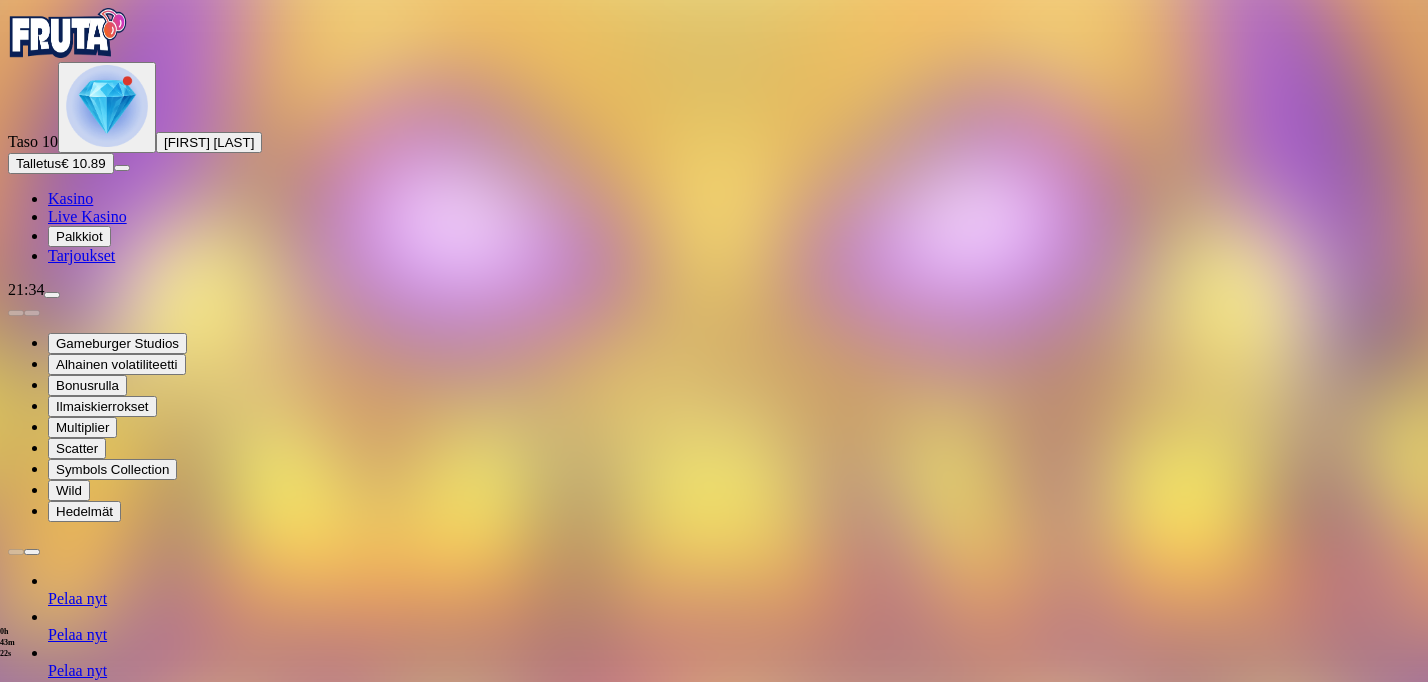 click at bounding box center (16, 1227) 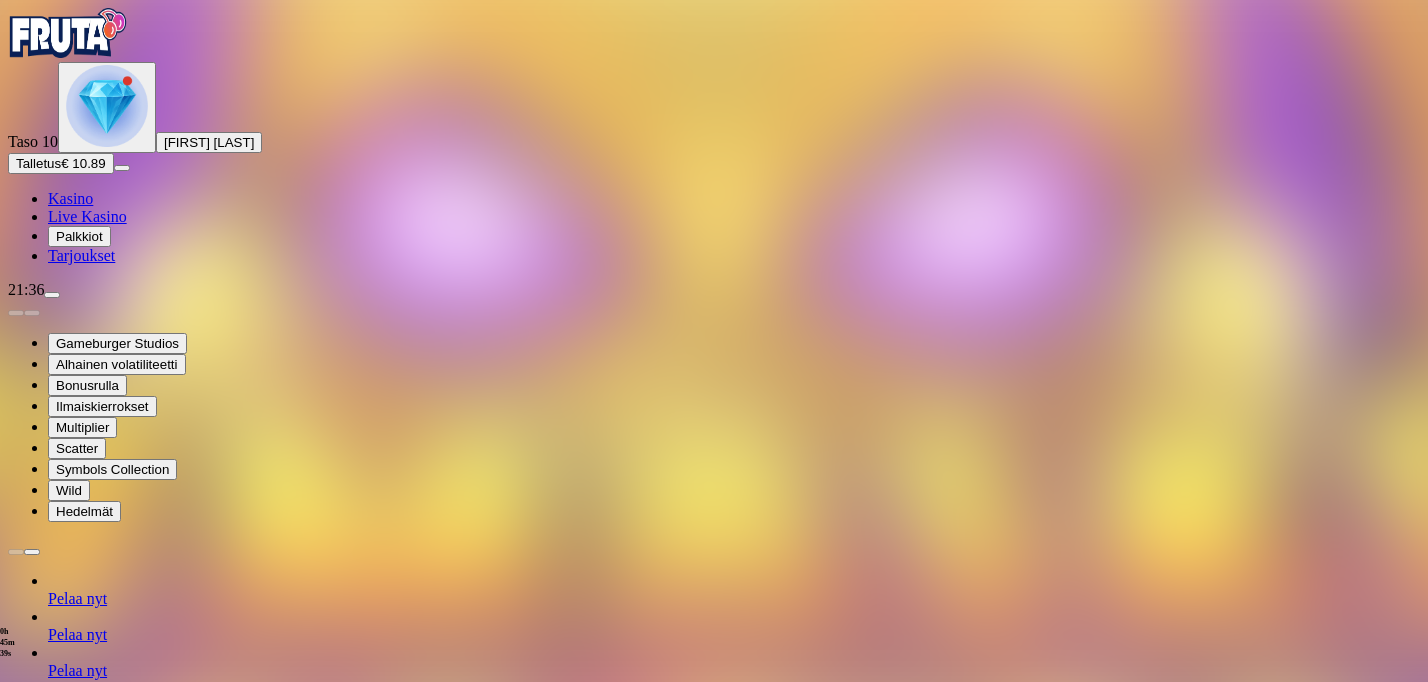 click at bounding box center (52, 295) 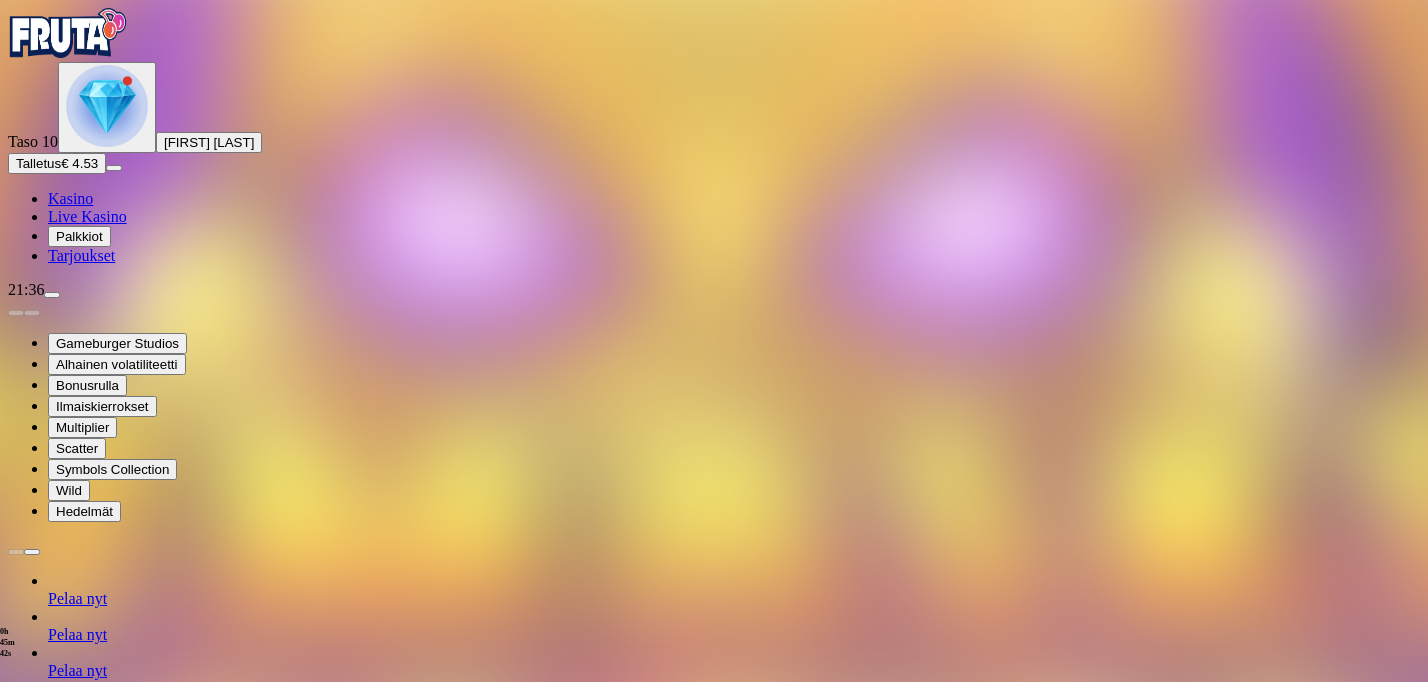 click on "Pelitauko" at bounding box center [83, 1536] 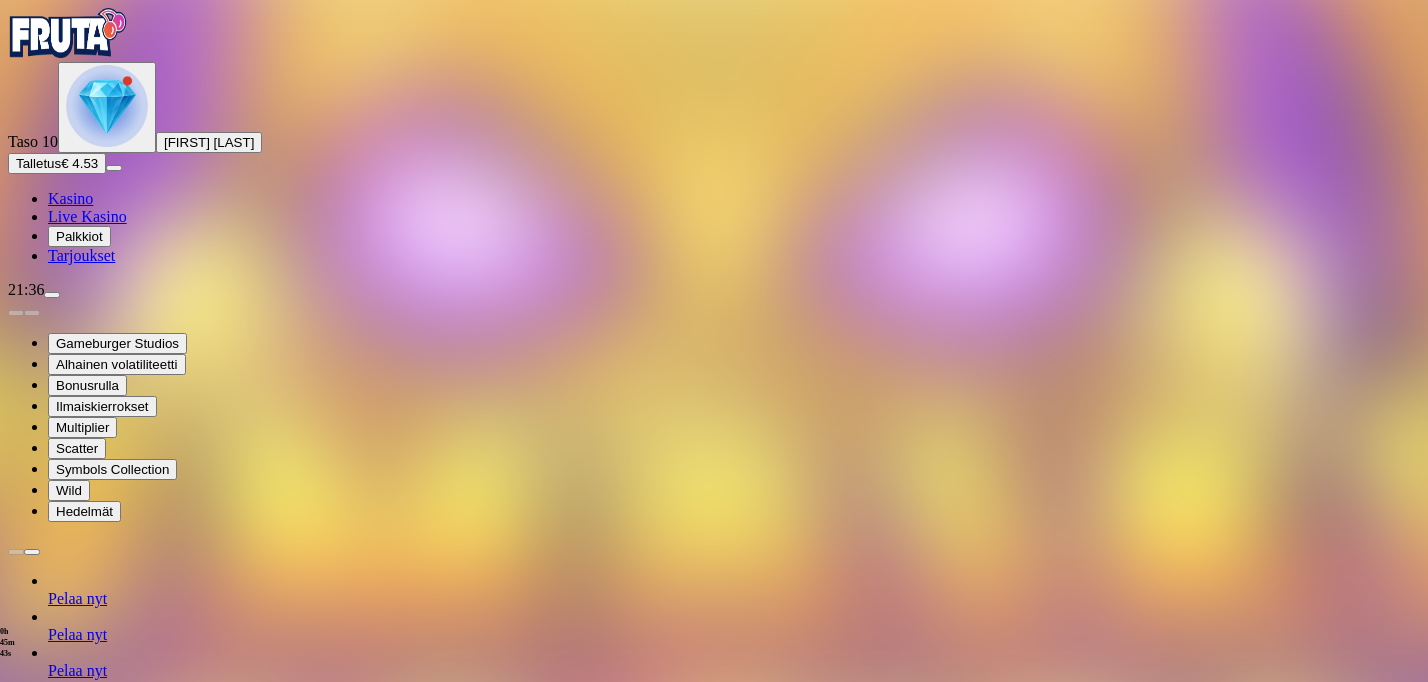 click on "7 päivää" at bounding box center [250, 1461] 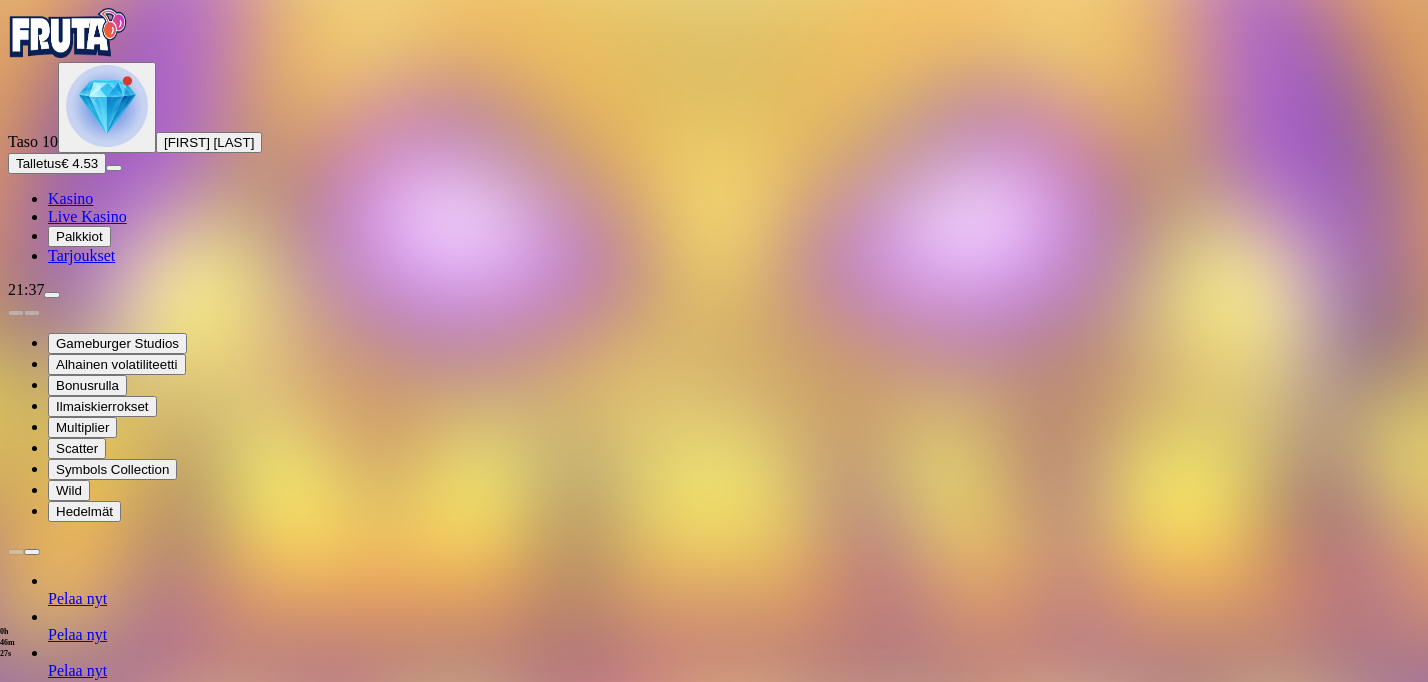 click at bounding box center [16, 1227] 